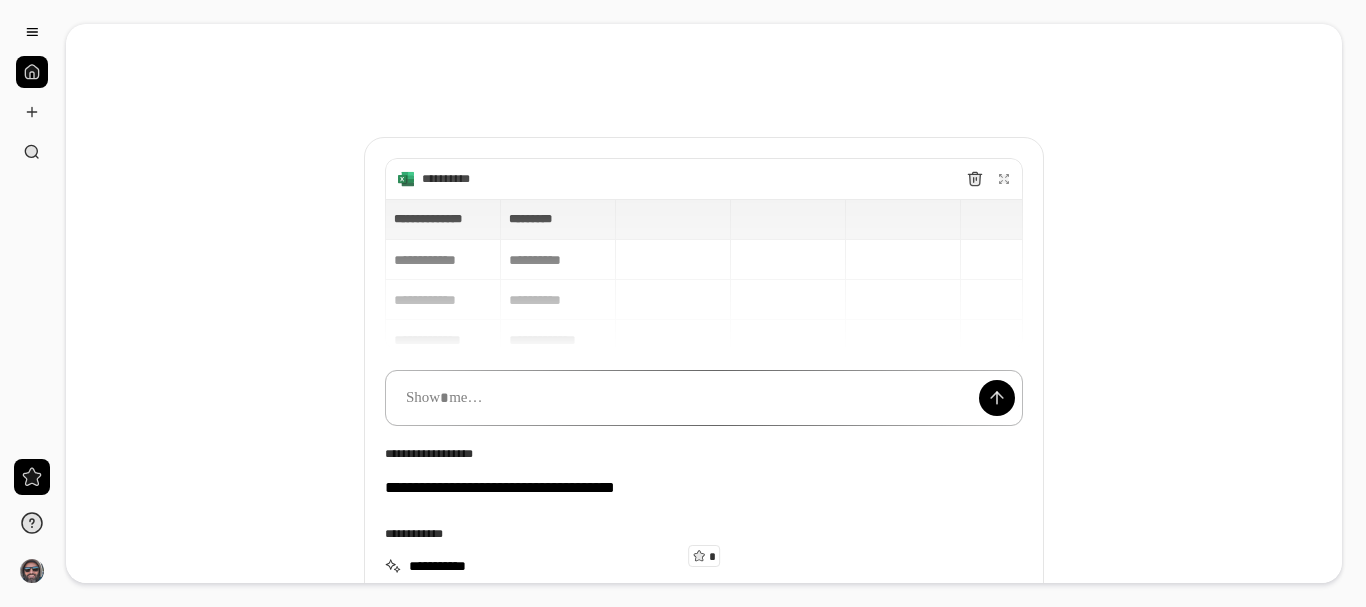scroll, scrollTop: 0, scrollLeft: 0, axis: both 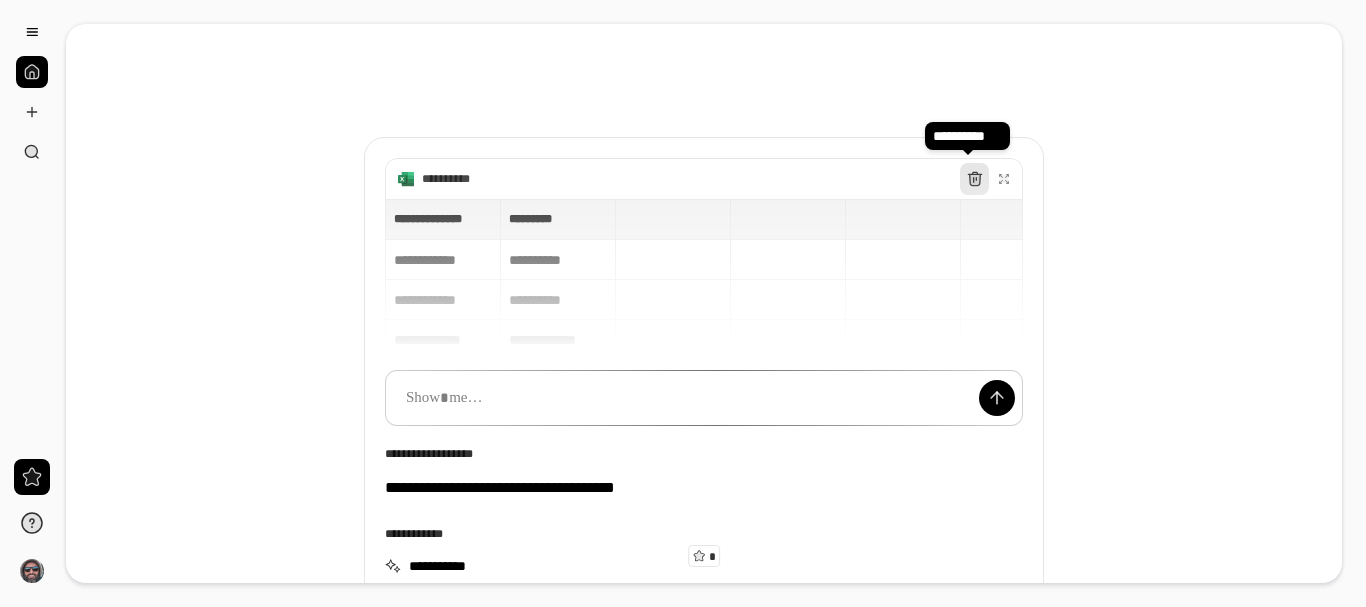 click 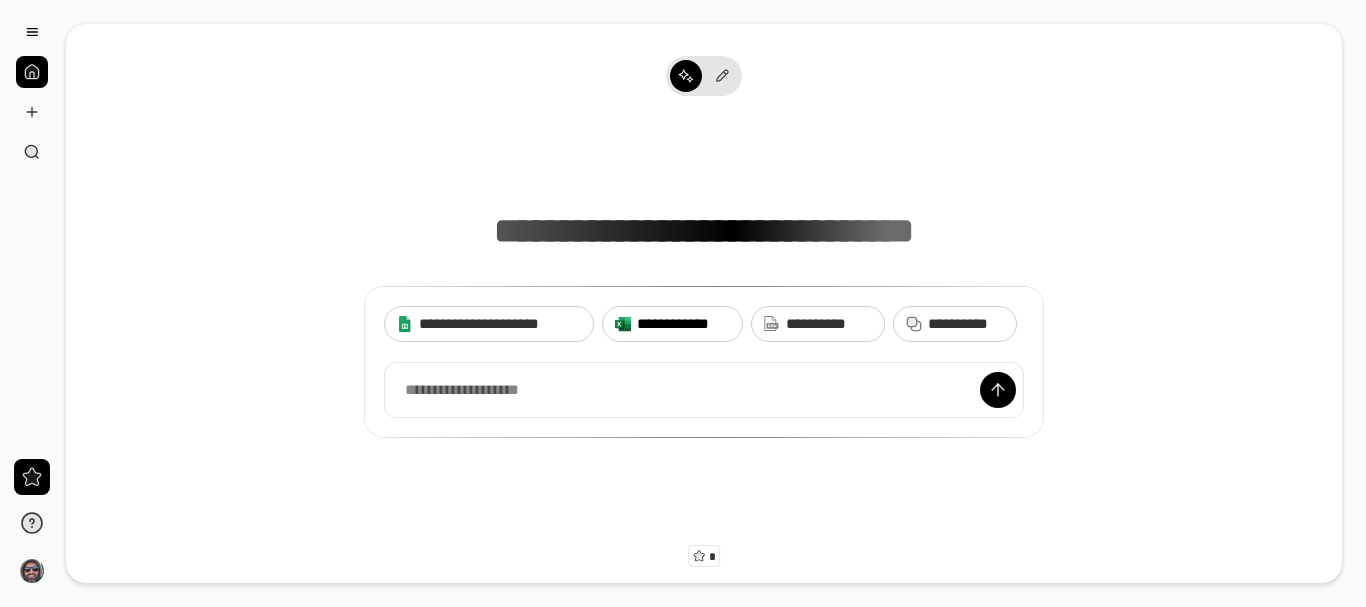 click on "**********" at bounding box center (683, 324) 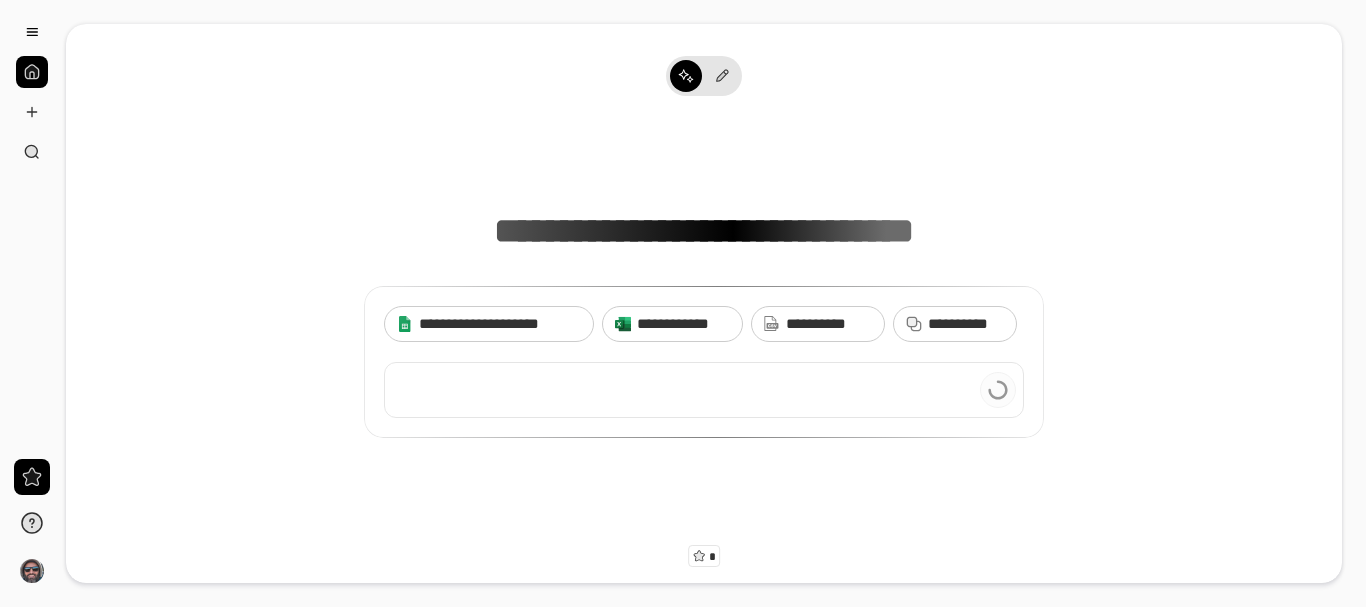paste 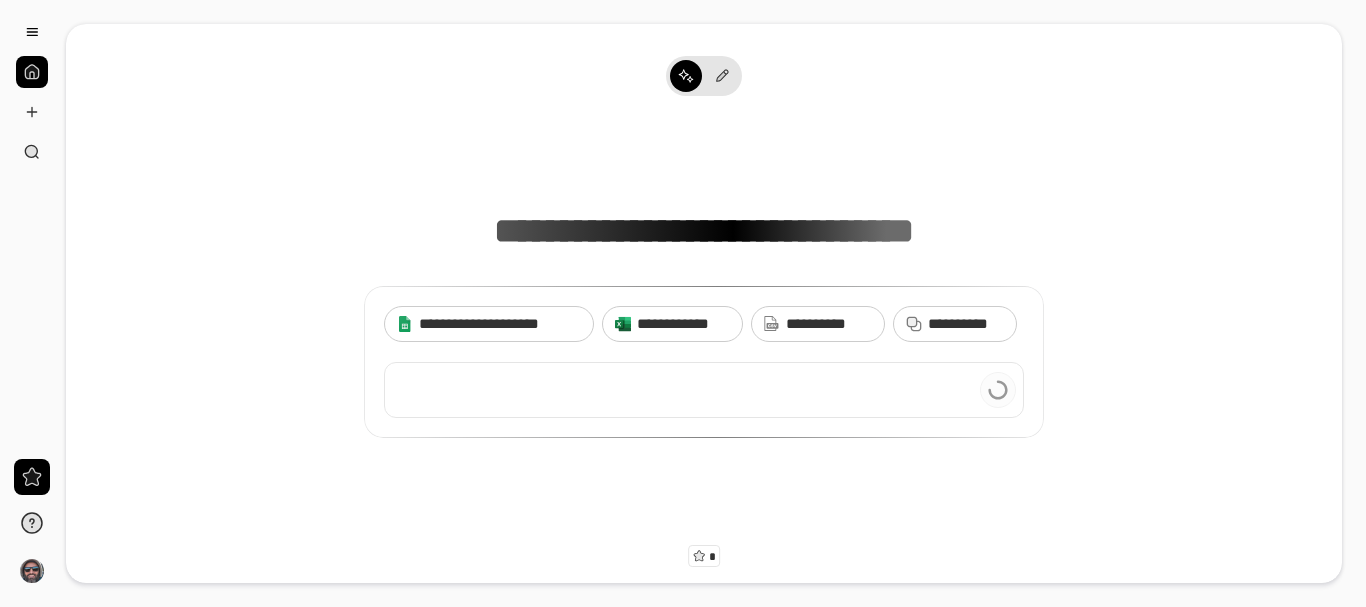 type 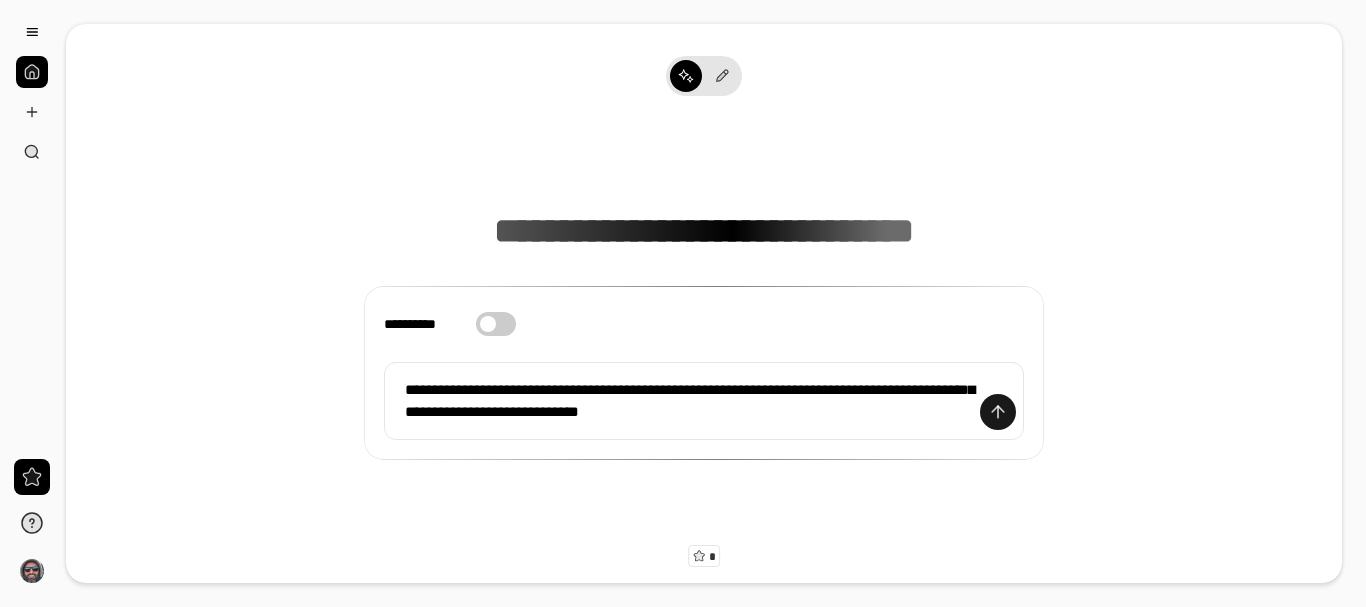 click at bounding box center (998, 412) 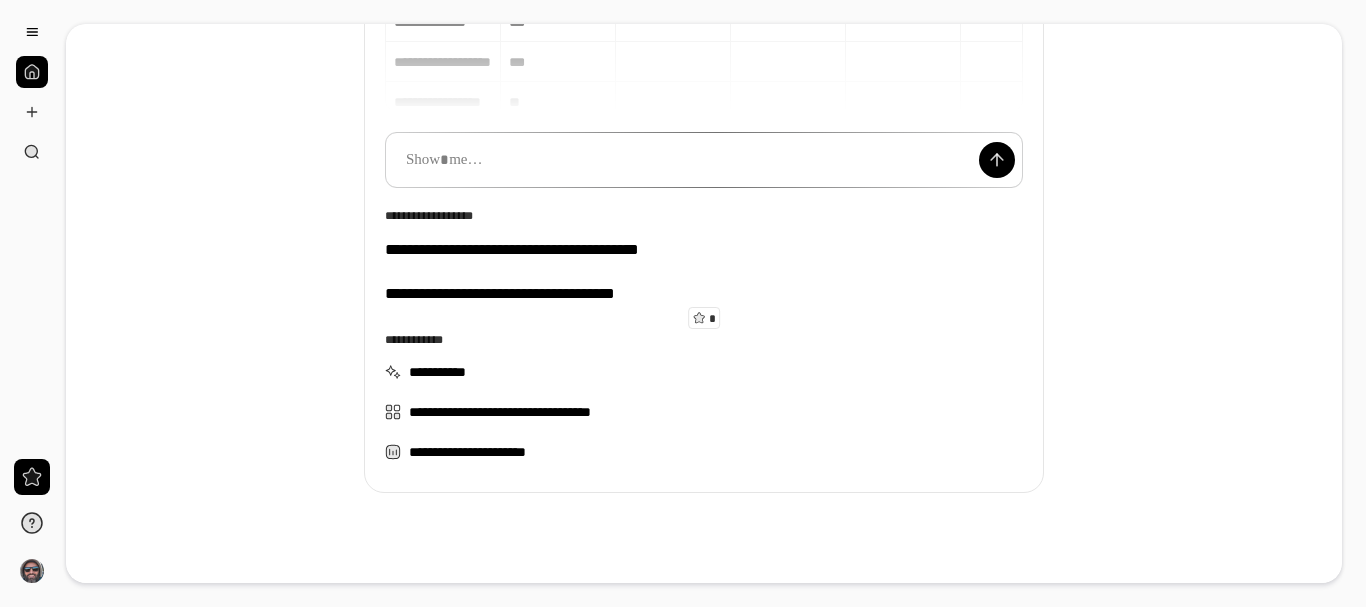 scroll, scrollTop: 268, scrollLeft: 0, axis: vertical 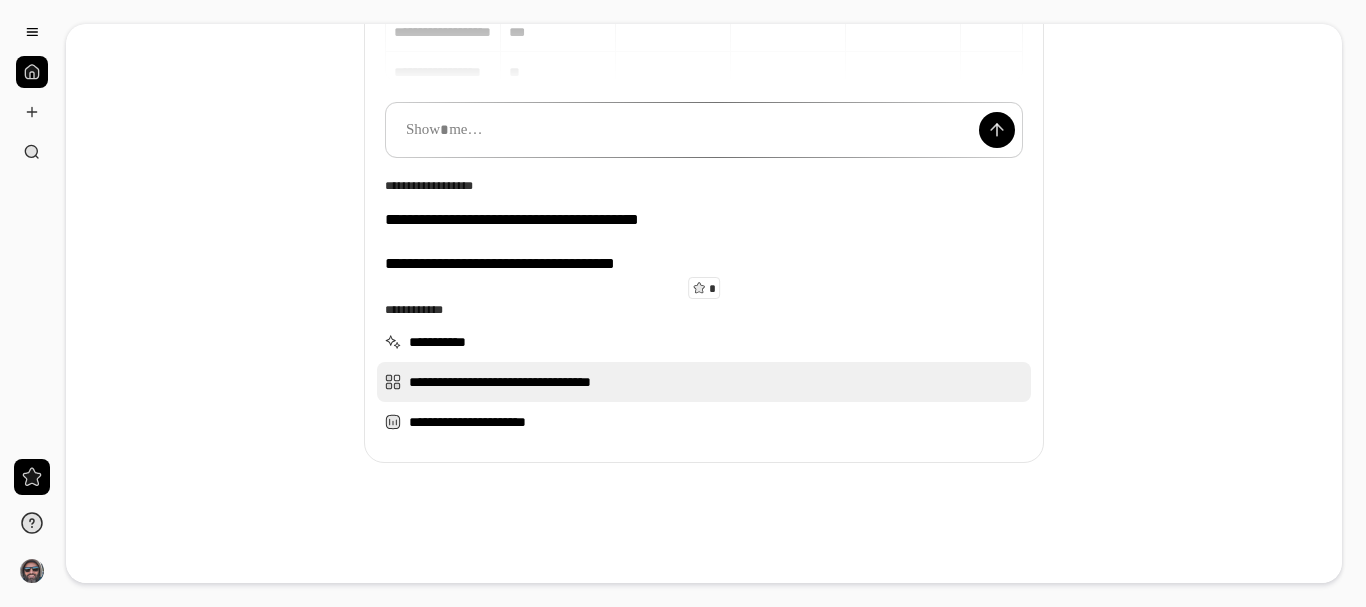 click on "**********" at bounding box center [704, 382] 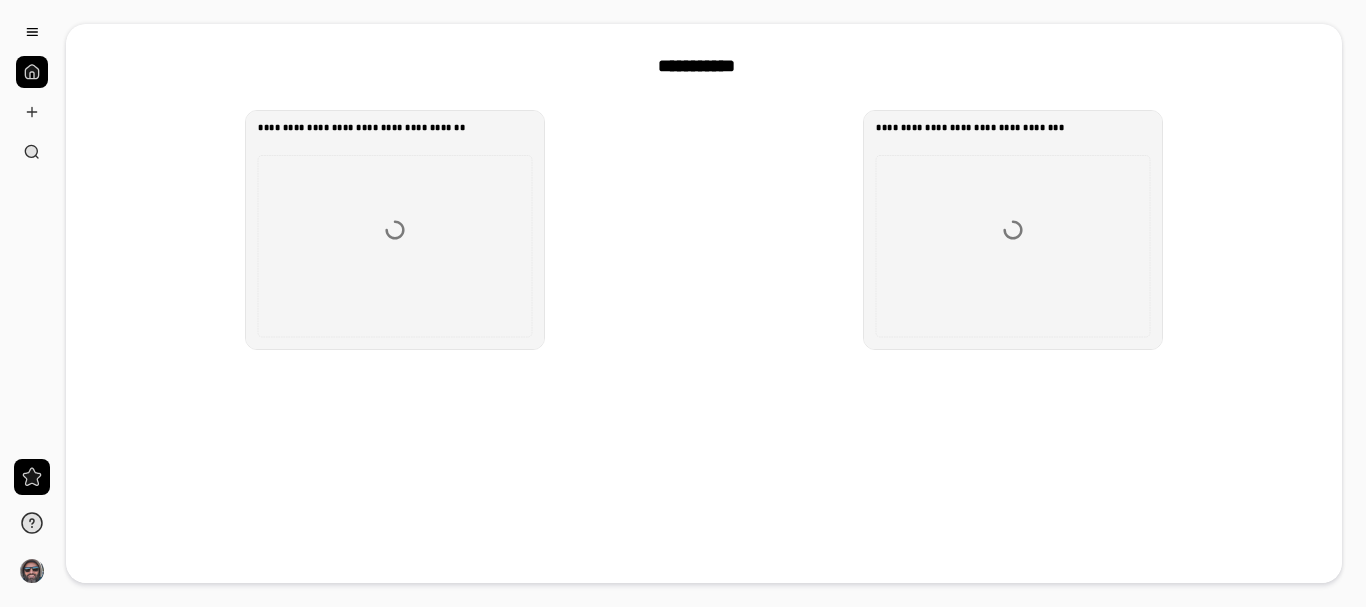 scroll, scrollTop: 567, scrollLeft: 0, axis: vertical 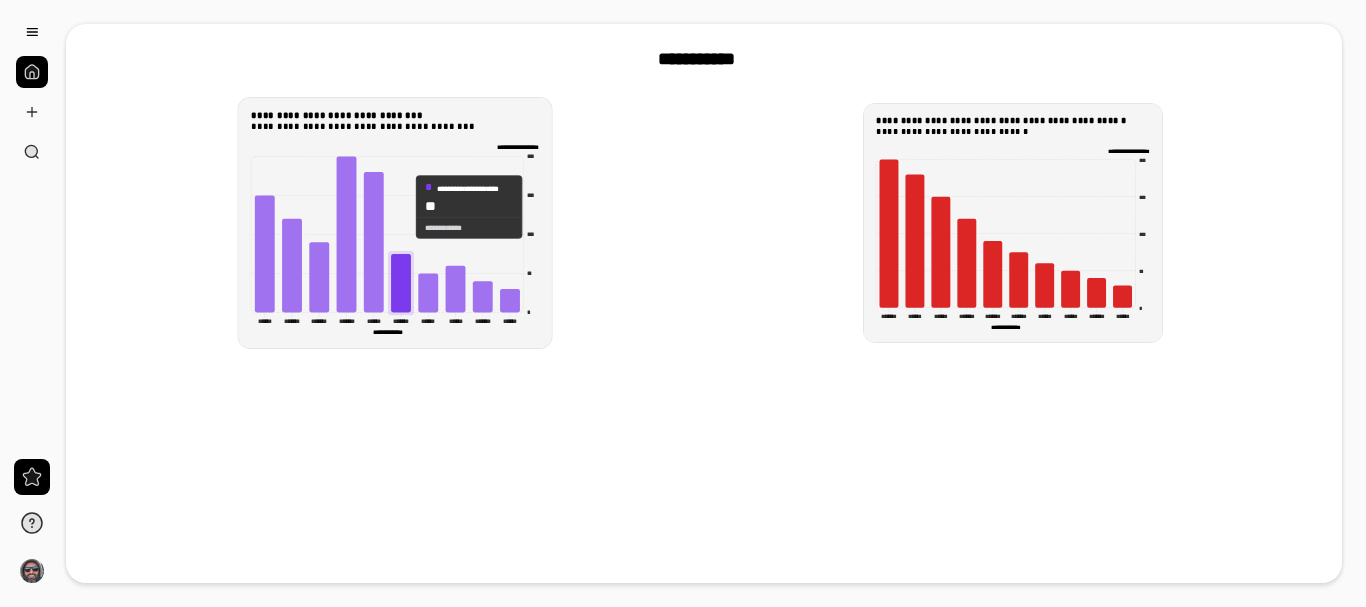 click 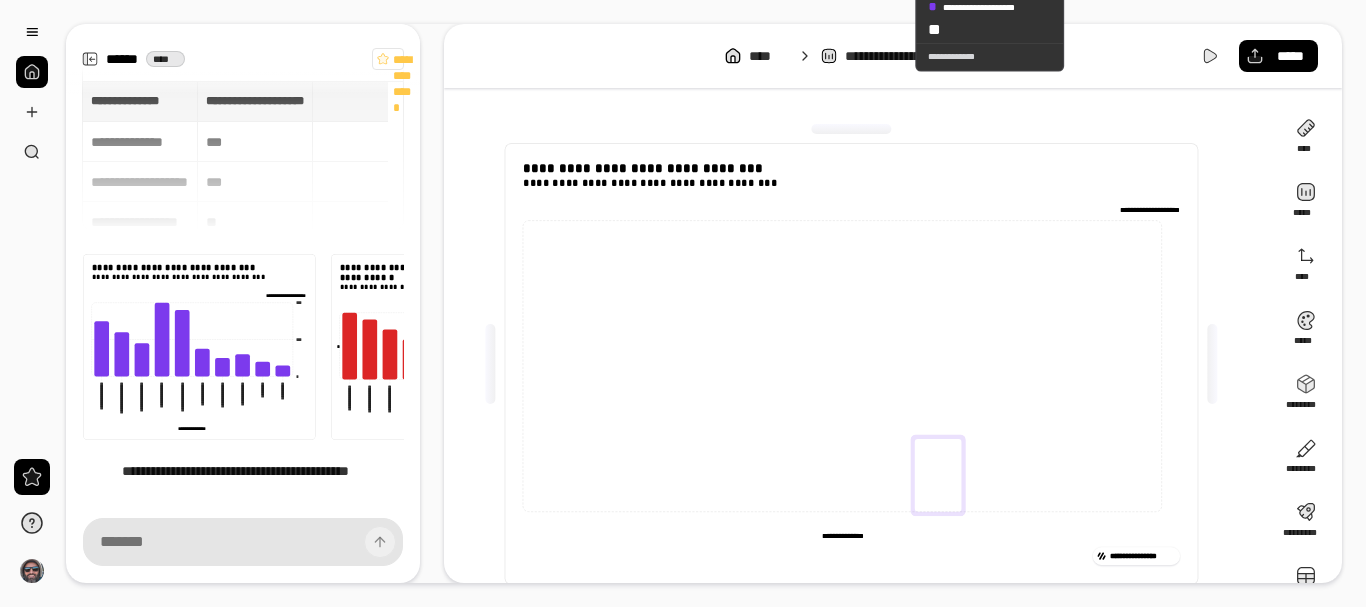 scroll, scrollTop: 168, scrollLeft: 0, axis: vertical 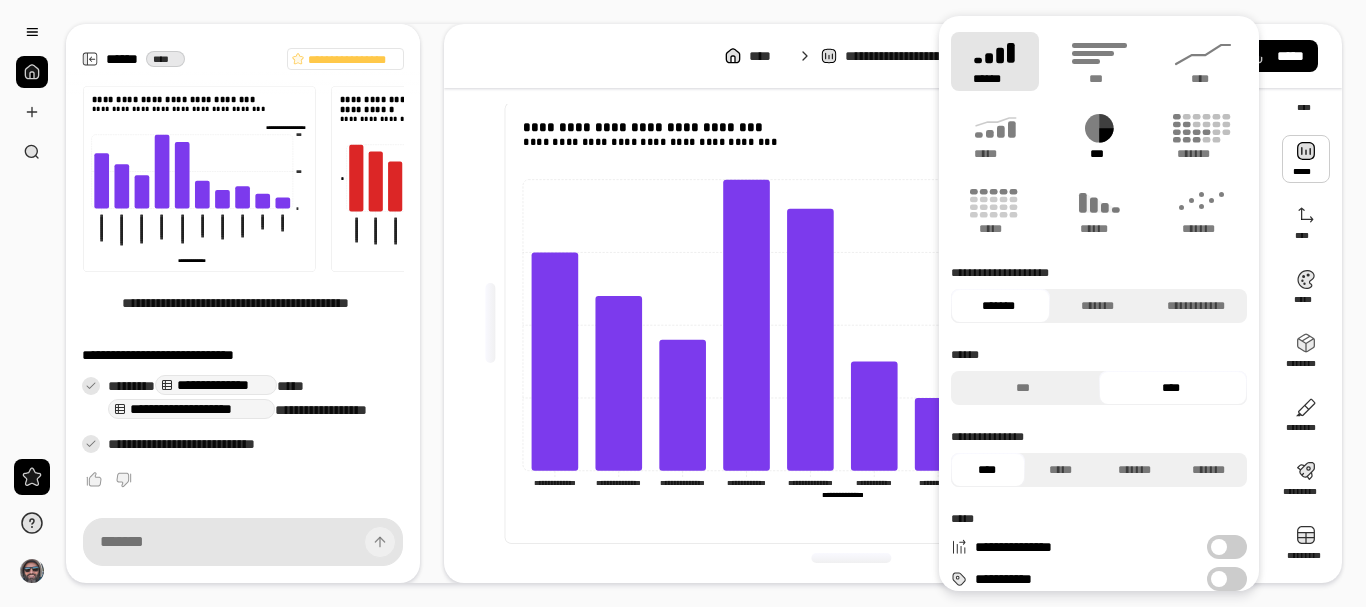 click 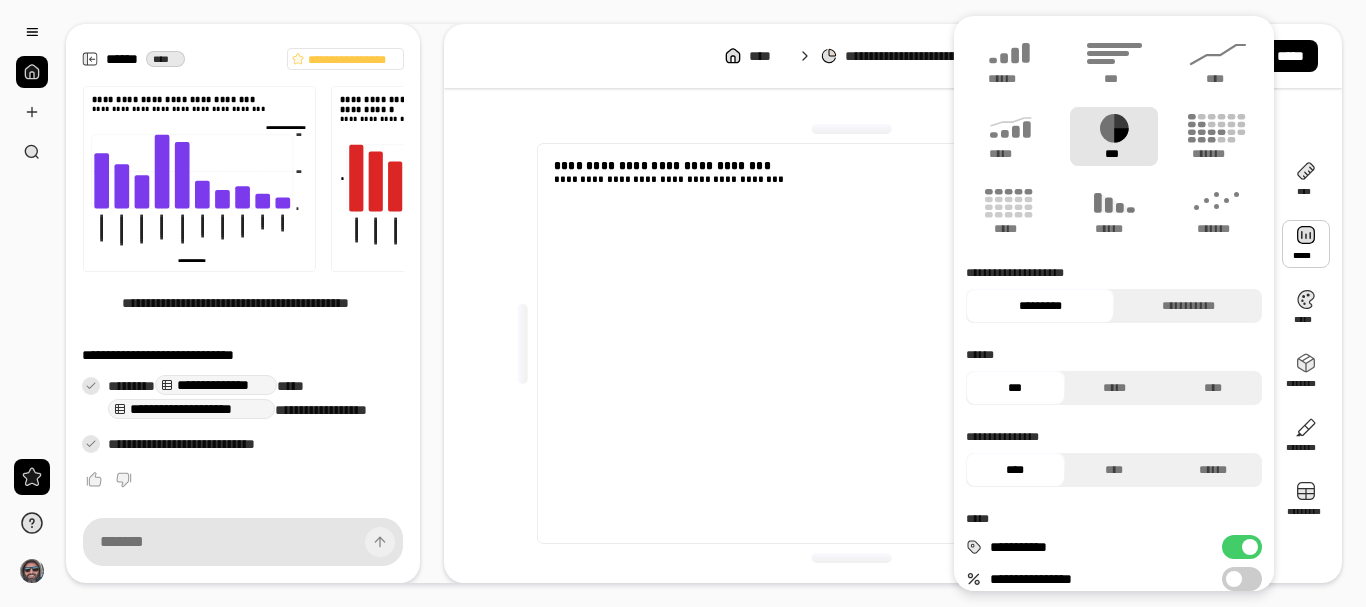 scroll, scrollTop: 0, scrollLeft: 0, axis: both 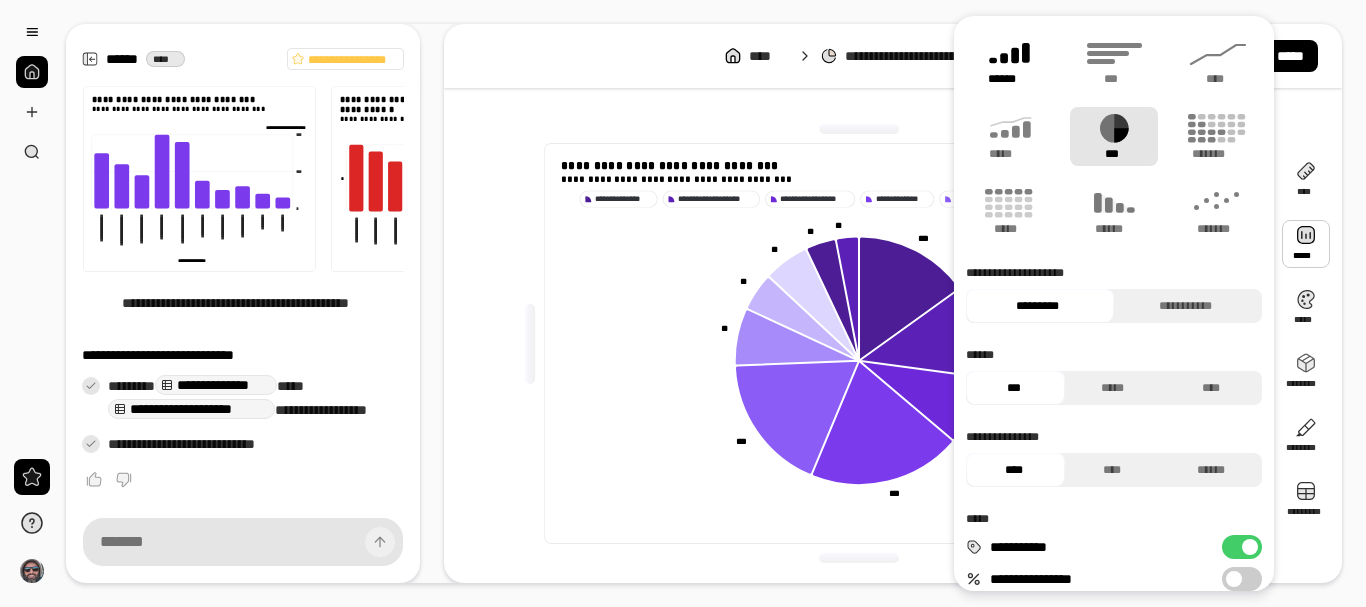 click 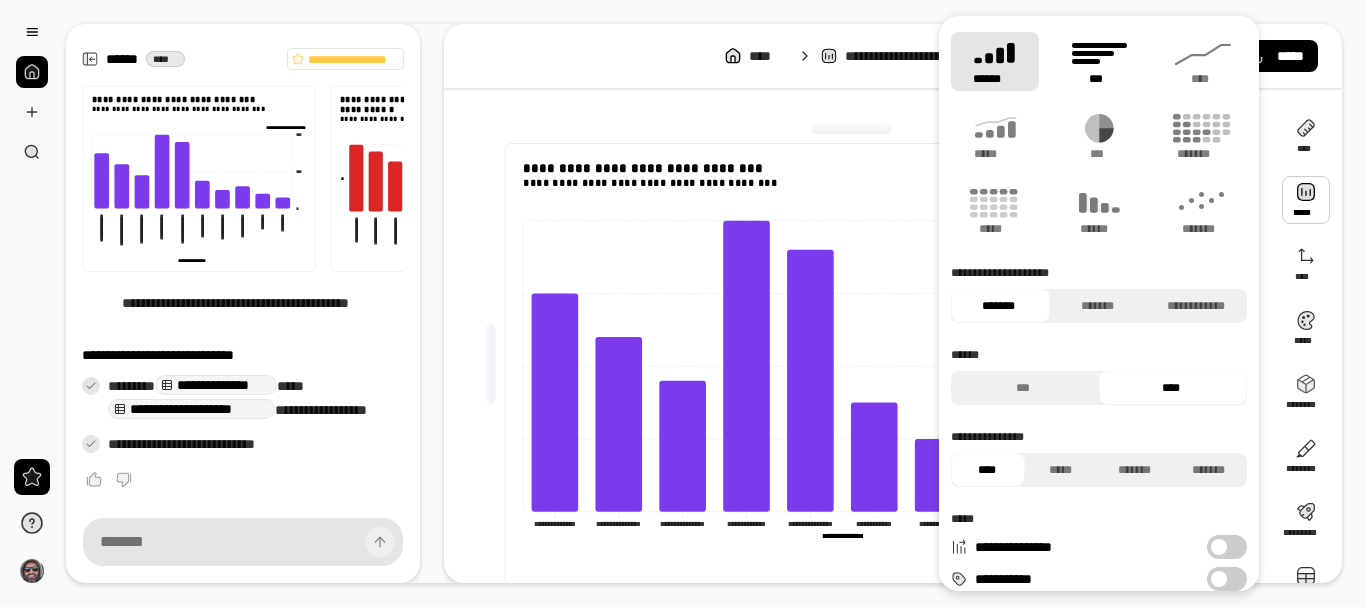 click 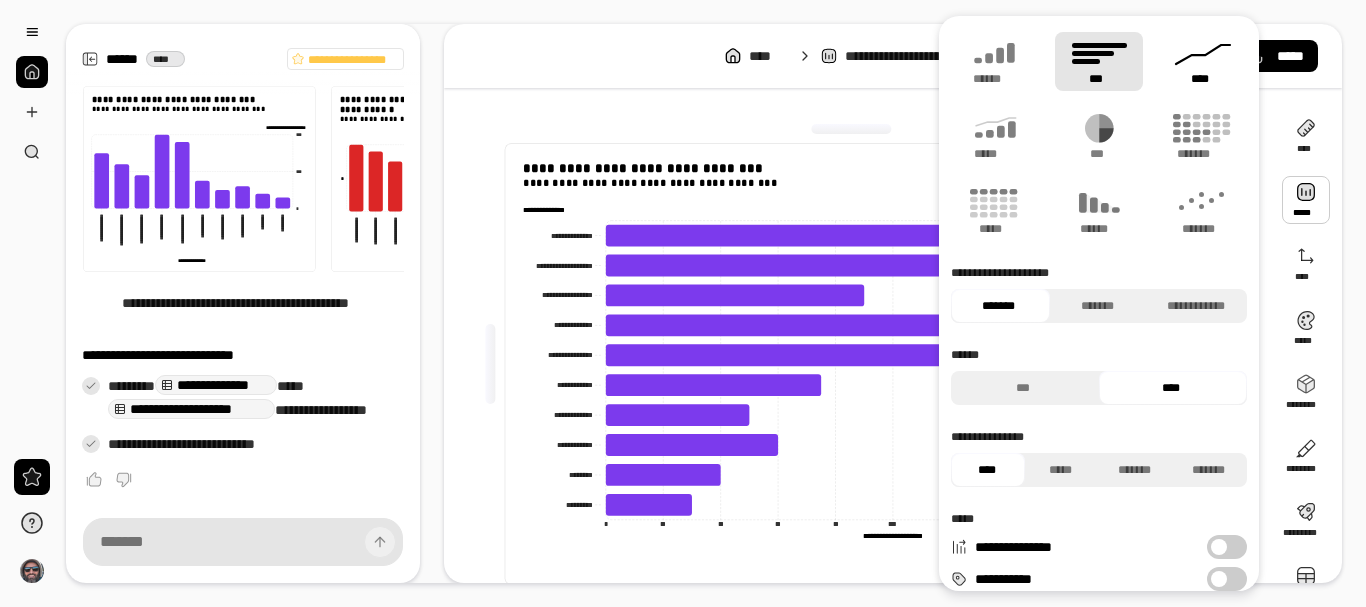 click on "****" at bounding box center (1203, 79) 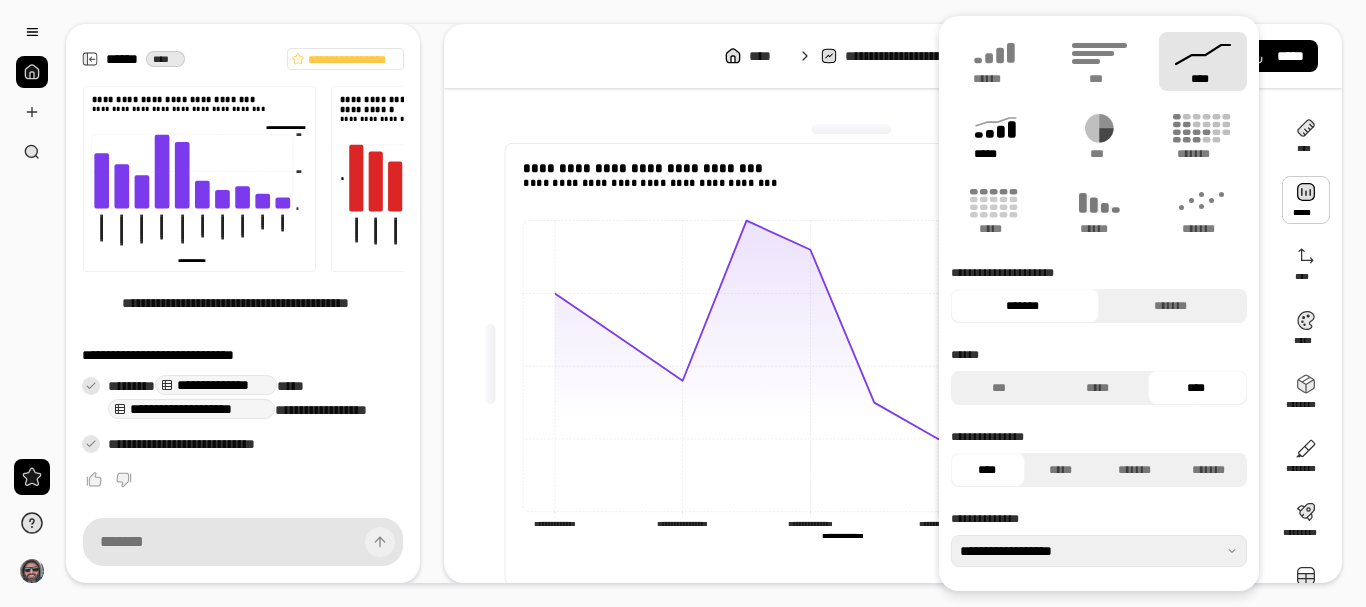 click 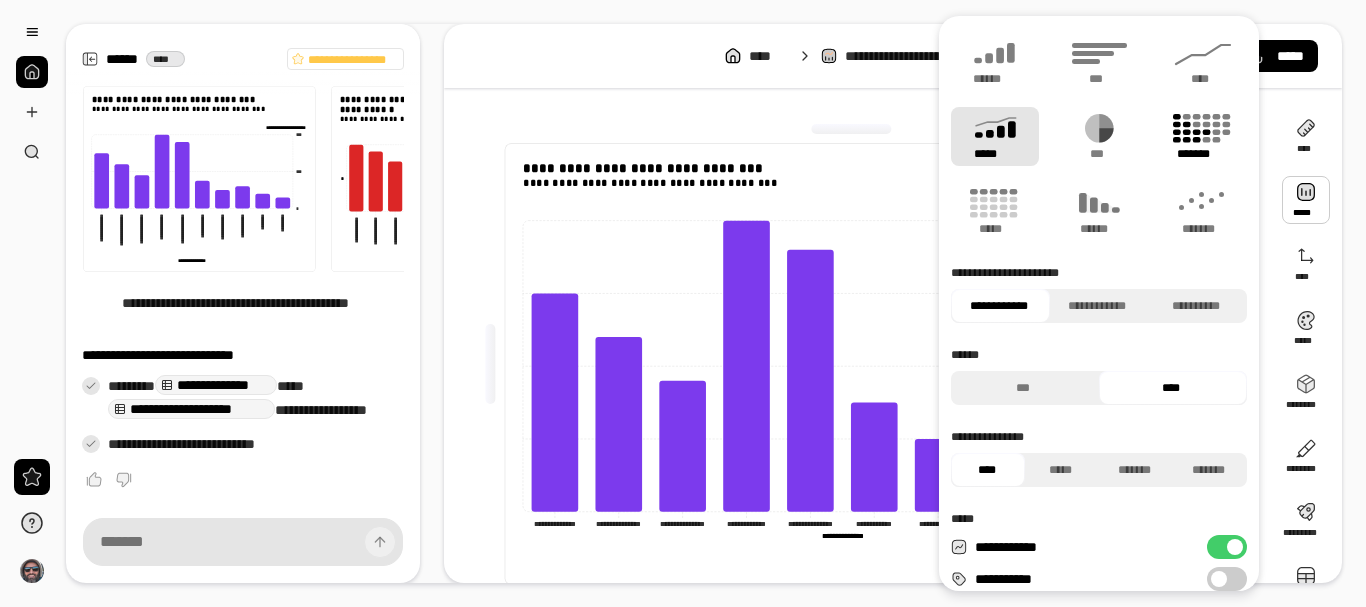 click 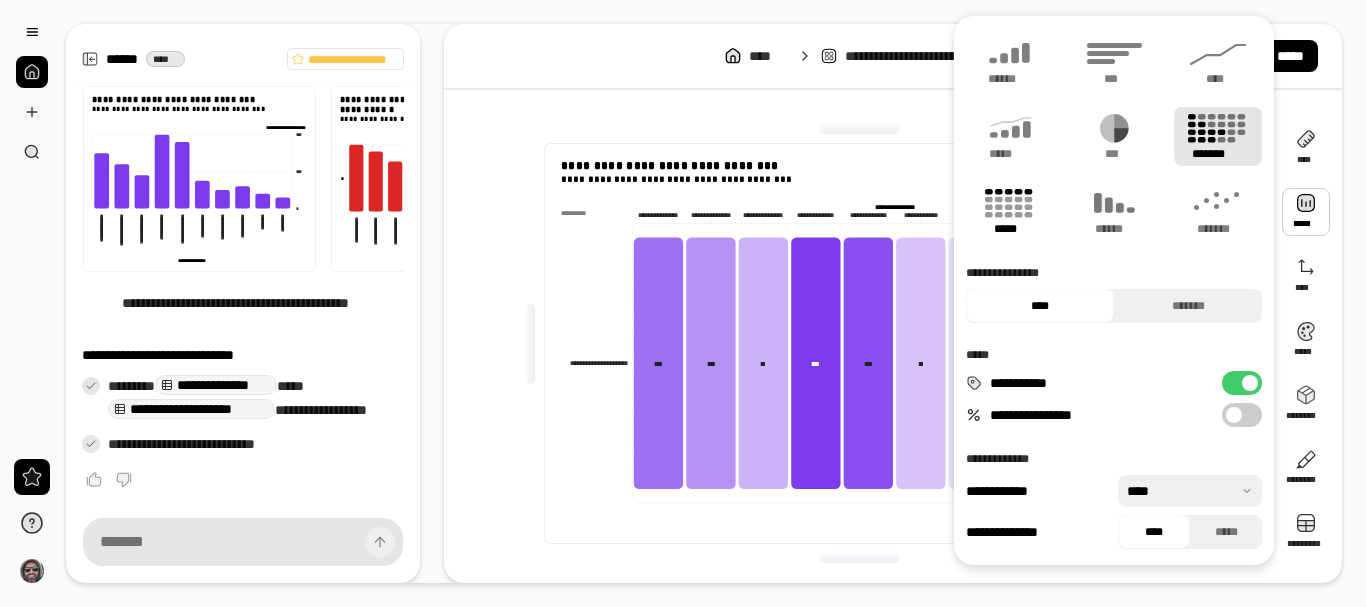 click 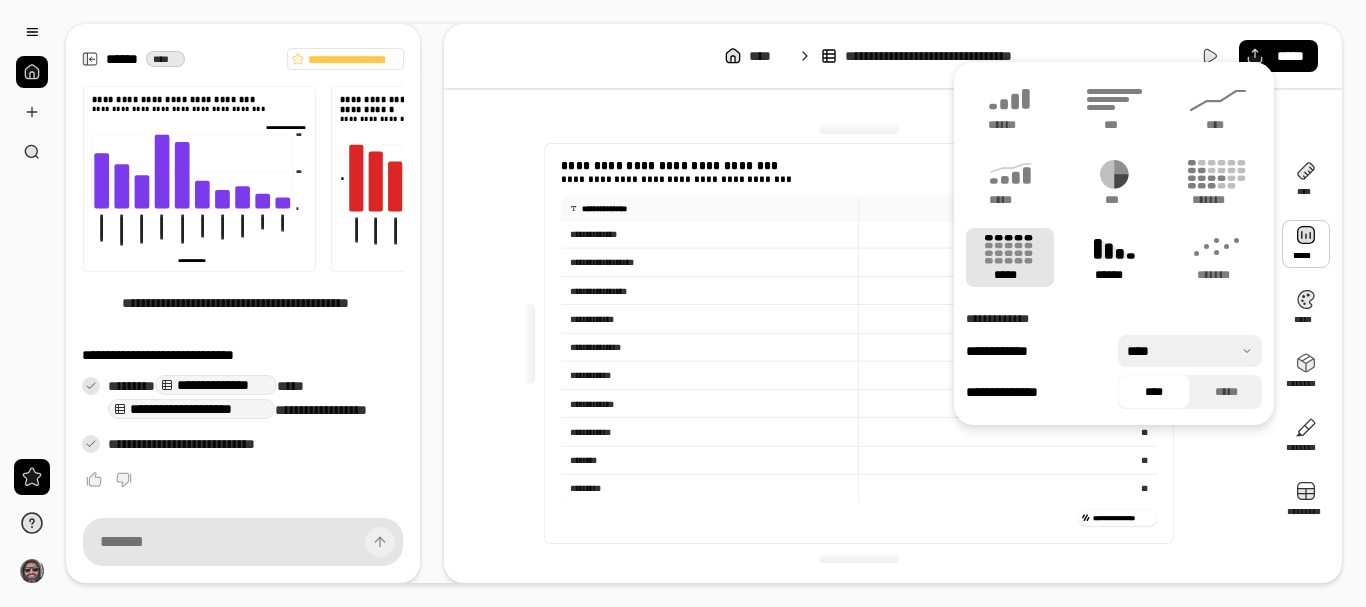 click 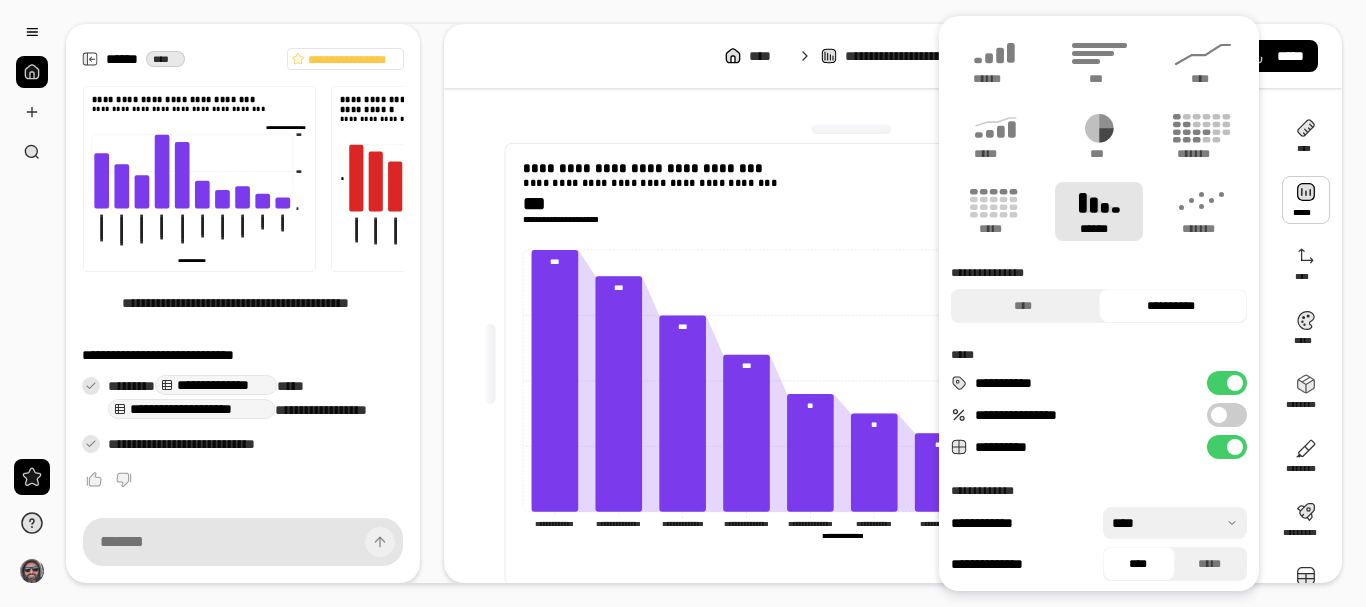 click on "**********" at bounding box center (859, 364) 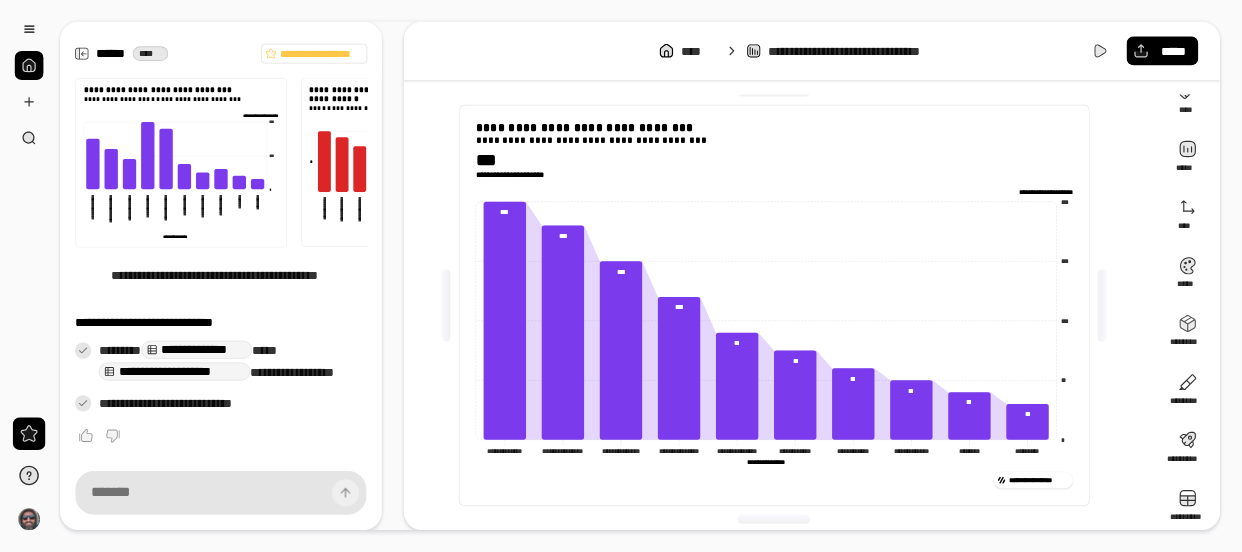 scroll, scrollTop: 41, scrollLeft: 0, axis: vertical 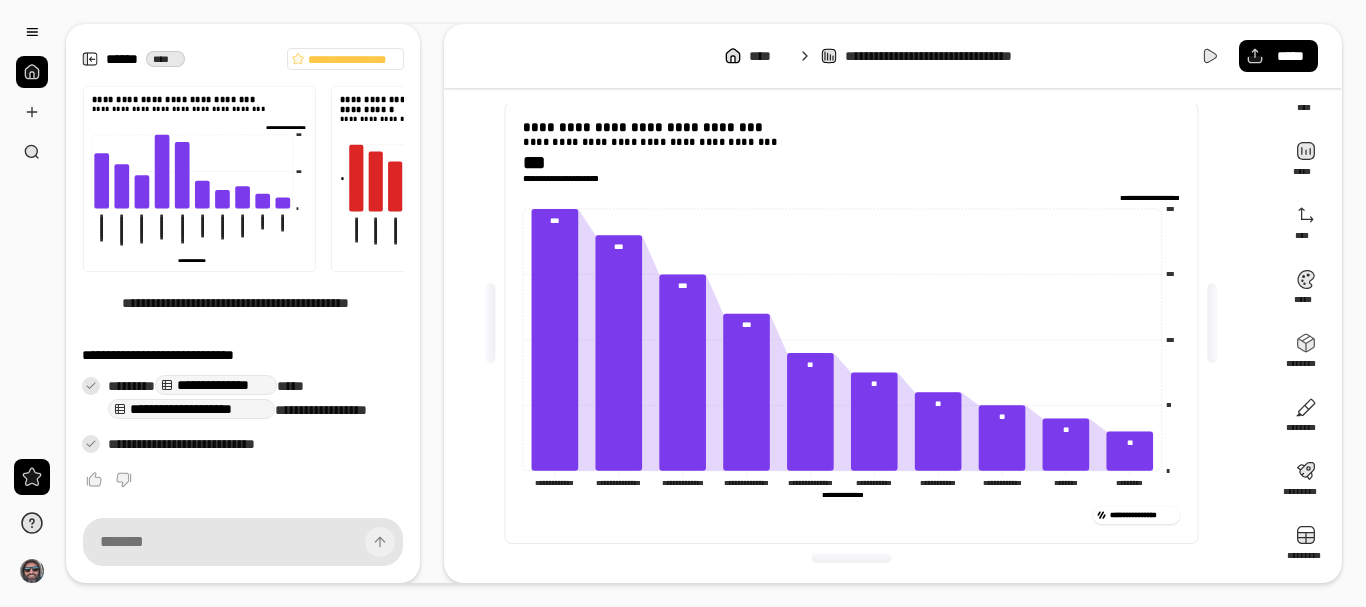 click 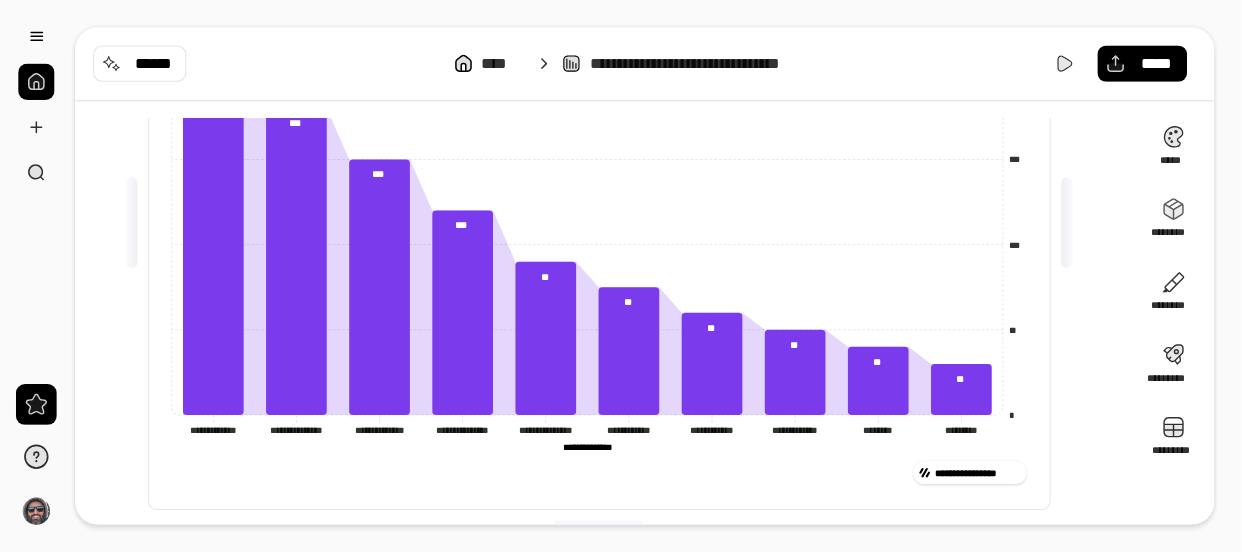scroll, scrollTop: 96, scrollLeft: 0, axis: vertical 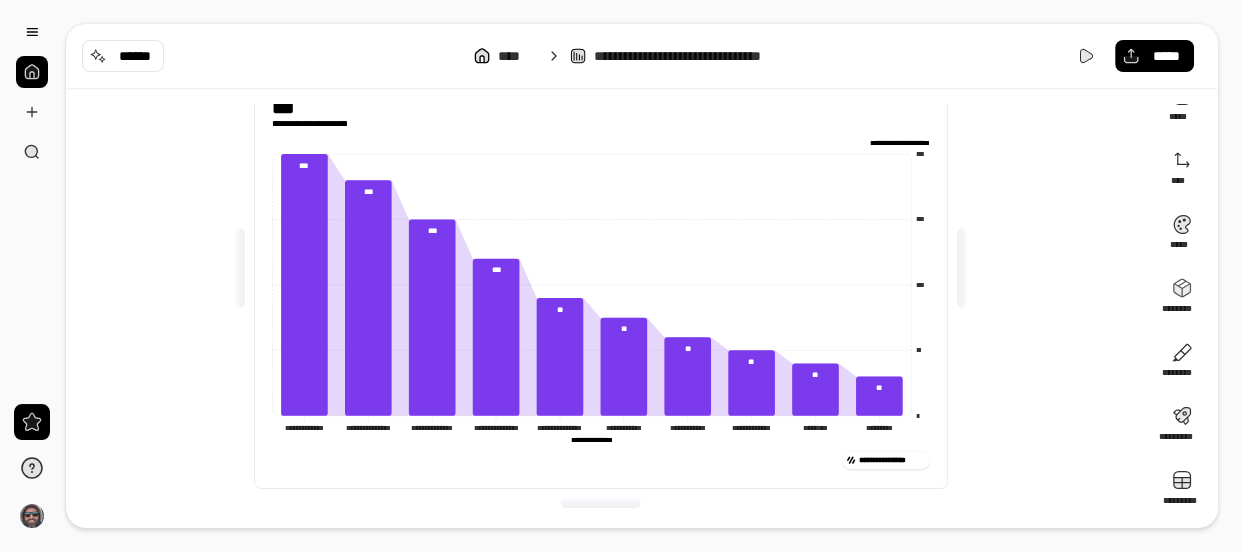 drag, startPoint x: 1044, startPoint y: 2, endPoint x: 150, endPoint y: 359, distance: 962.6448 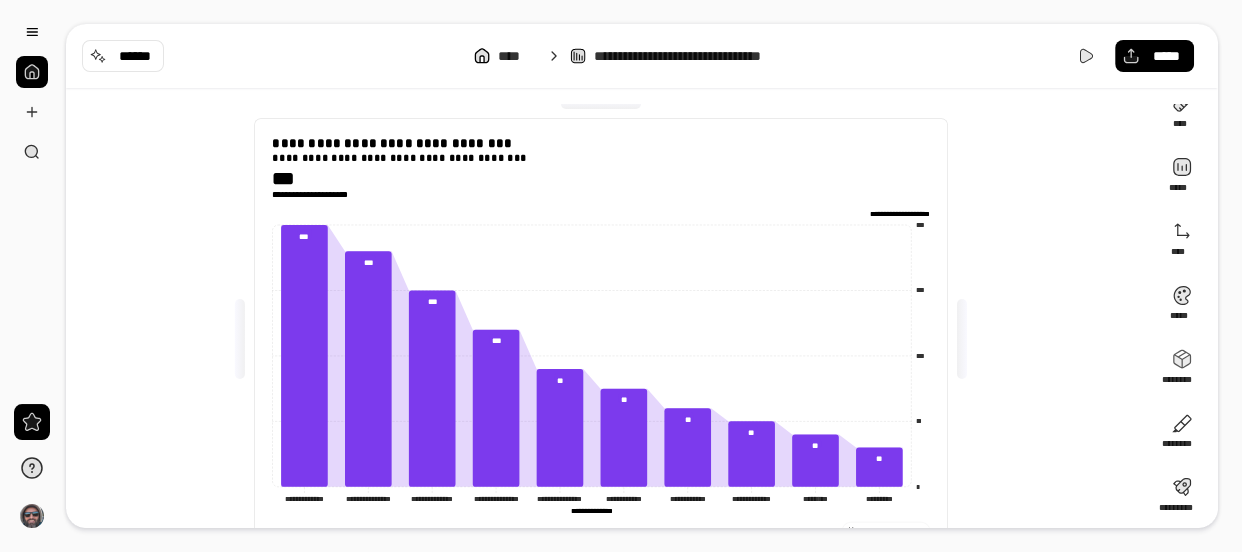 scroll, scrollTop: 5, scrollLeft: 0, axis: vertical 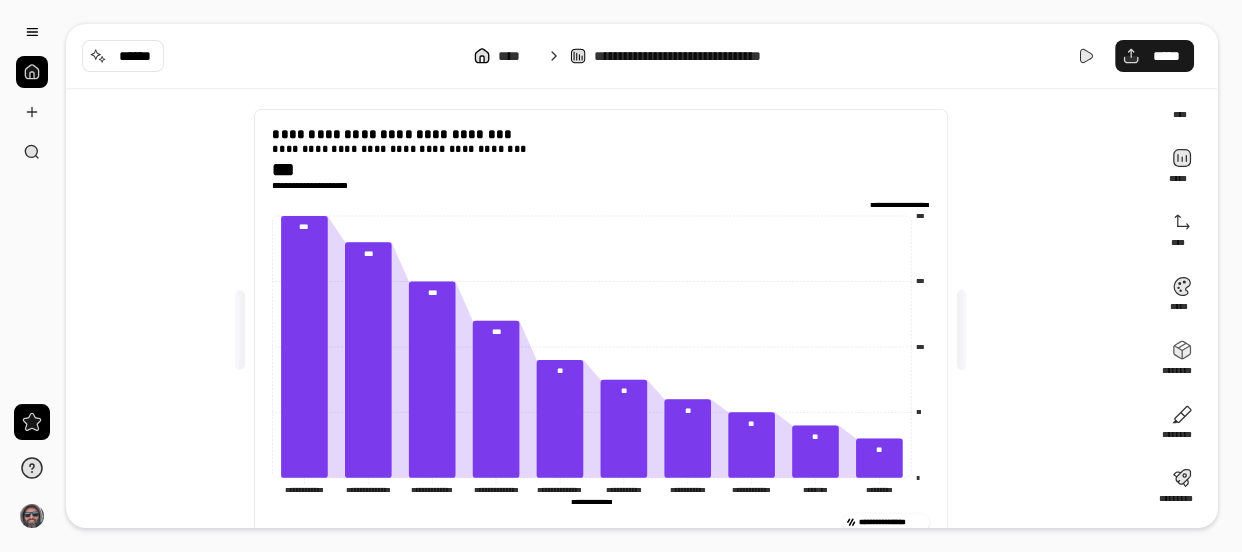 click on "*****" at bounding box center [1154, 56] 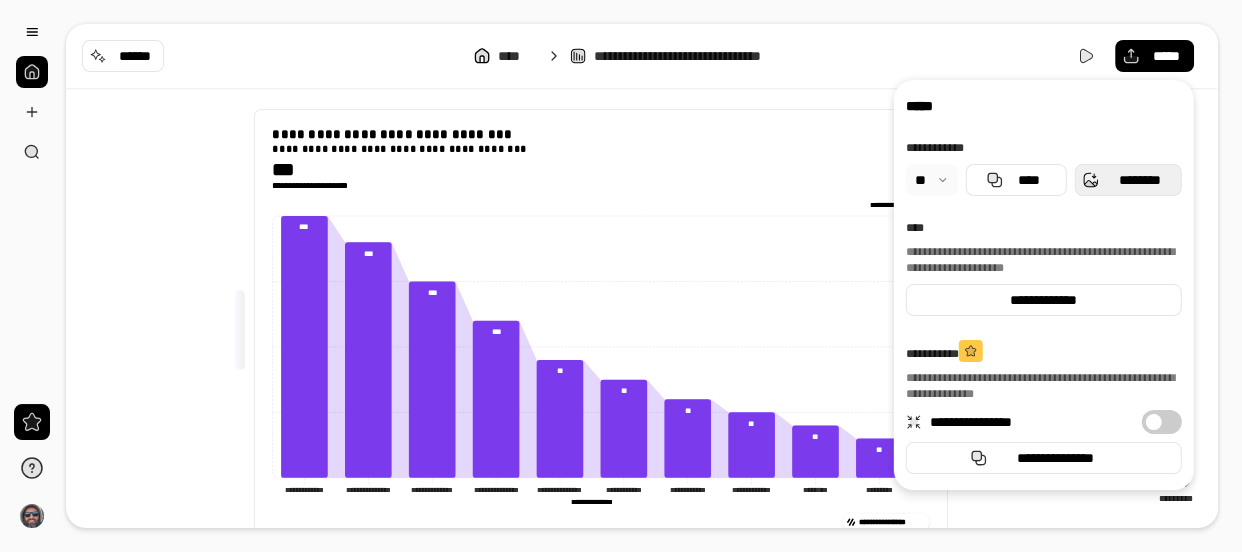 click on "********" at bounding box center (1140, 180) 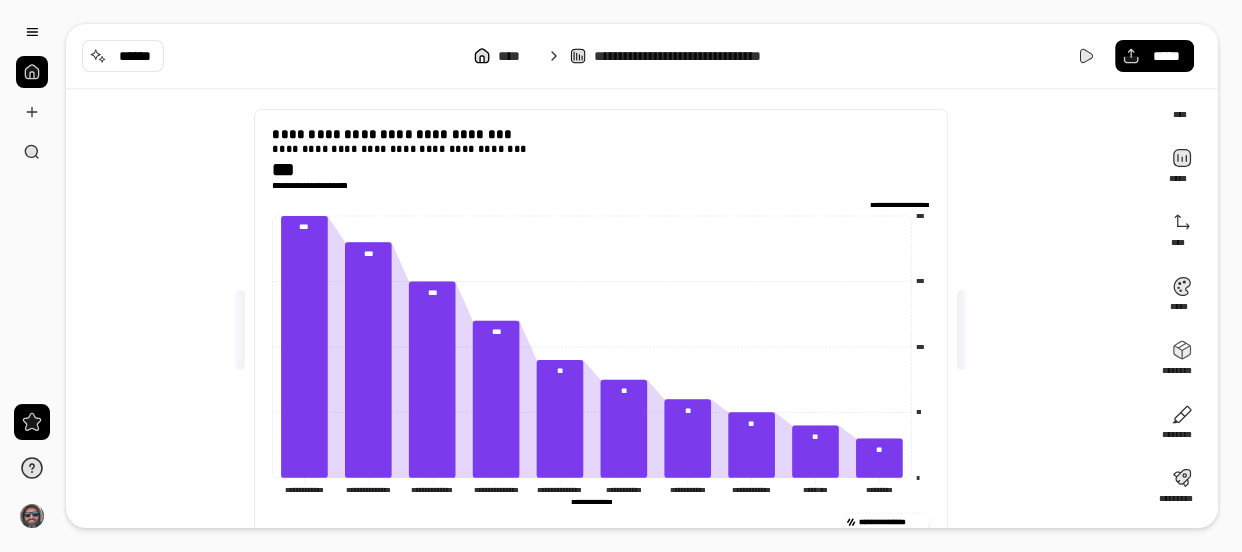 click on "**********" at bounding box center [608, 330] 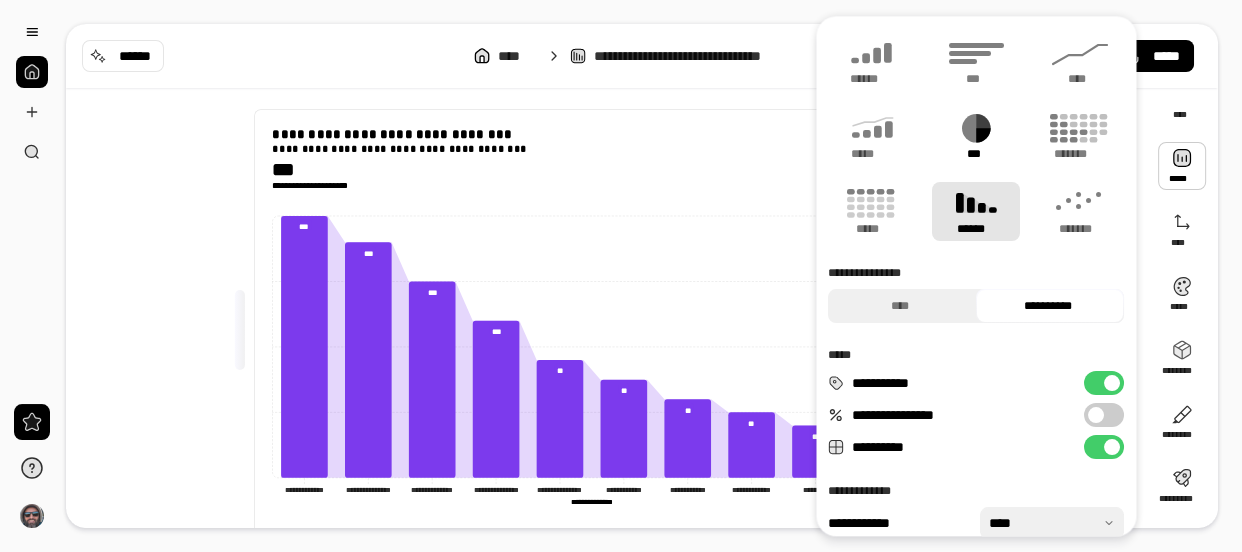click 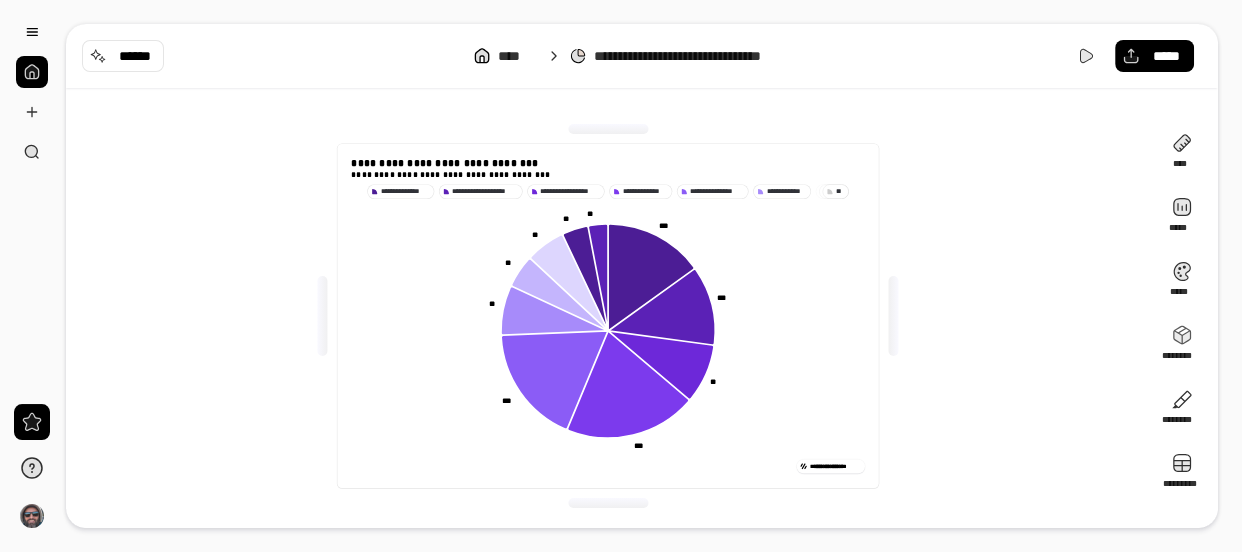 click on "**********" at bounding box center [608, 316] 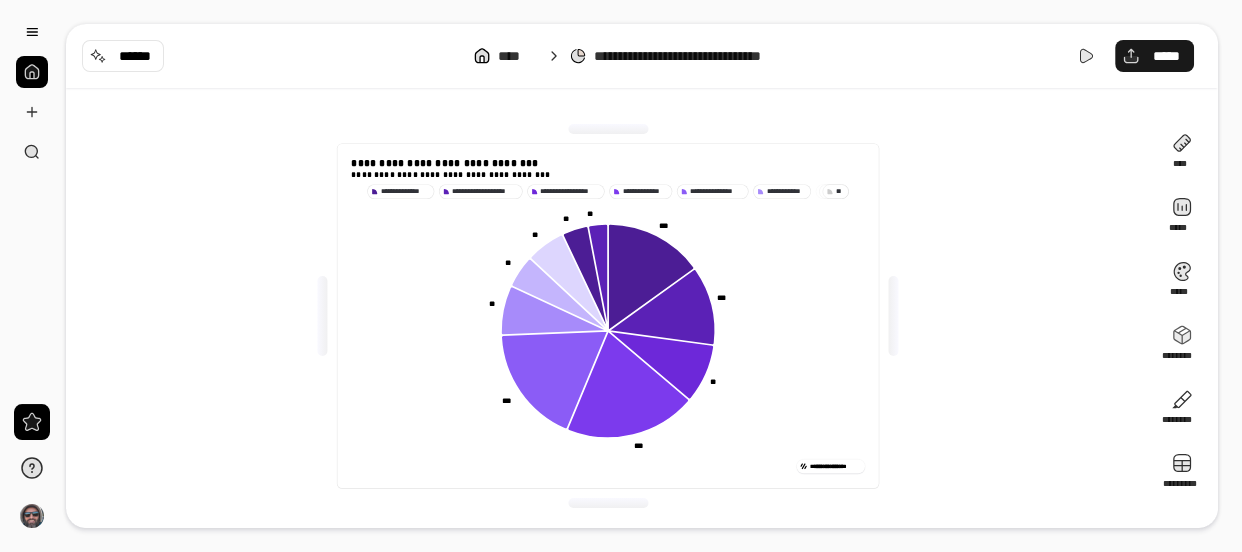 click on "*****" at bounding box center [1166, 56] 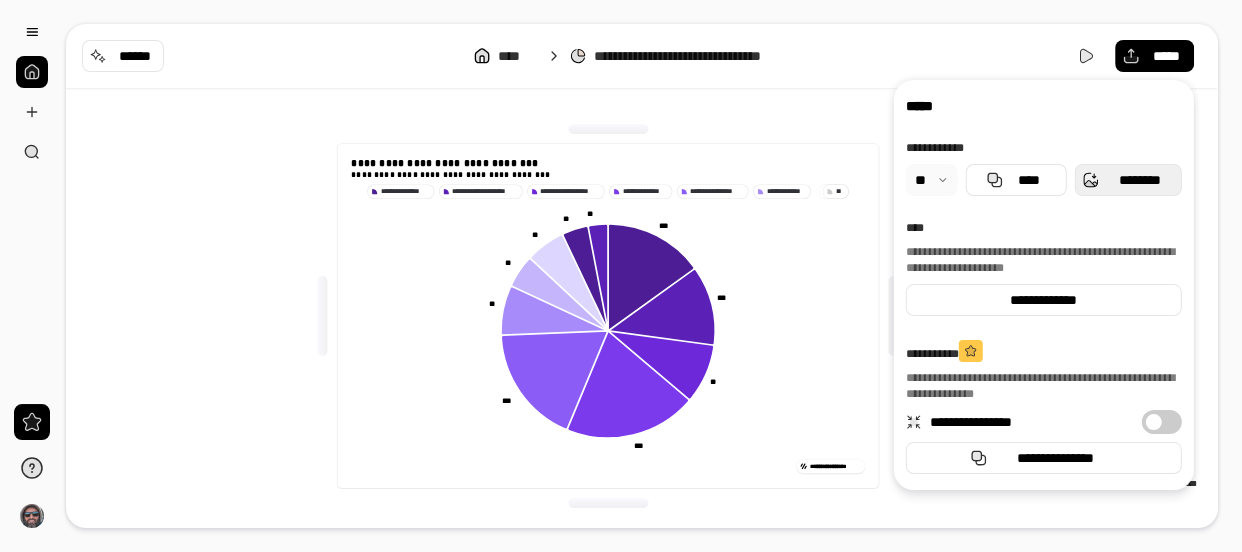 click on "********" at bounding box center (1140, 180) 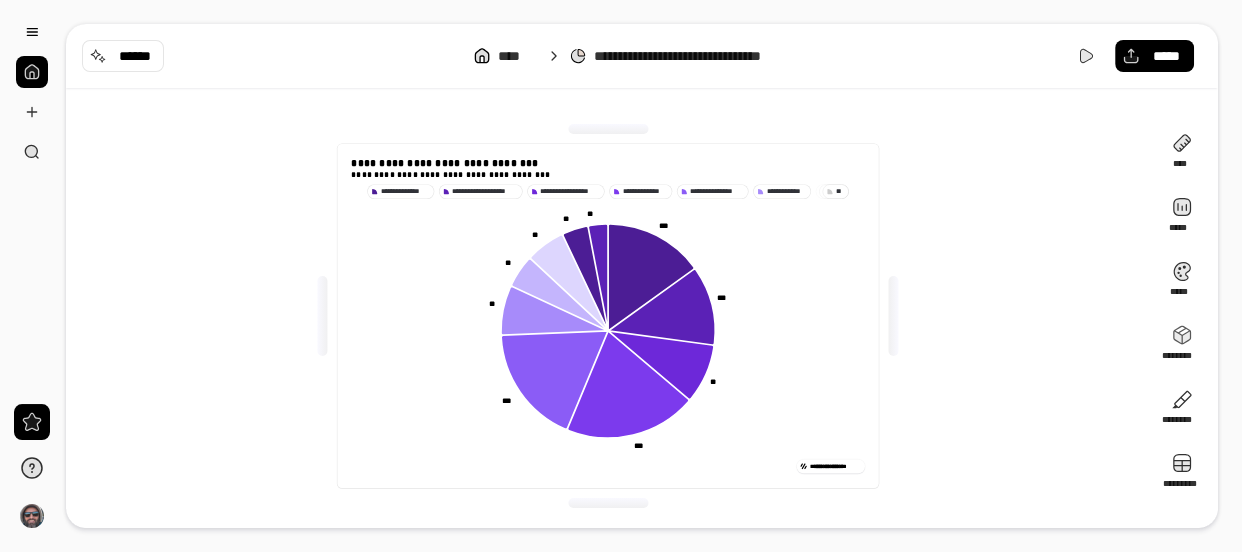 click on "**********" at bounding box center [608, 316] 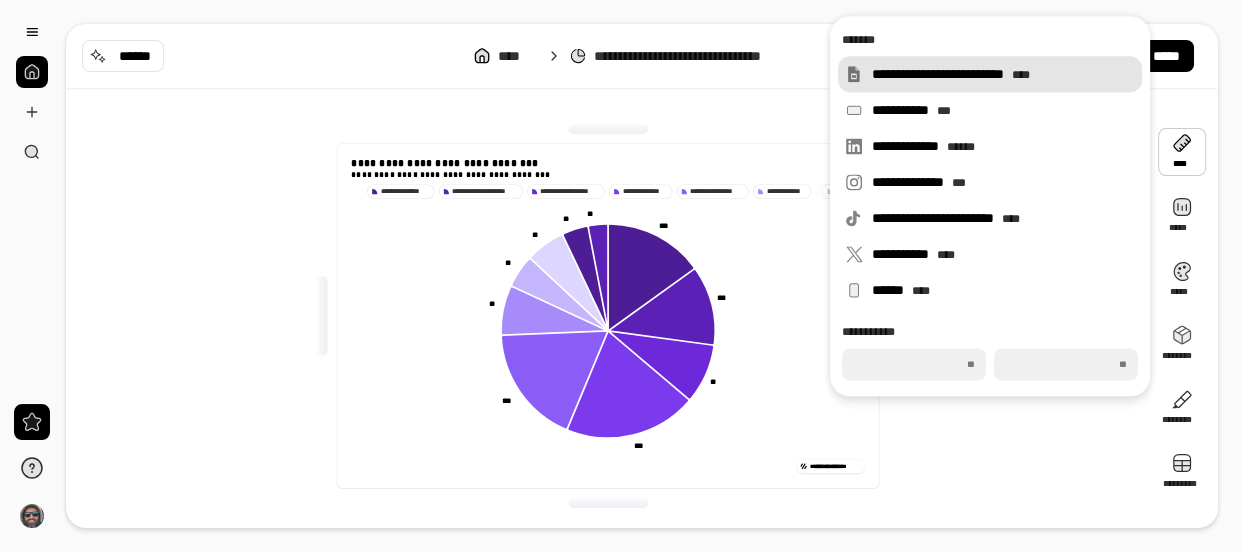click on "**********" at bounding box center [1003, 74] 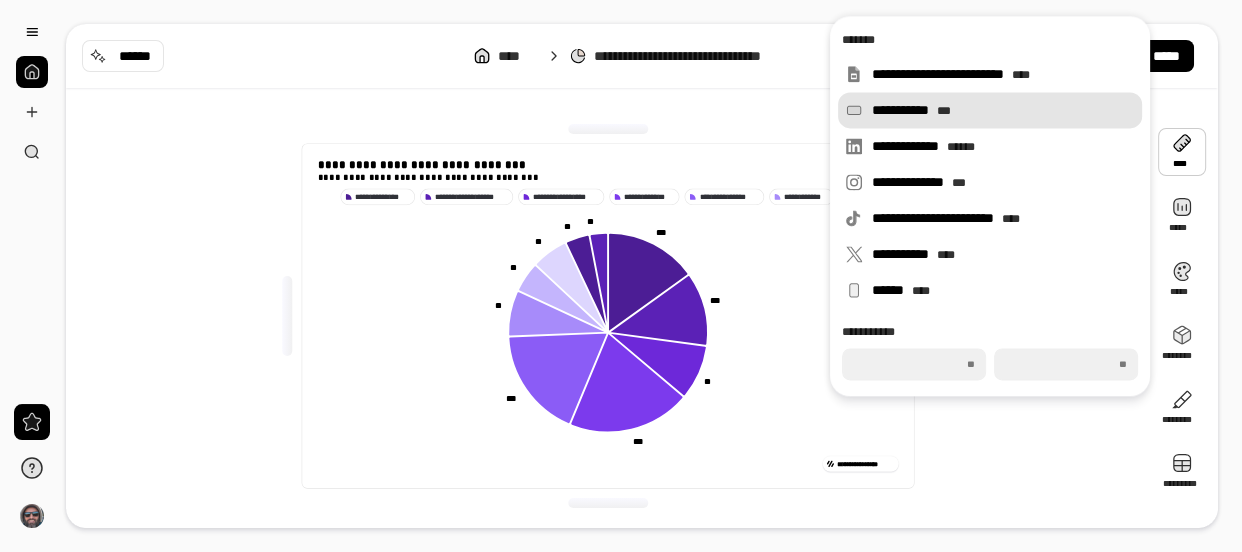 click on "**********" at bounding box center [1003, 110] 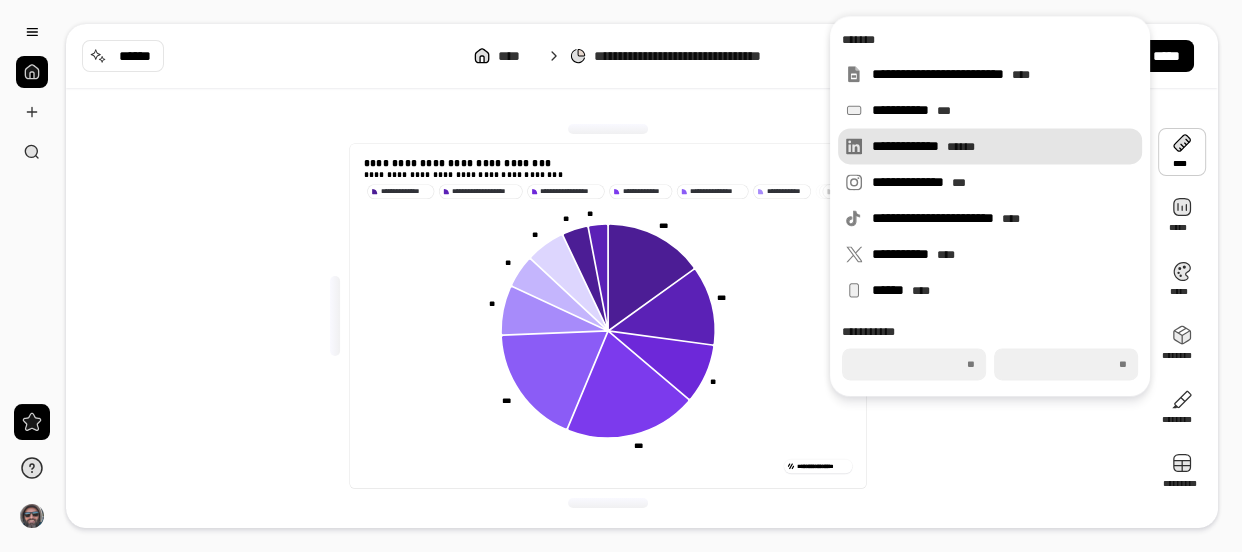 click on "**********" at bounding box center (1003, 146) 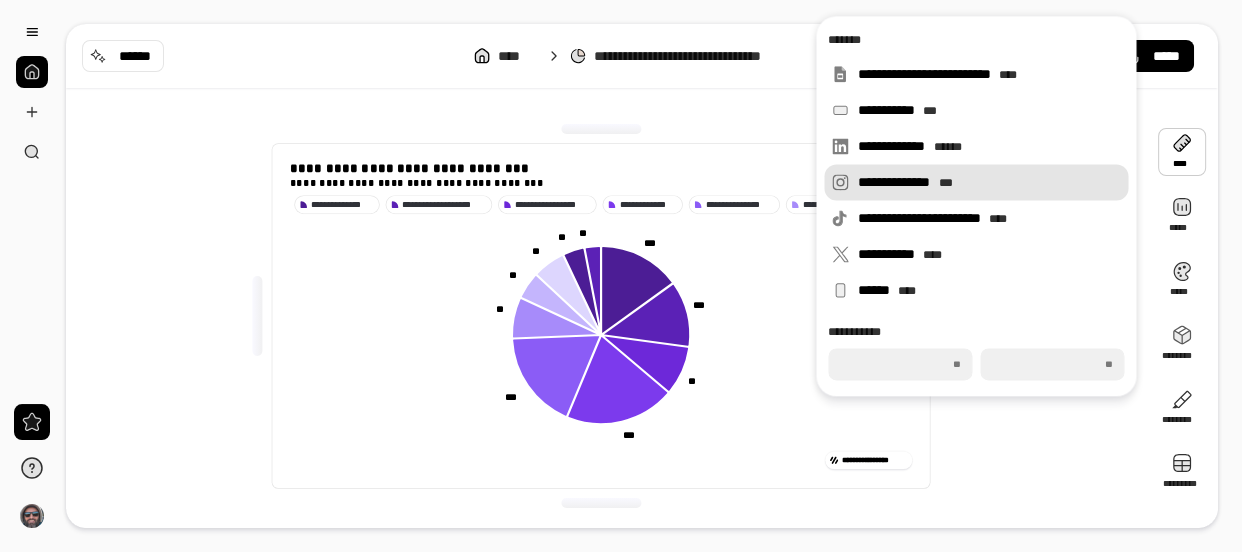 click on "**********" at bounding box center (989, 182) 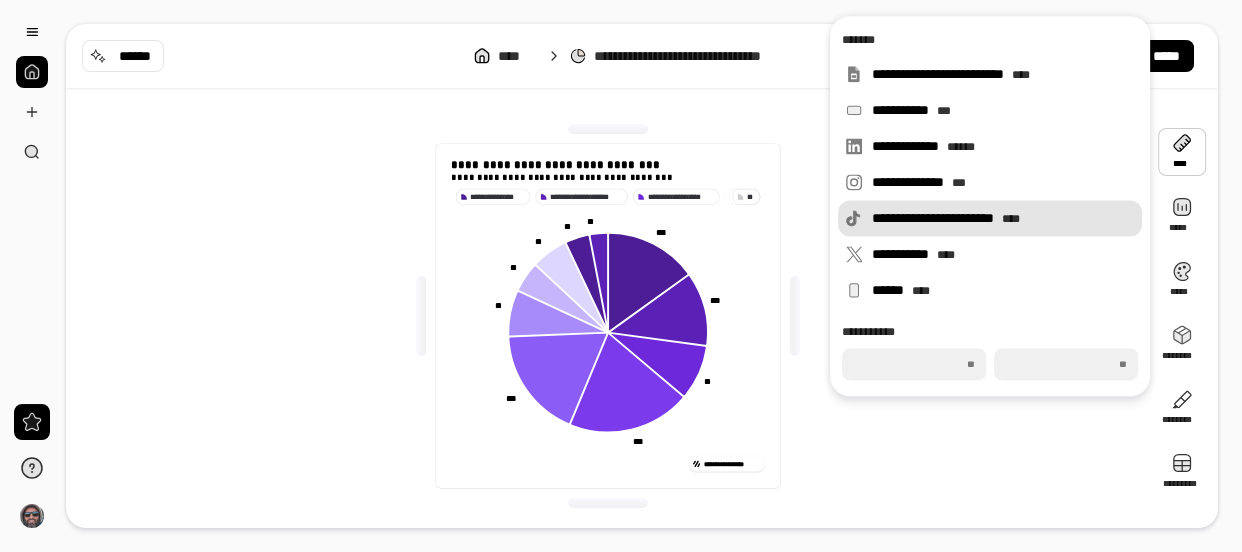 click on "**********" at bounding box center [1003, 218] 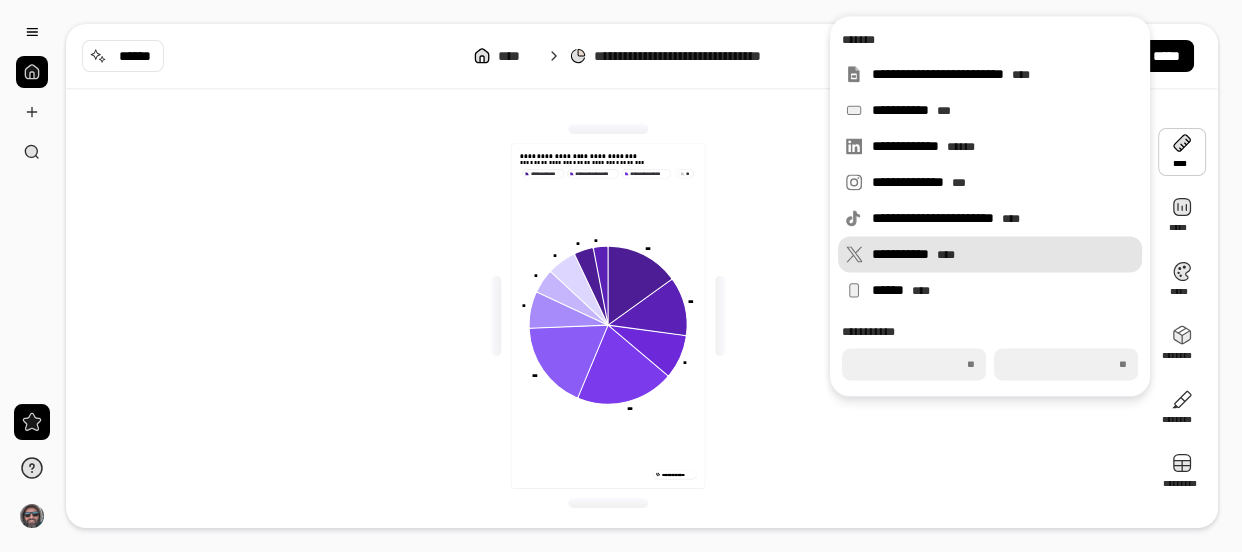 click on "**********" at bounding box center [1003, 254] 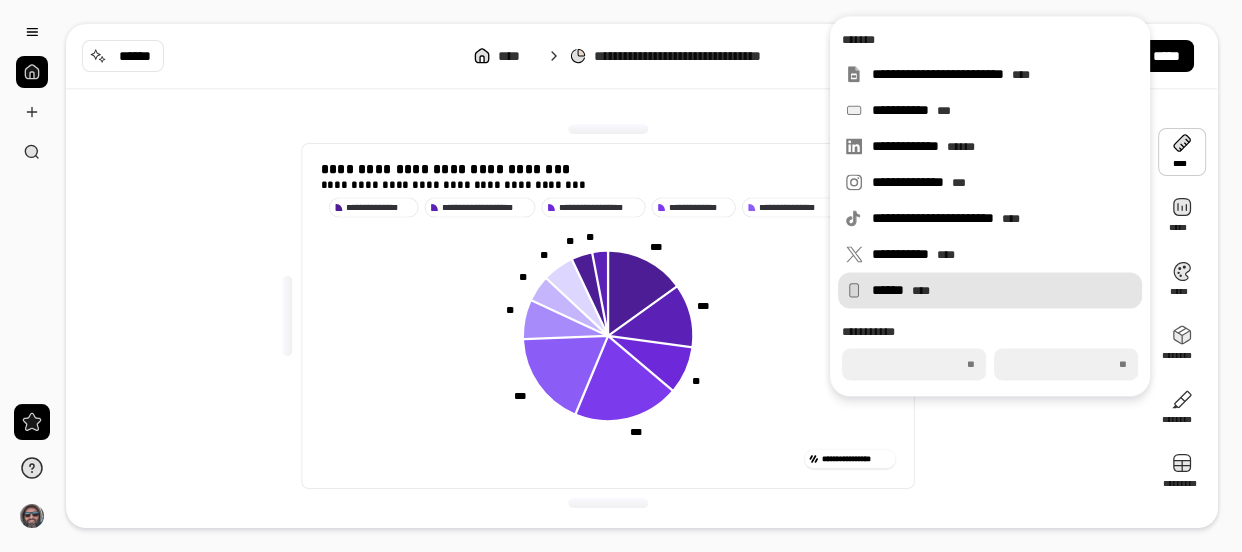 click on "****** ****" at bounding box center (1003, 290) 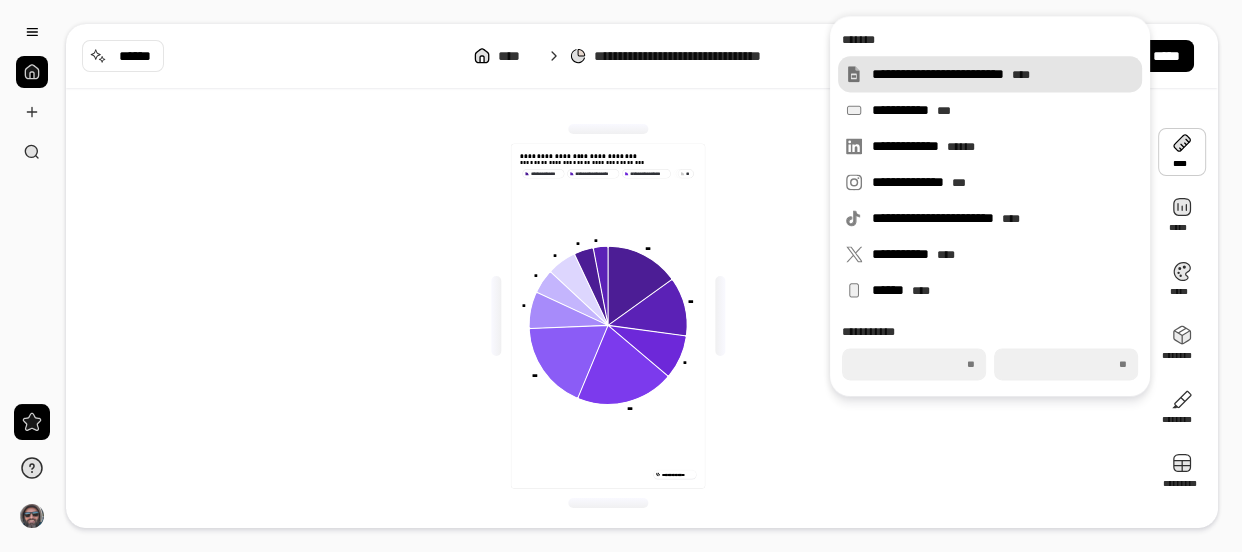 click on "**********" at bounding box center (1003, 74) 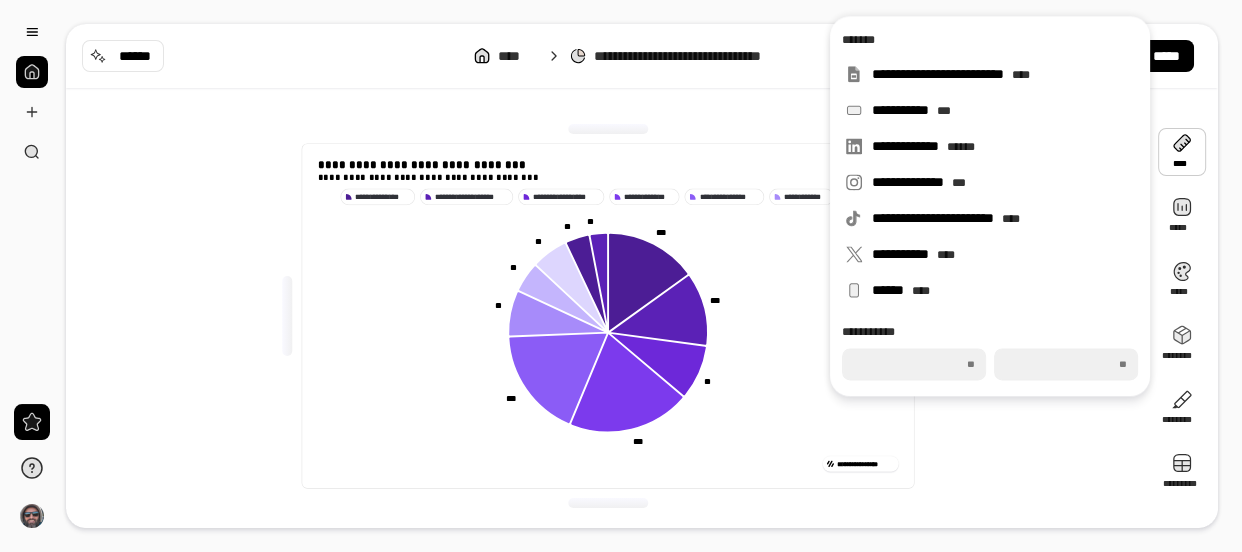 click on "**********" at bounding box center [608, 316] 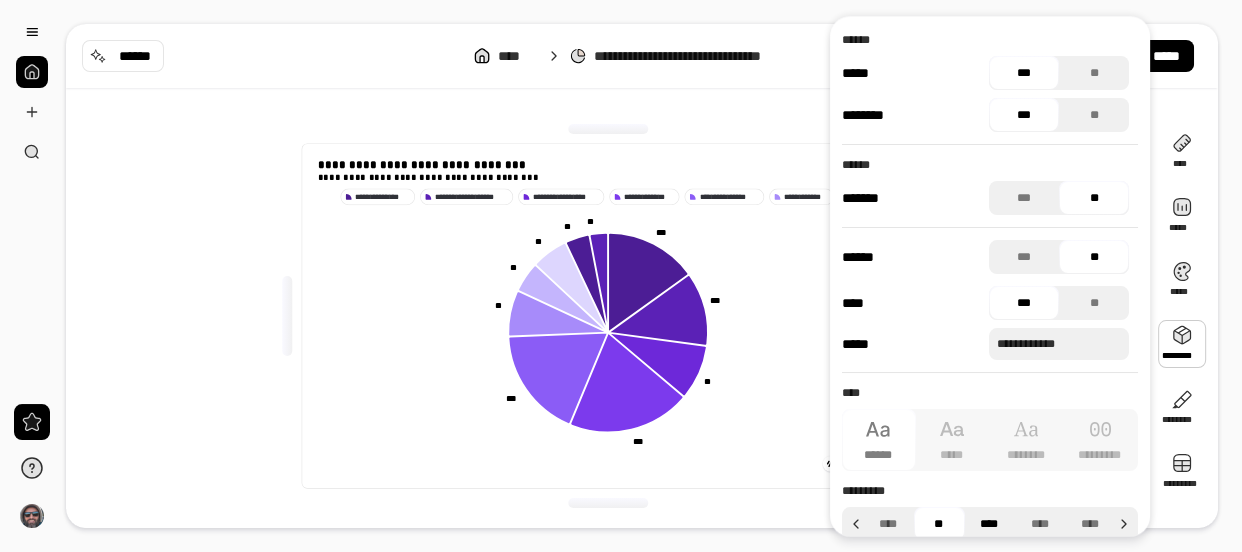 click on "****" at bounding box center (989, 524) 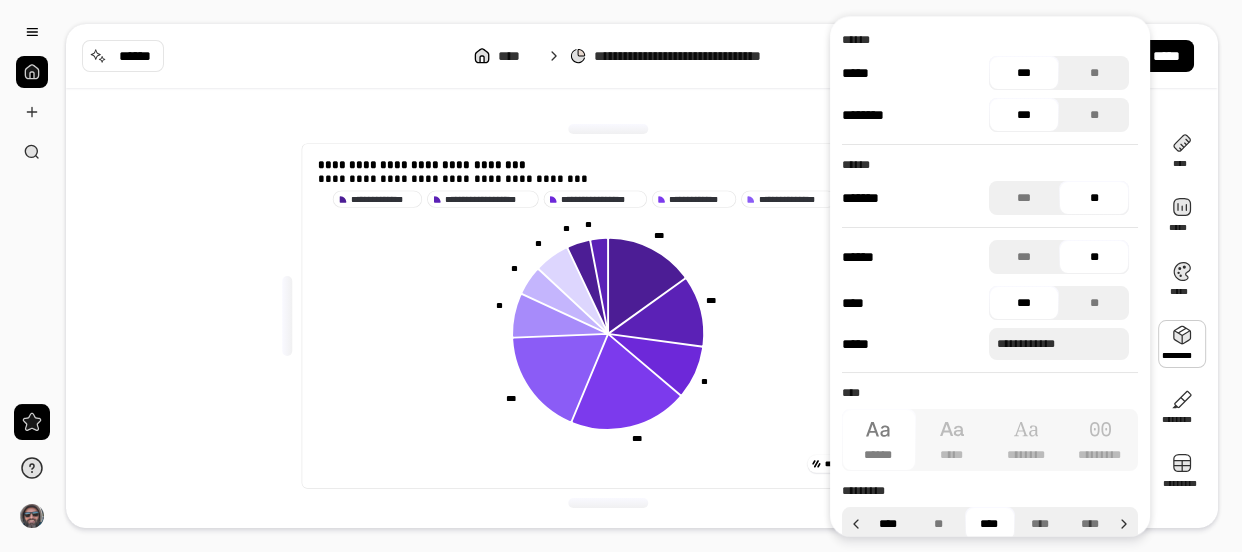 click on "****" at bounding box center (888, 524) 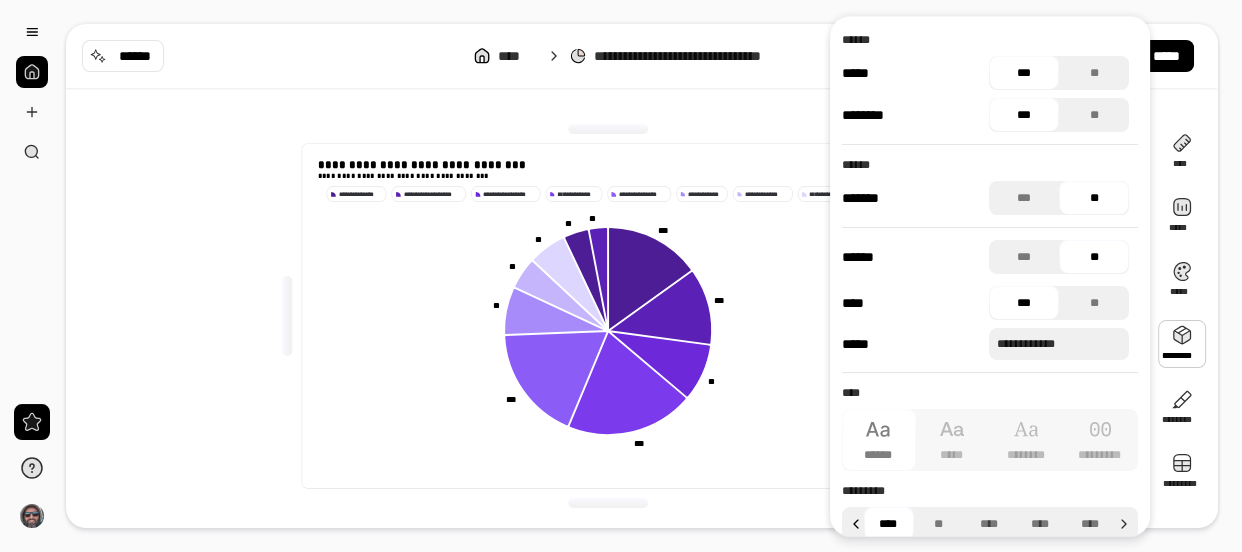 click at bounding box center [853, 524] 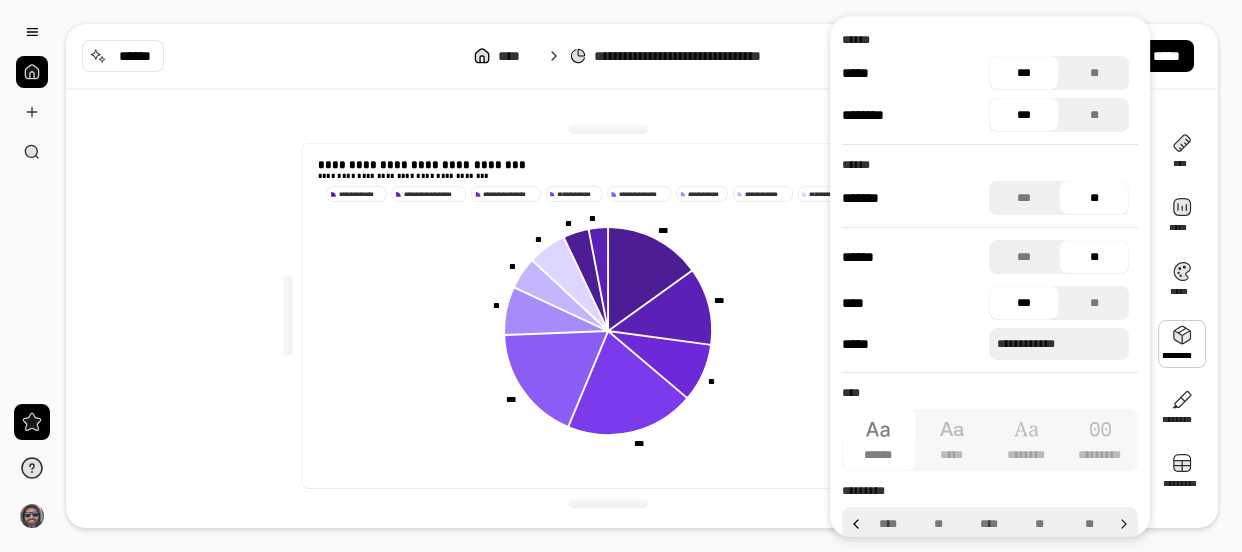 click 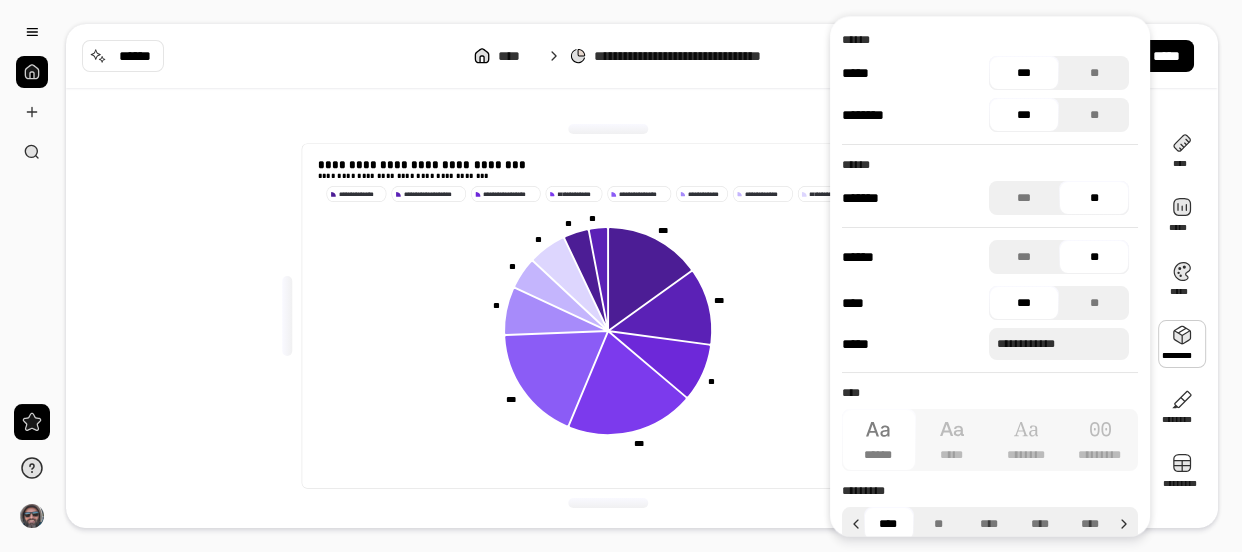 click on "****" at bounding box center [888, 524] 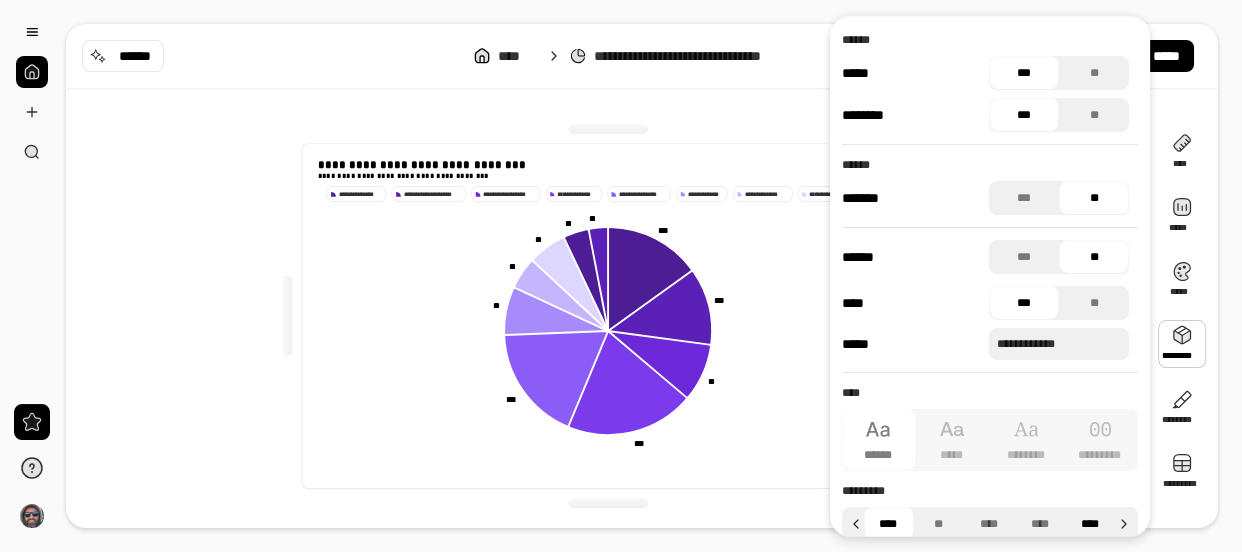 click on "****" at bounding box center (1090, 524) 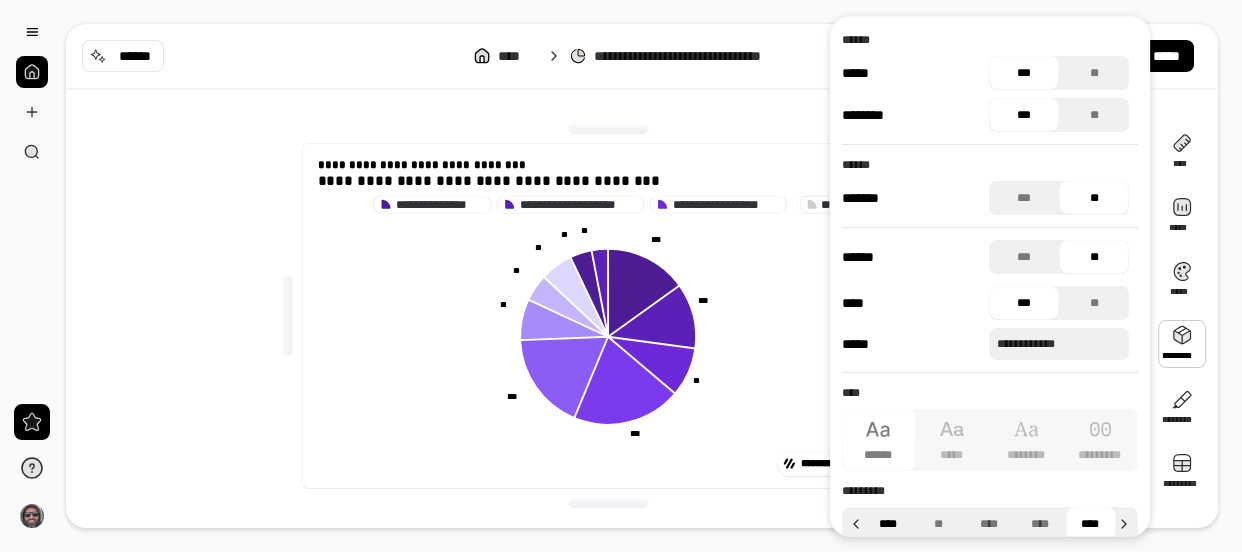 click on "****" at bounding box center [888, 524] 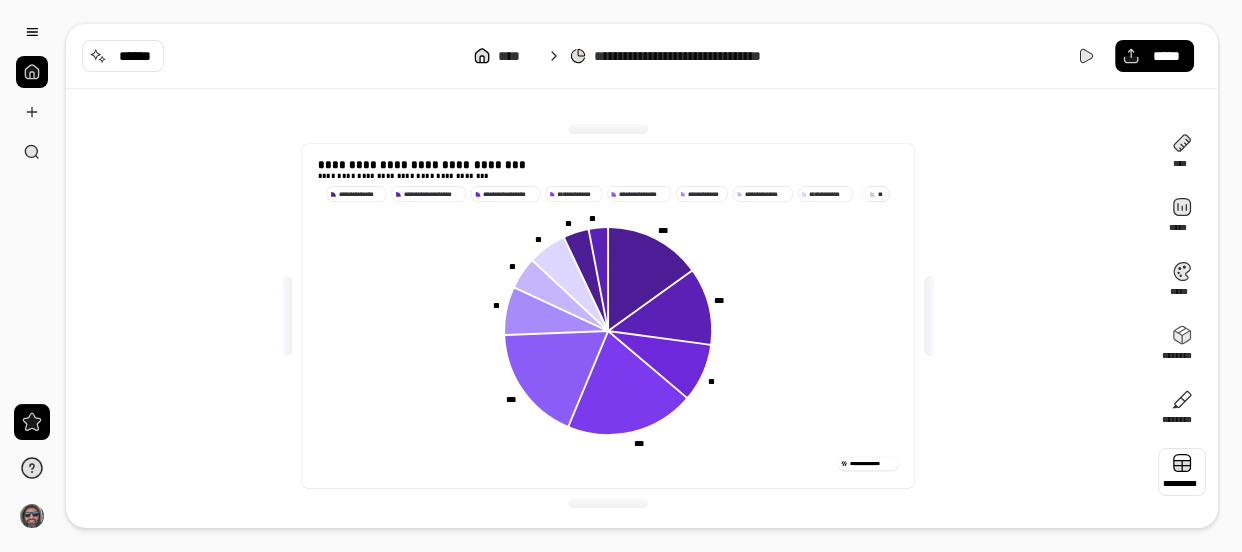 click at bounding box center [1182, 472] 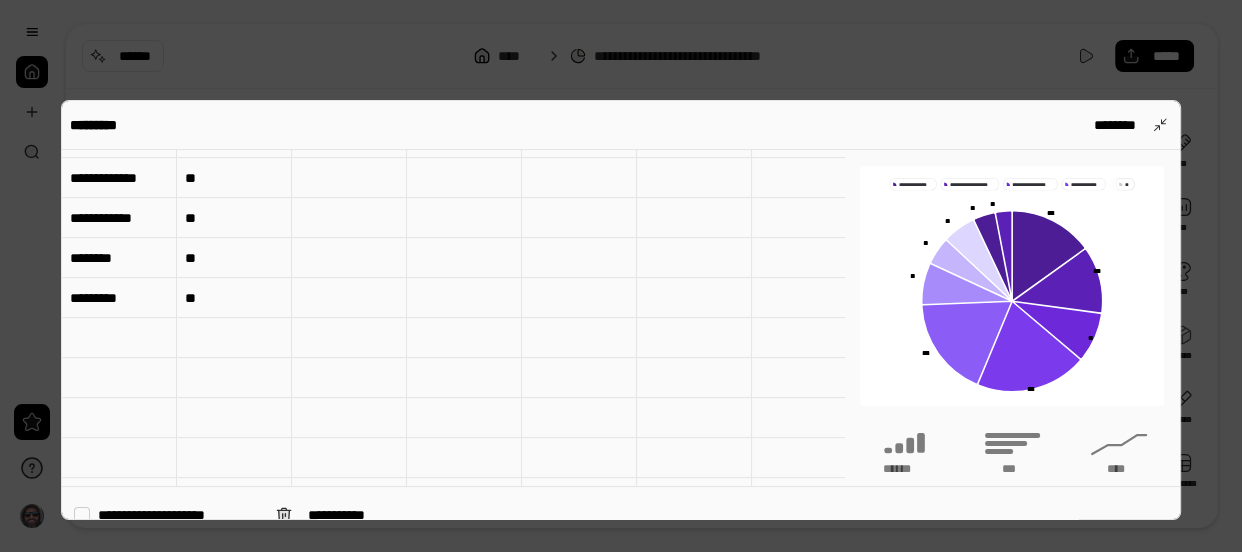 scroll, scrollTop: 181, scrollLeft: 0, axis: vertical 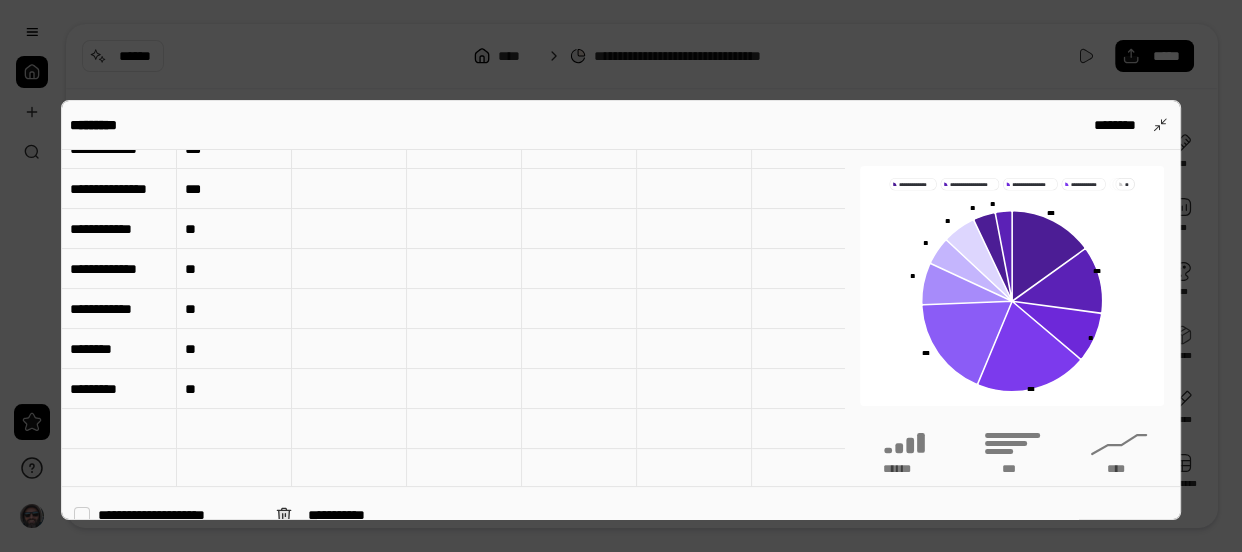 click on "********" at bounding box center (119, 349) 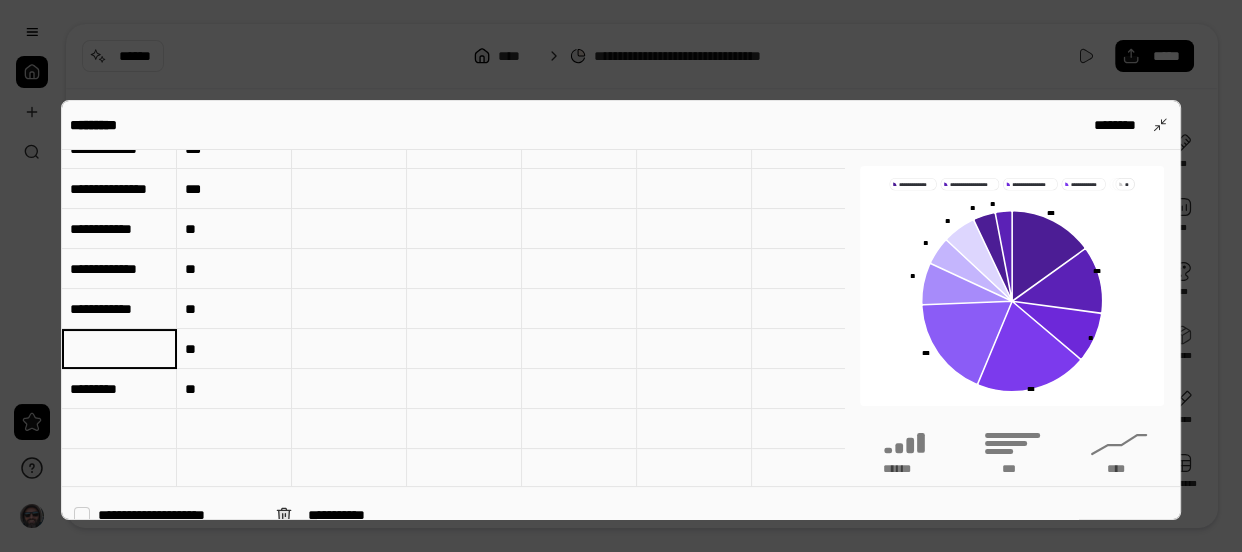 type 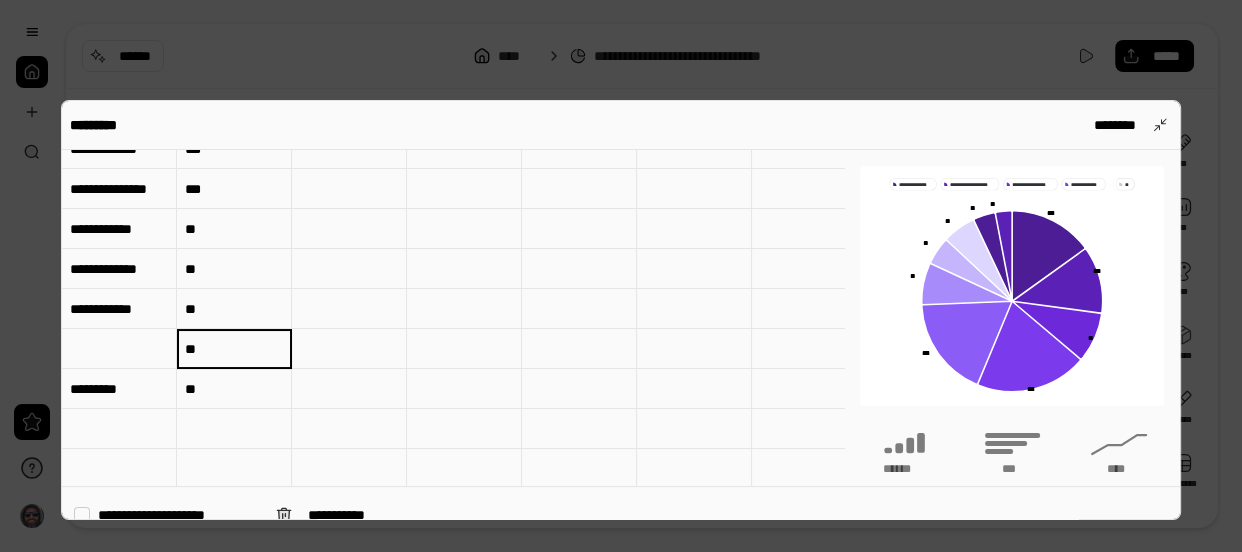 type 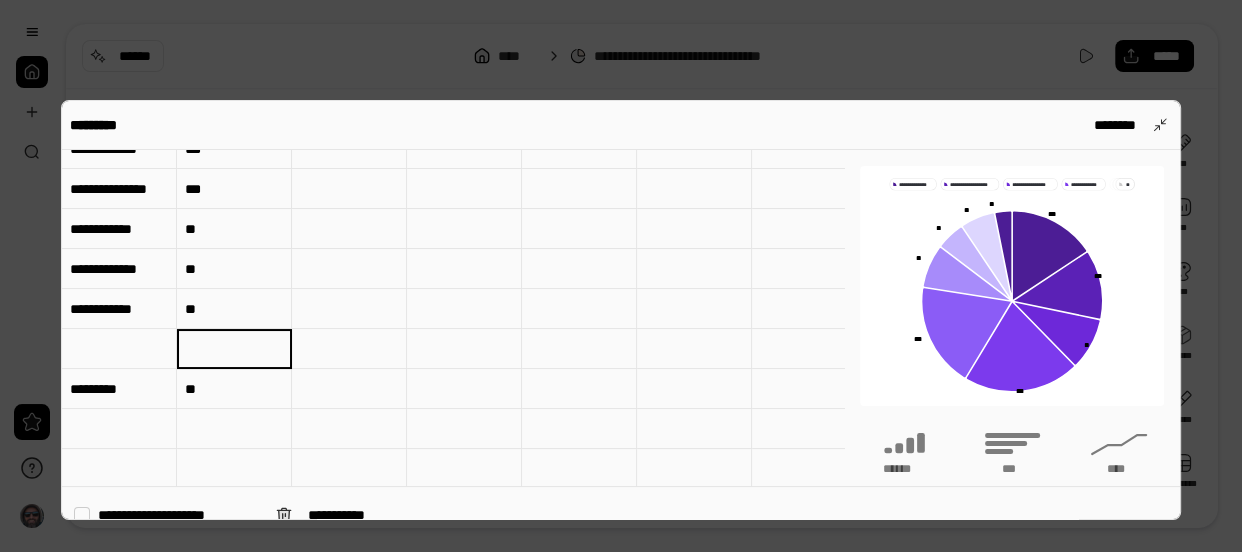click on "**********" at bounding box center [119, 309] 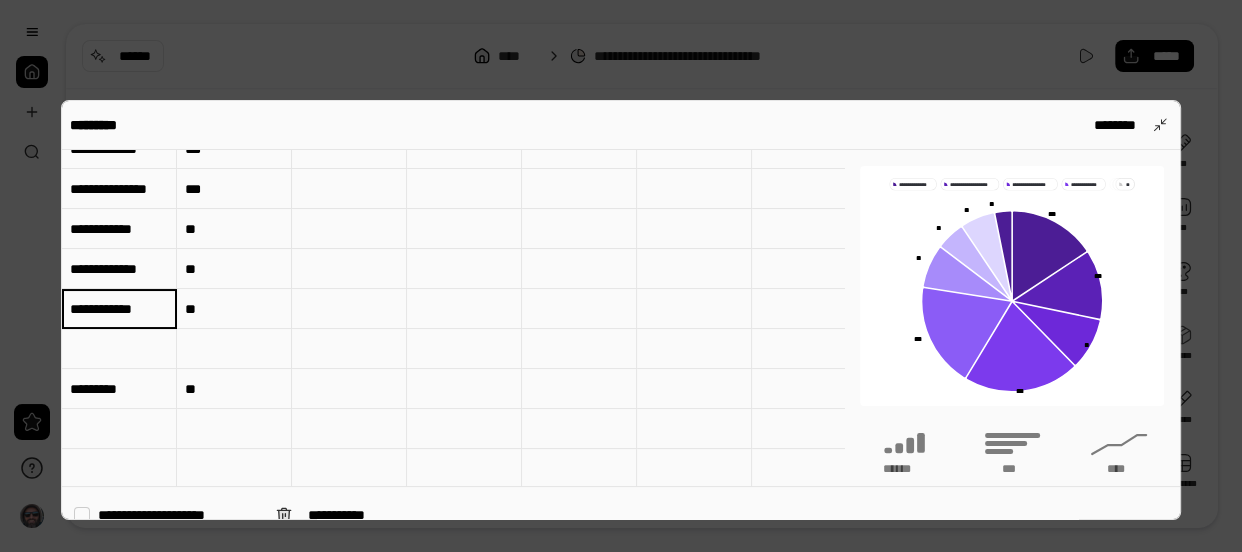type 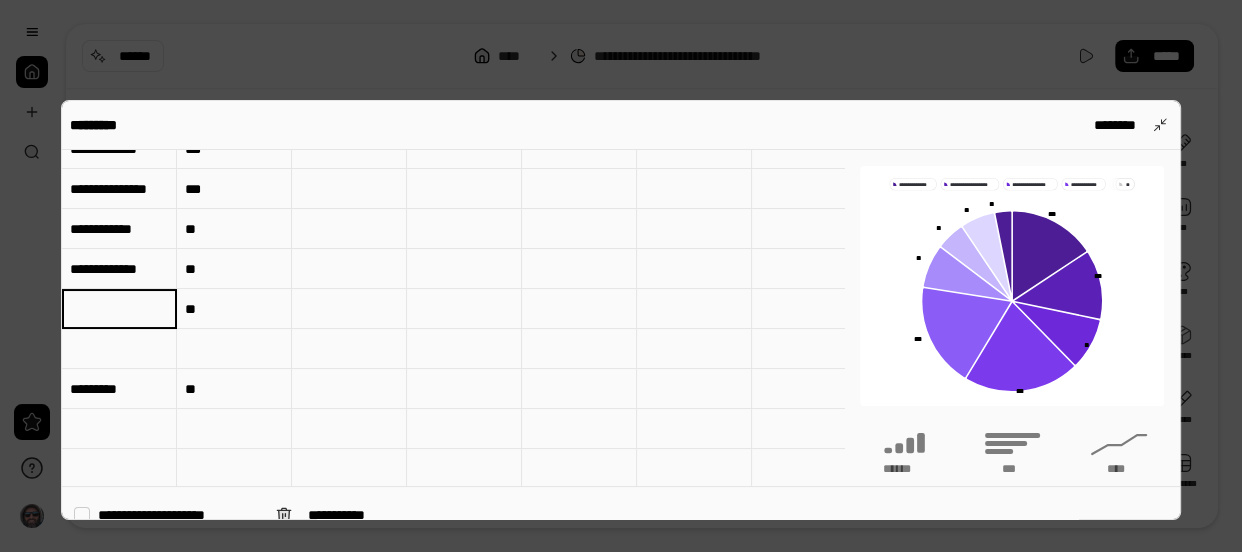 click on "**" at bounding box center (234, 309) 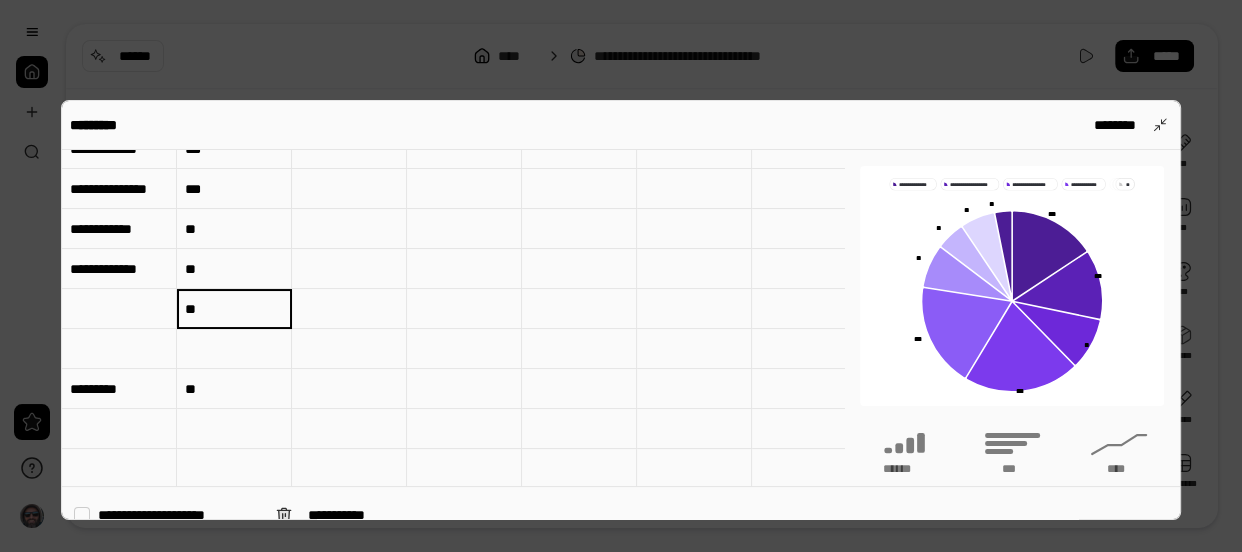 type 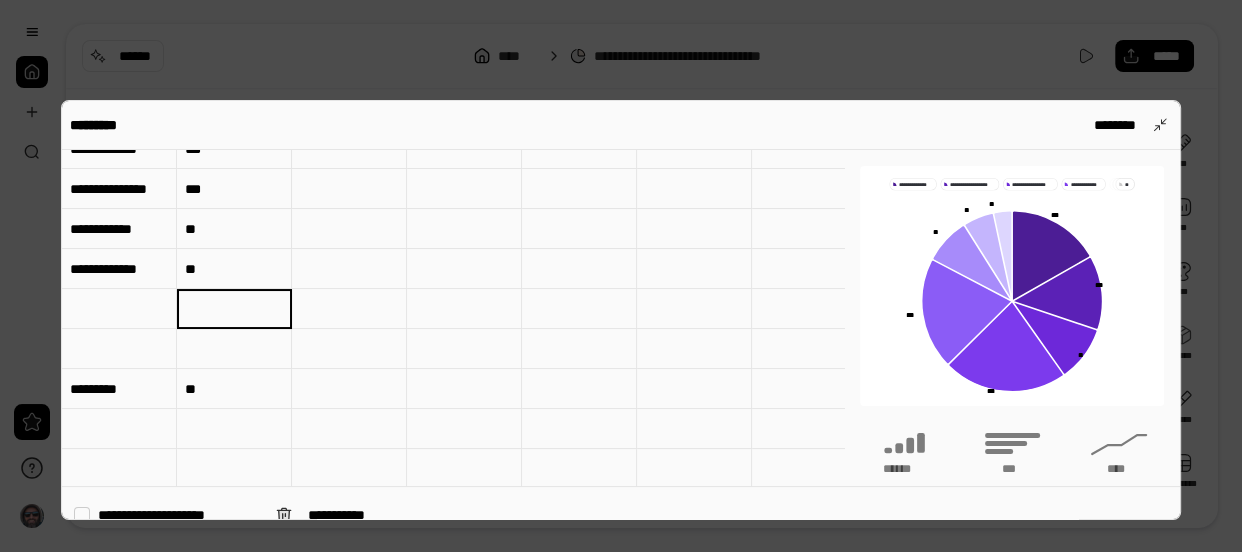 click on "**********" at bounding box center [119, 269] 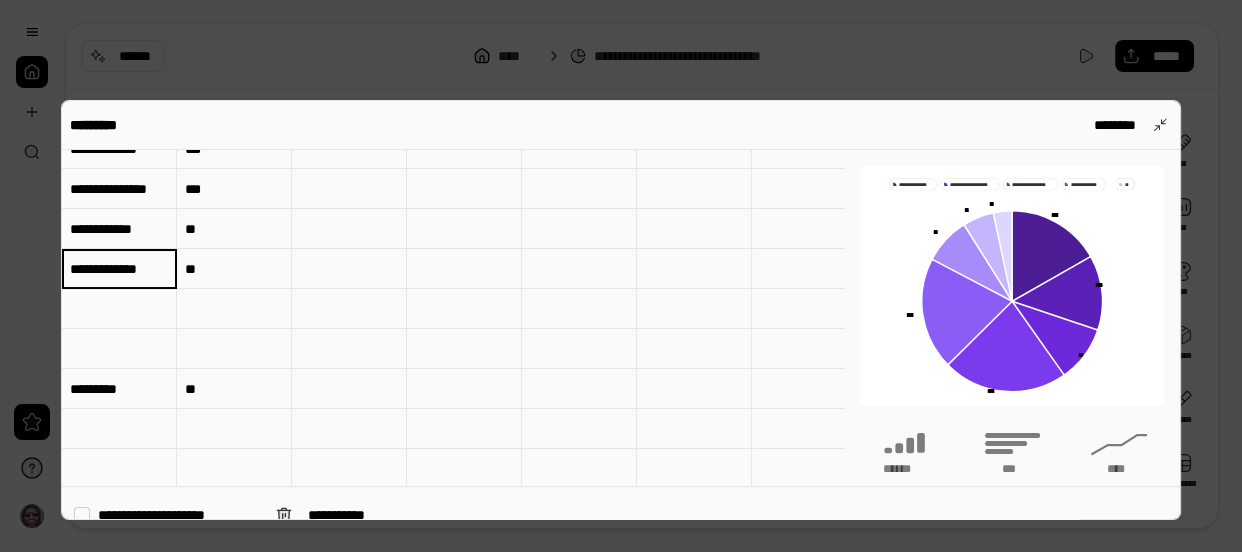 type 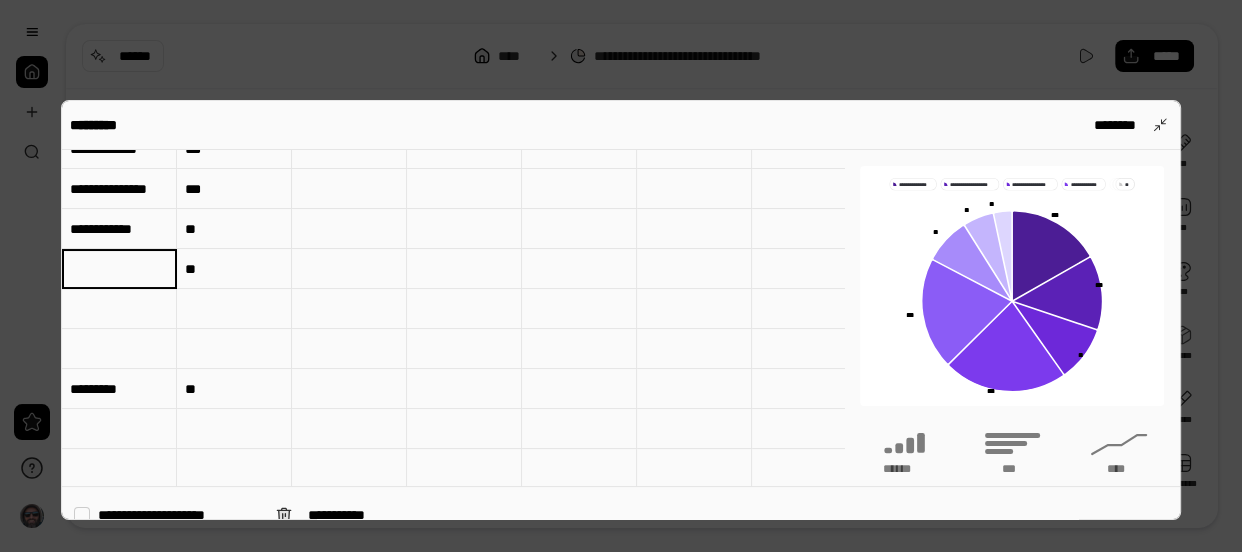 click on "**" at bounding box center (234, 269) 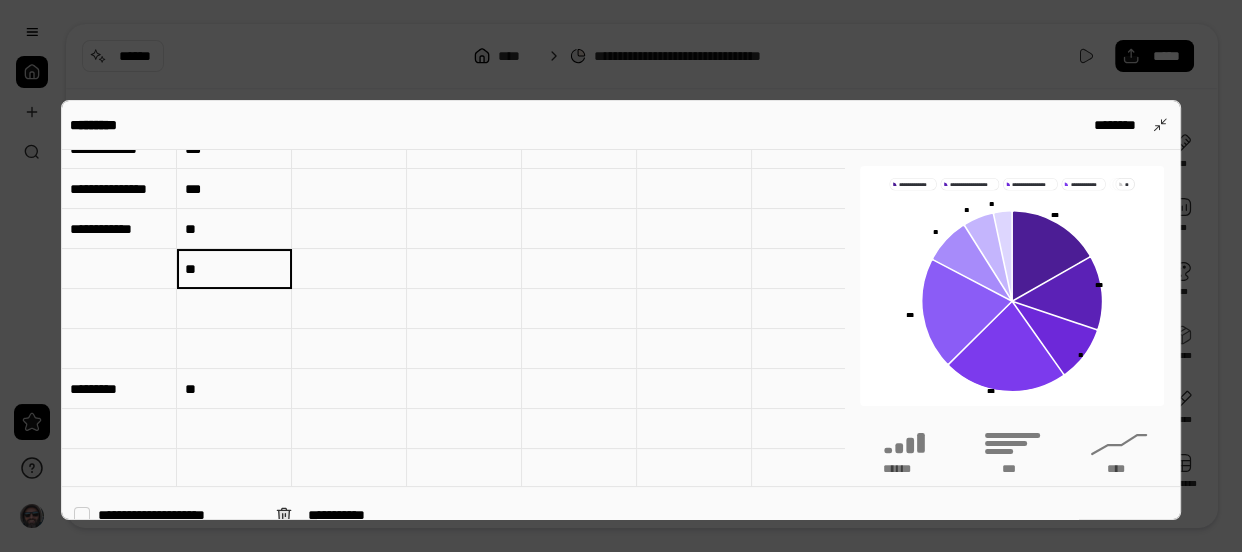 type 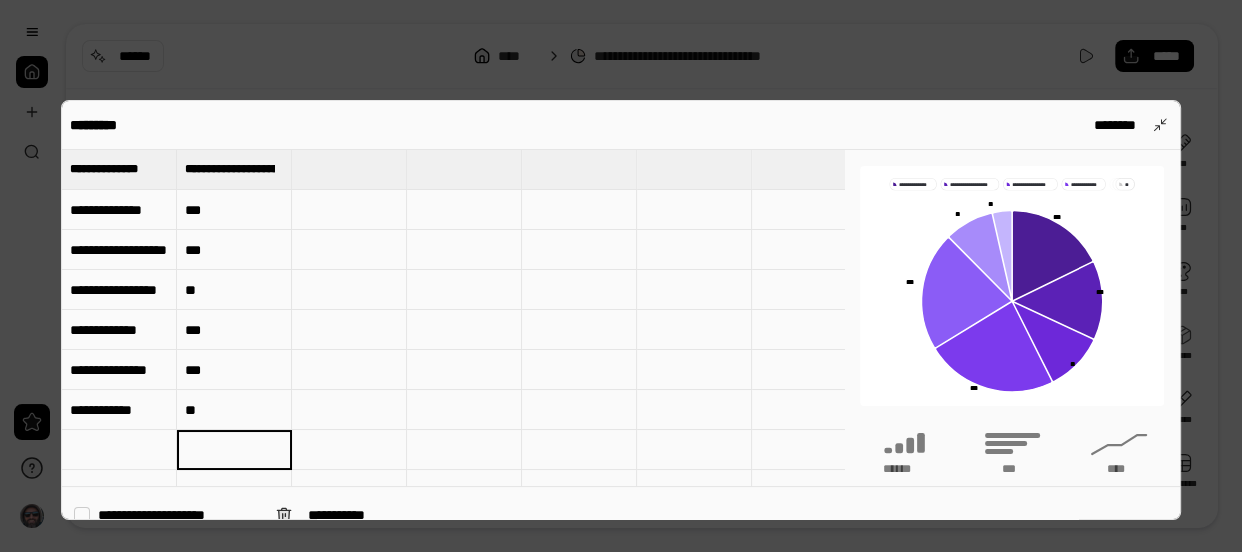 scroll, scrollTop: 0, scrollLeft: 0, axis: both 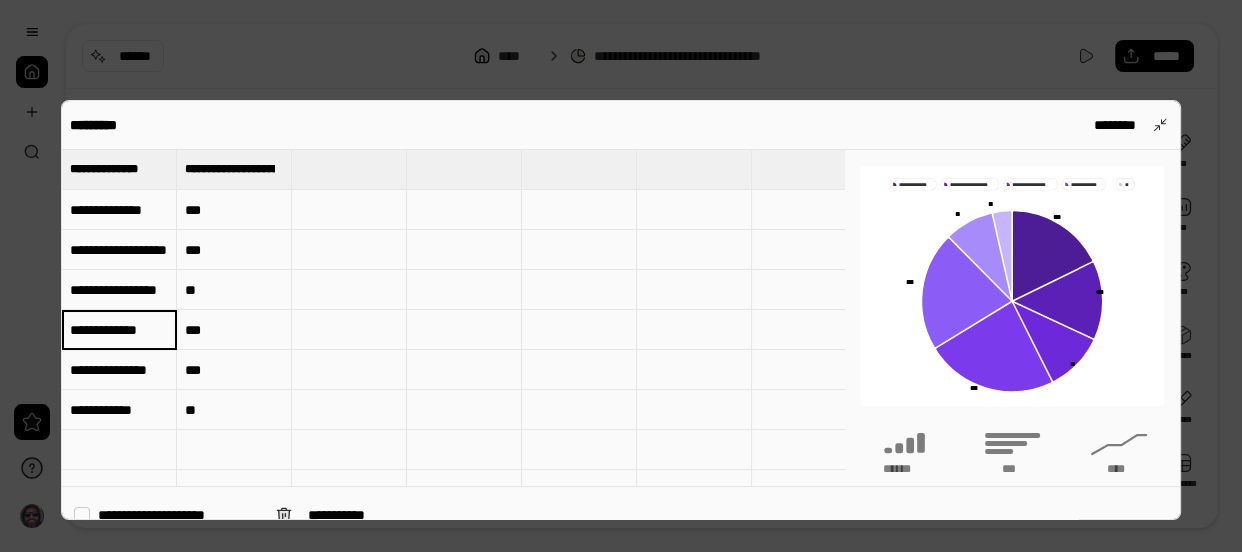 click on "**********" at bounding box center [119, 330] 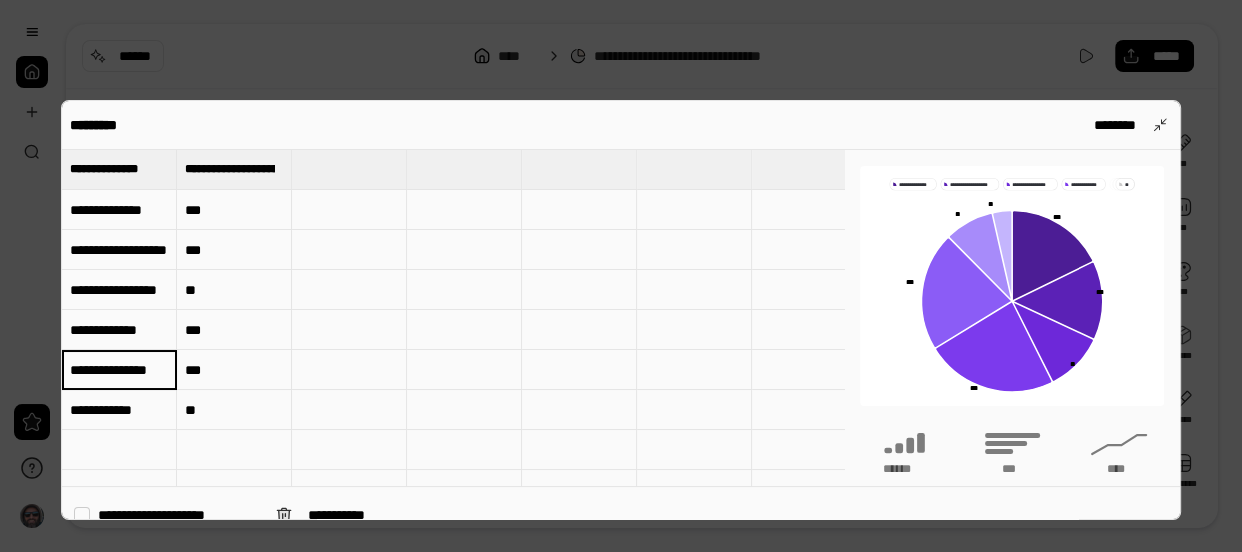 click on "**********" at bounding box center [119, 370] 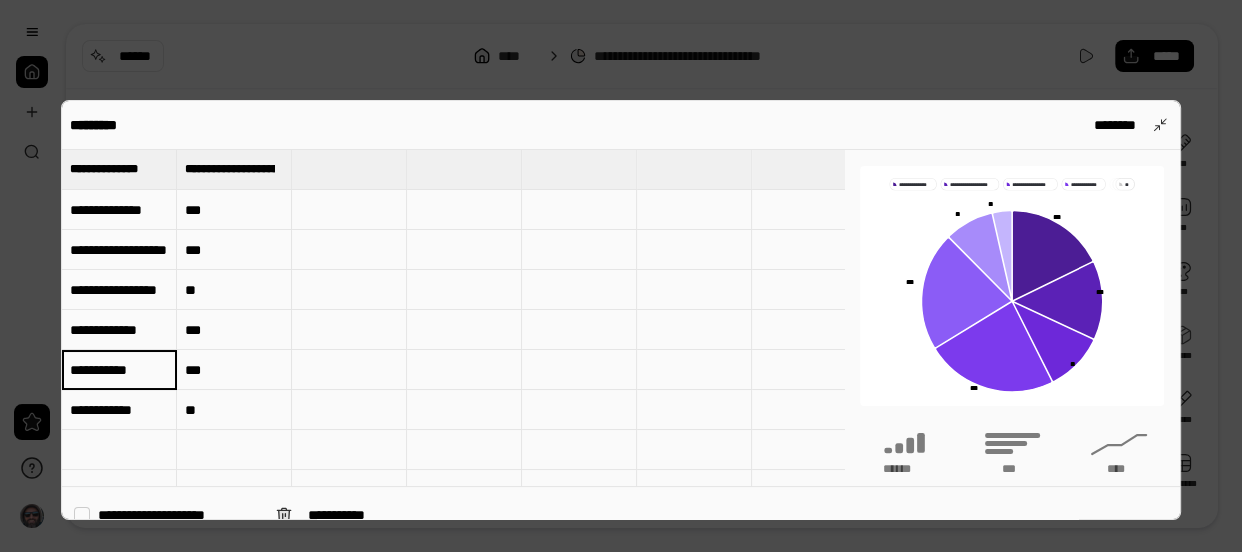 scroll, scrollTop: 0, scrollLeft: 0, axis: both 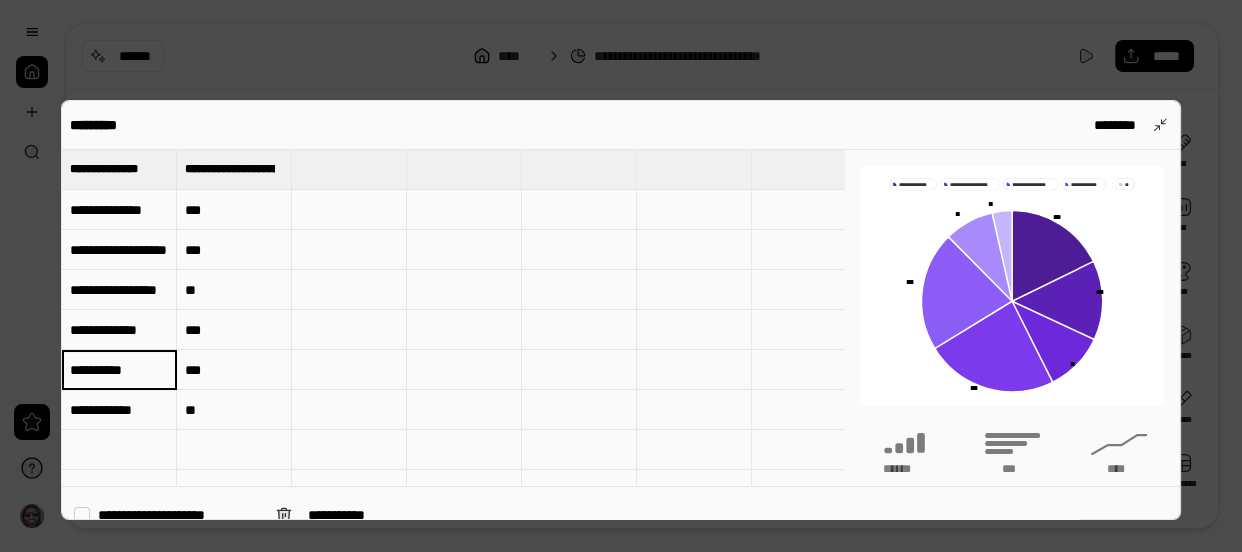 click on "**********" at bounding box center [119, 369] 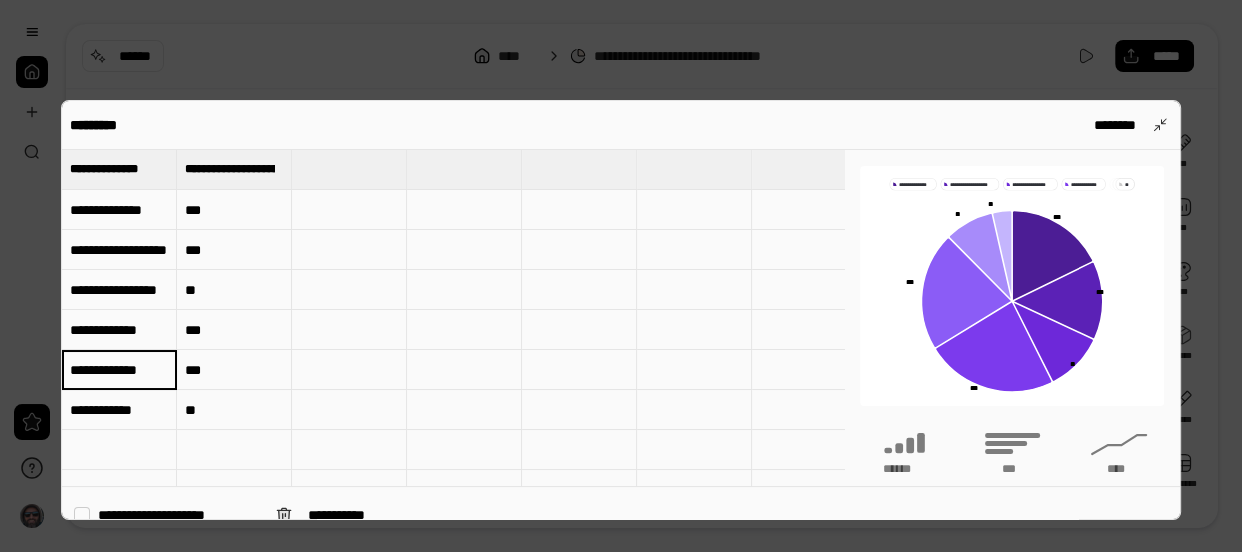 type on "**********" 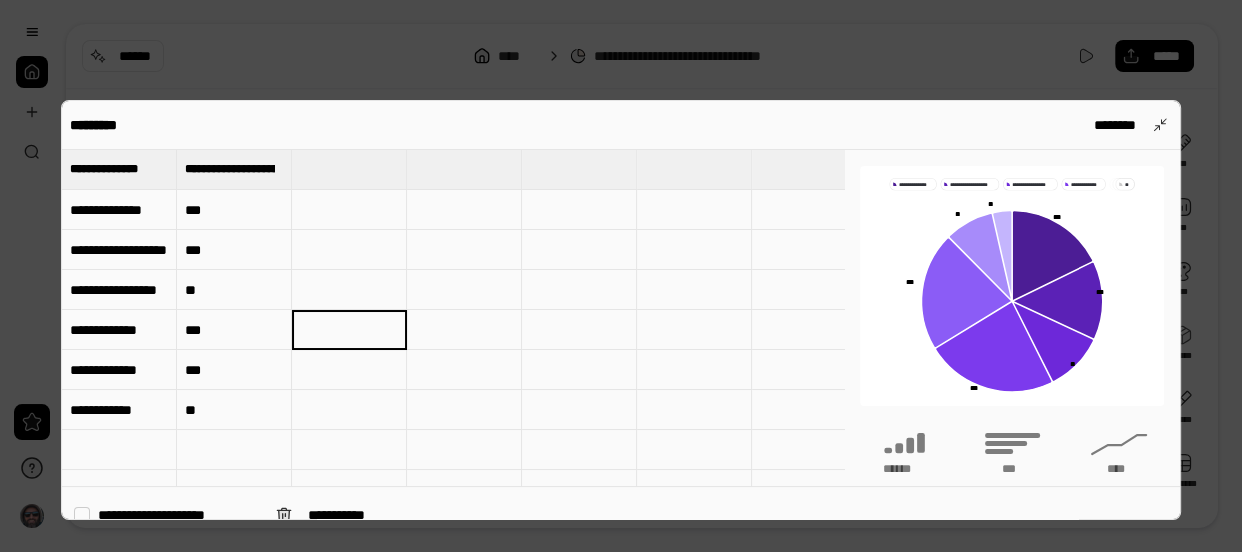 click on "***" at bounding box center (234, 330) 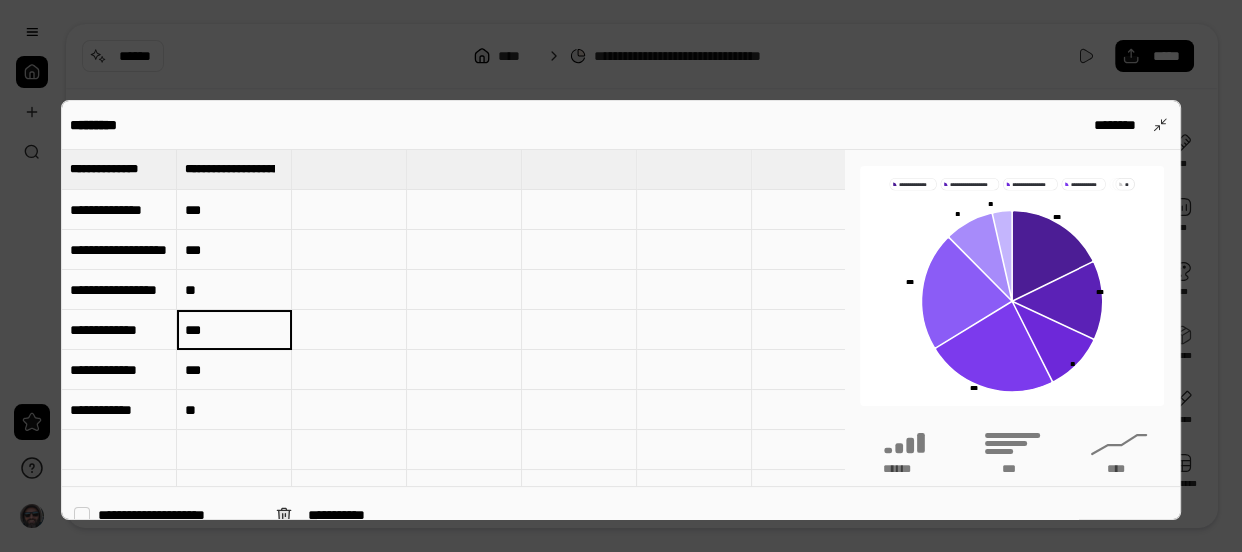 click on "**********" at bounding box center [119, 330] 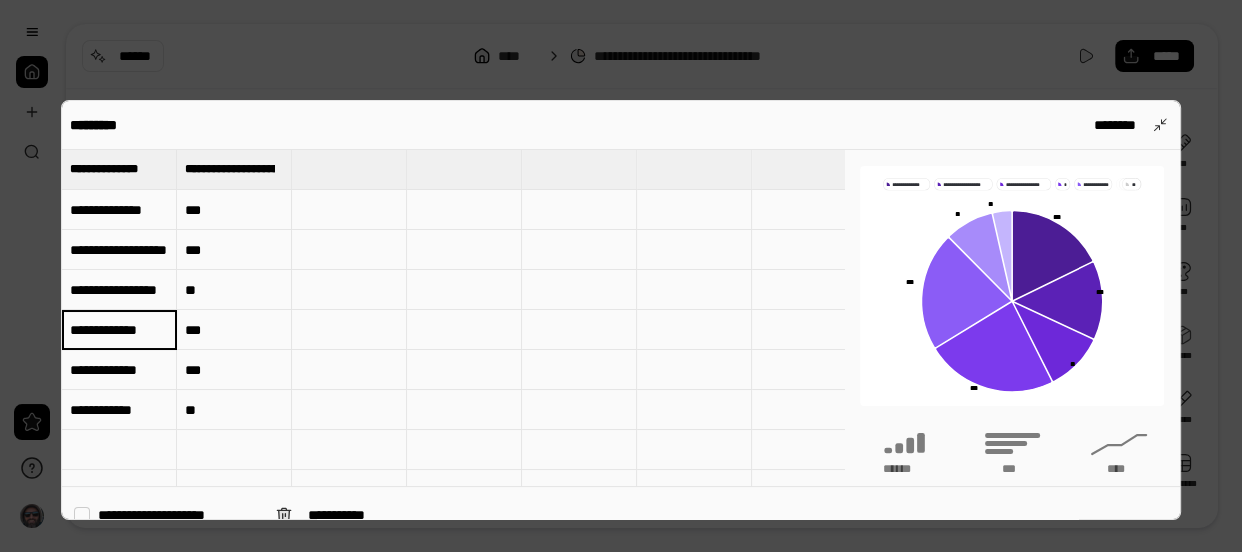 type 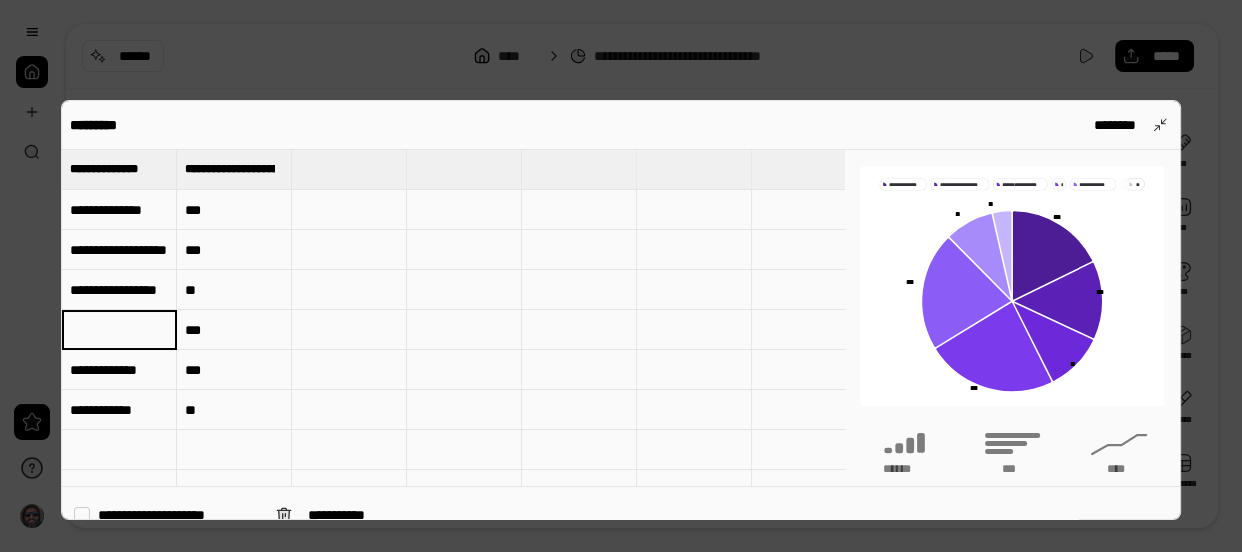 click on "***" at bounding box center (234, 330) 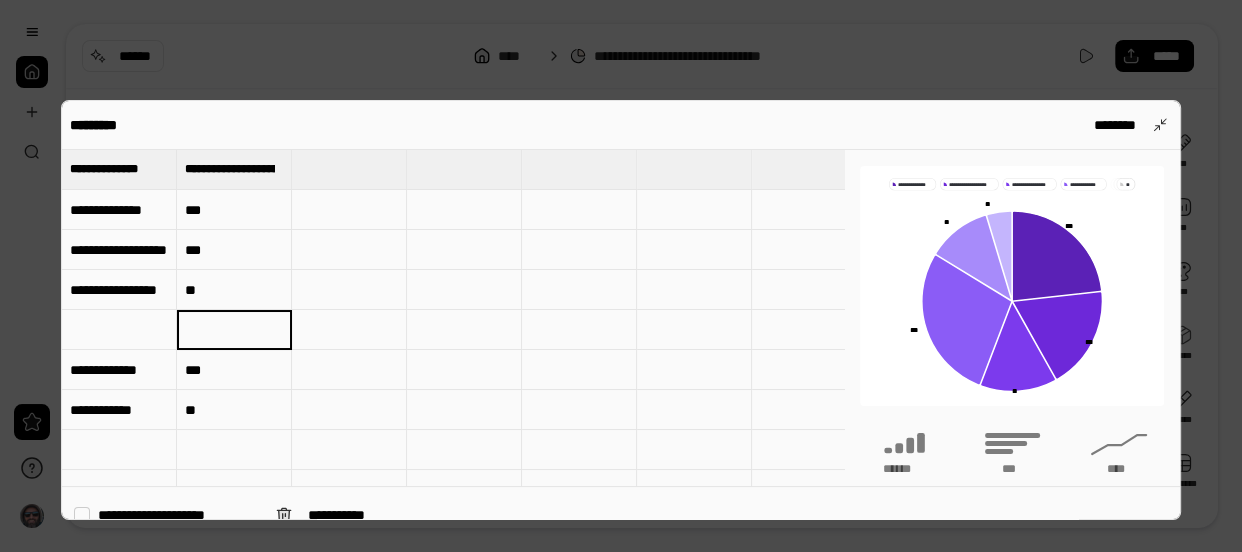 type 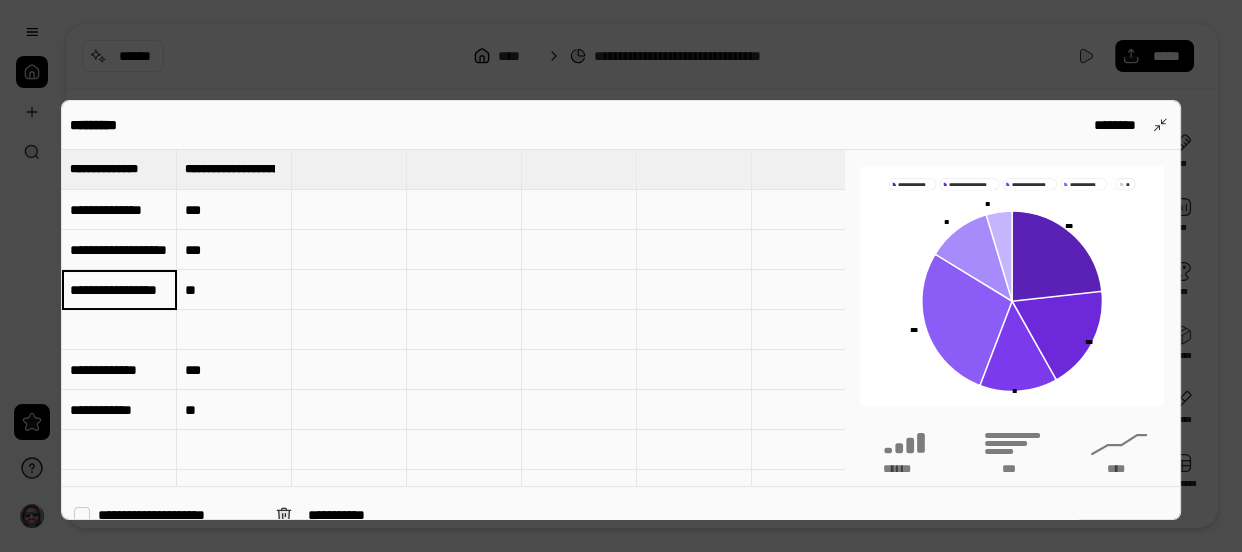 click on "**********" at bounding box center [119, 290] 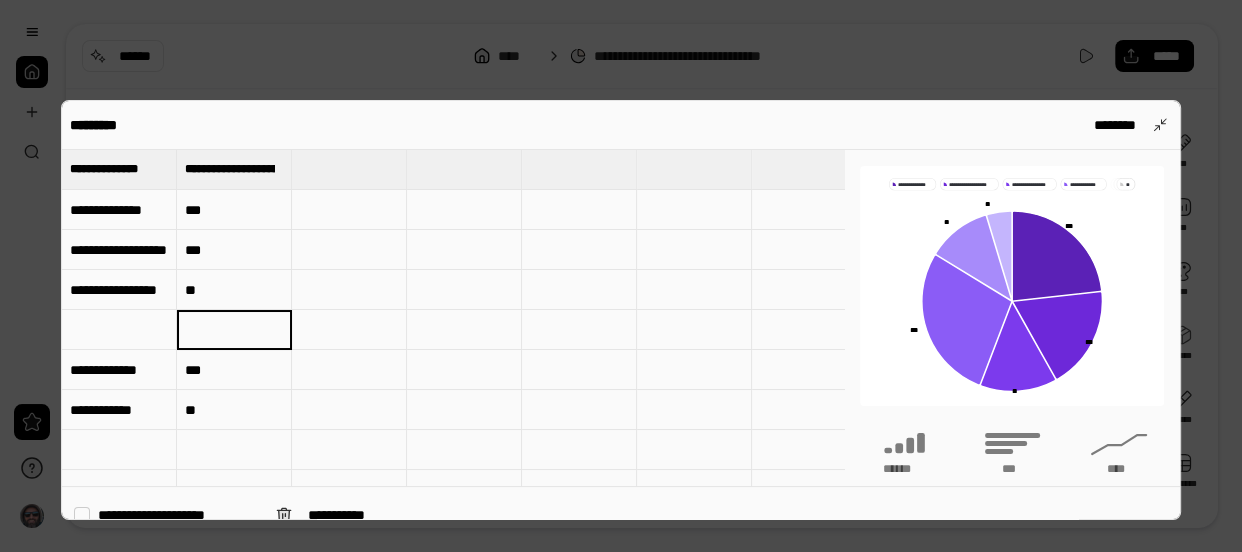click on "**********" at bounding box center (119, 250) 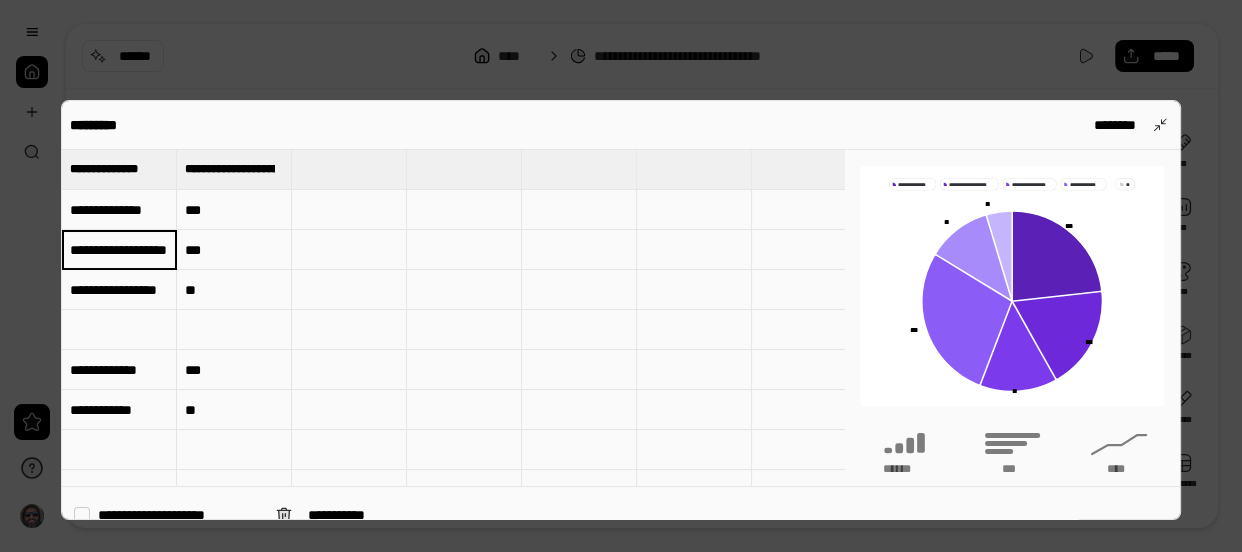 click on "**********" at bounding box center [119, 250] 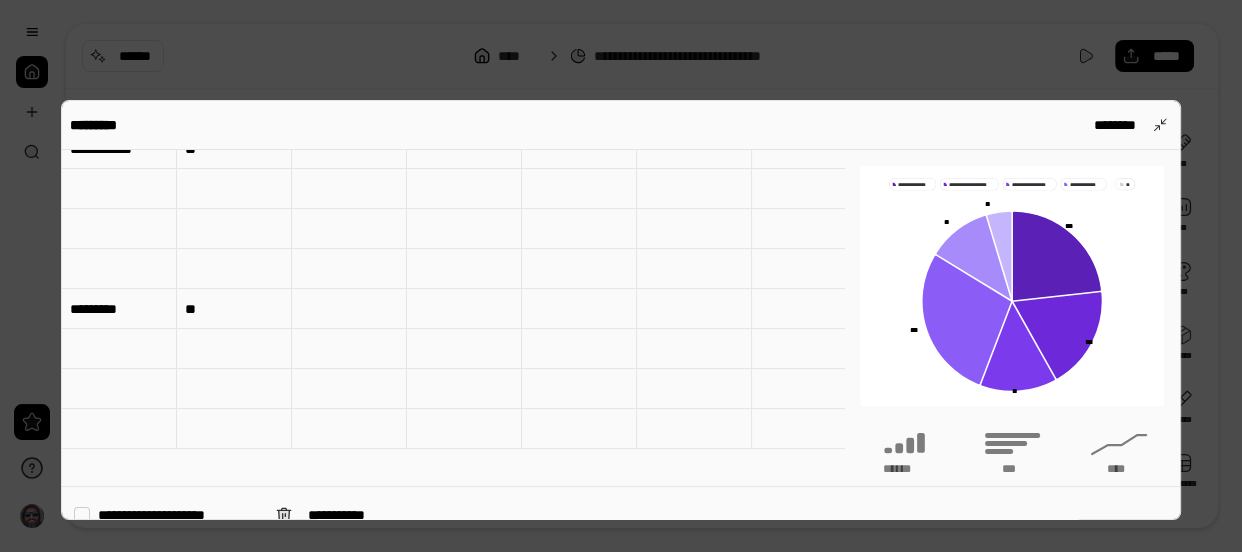 scroll, scrollTop: 272, scrollLeft: 0, axis: vertical 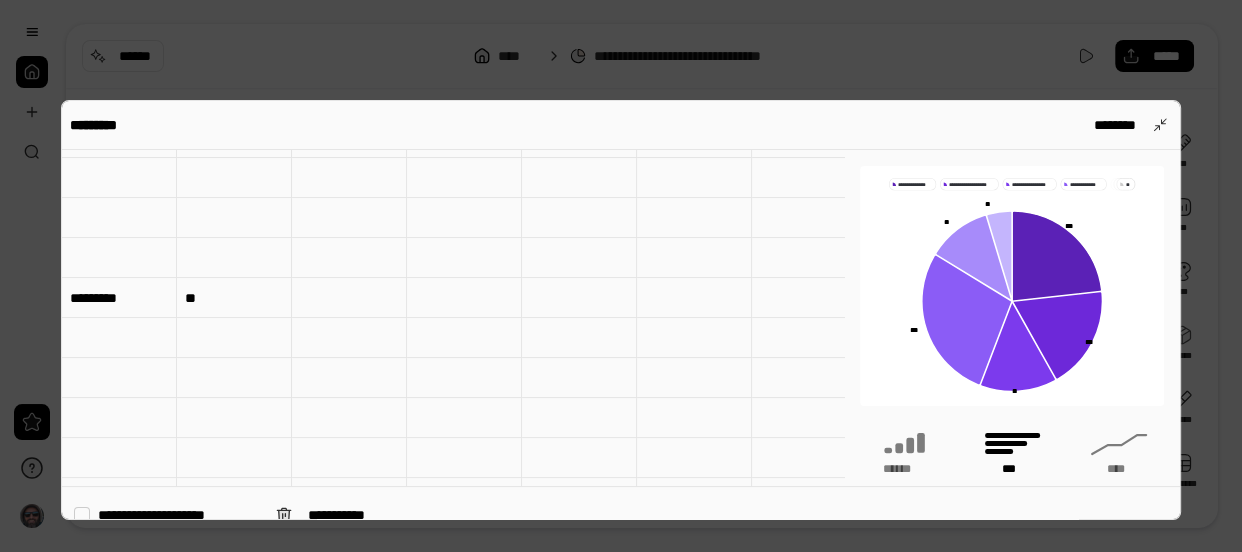 click 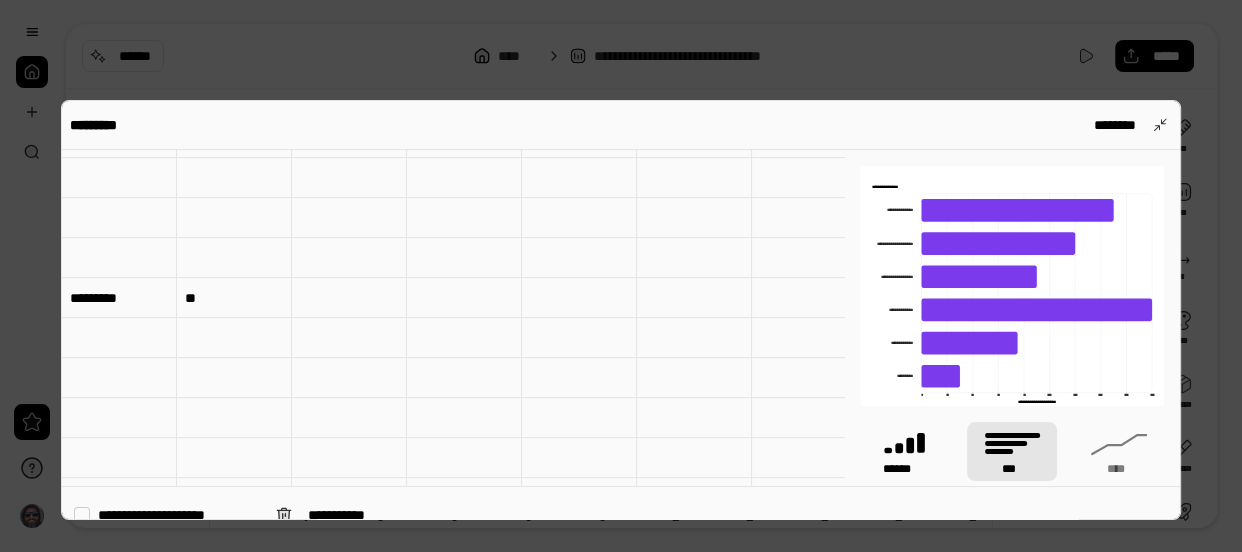 click 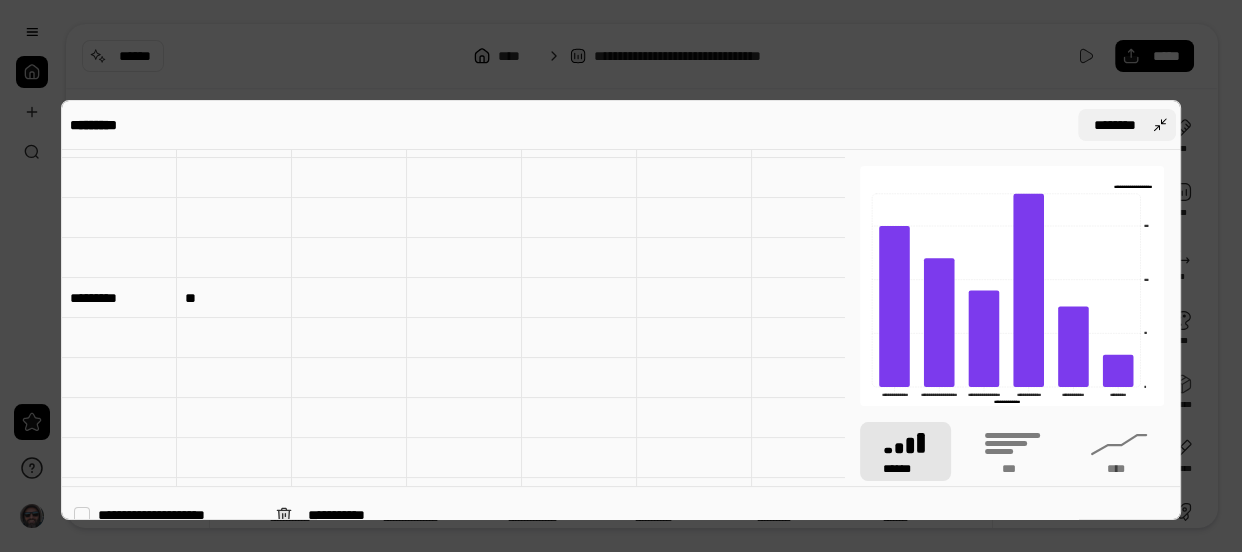 click on "********" at bounding box center (1127, 125) 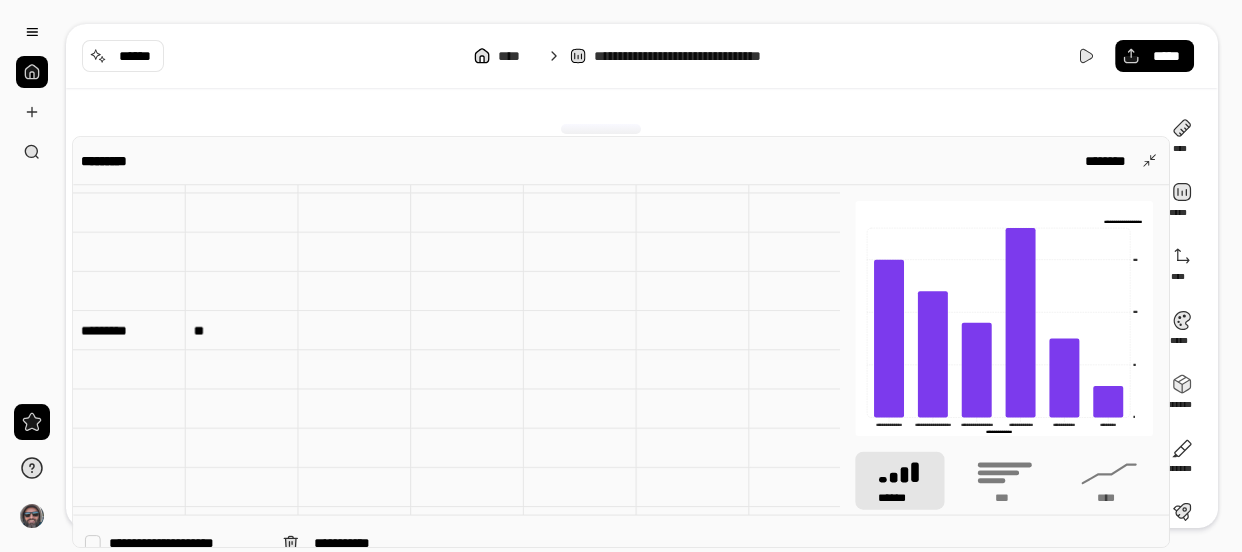 scroll, scrollTop: 96, scrollLeft: 0, axis: vertical 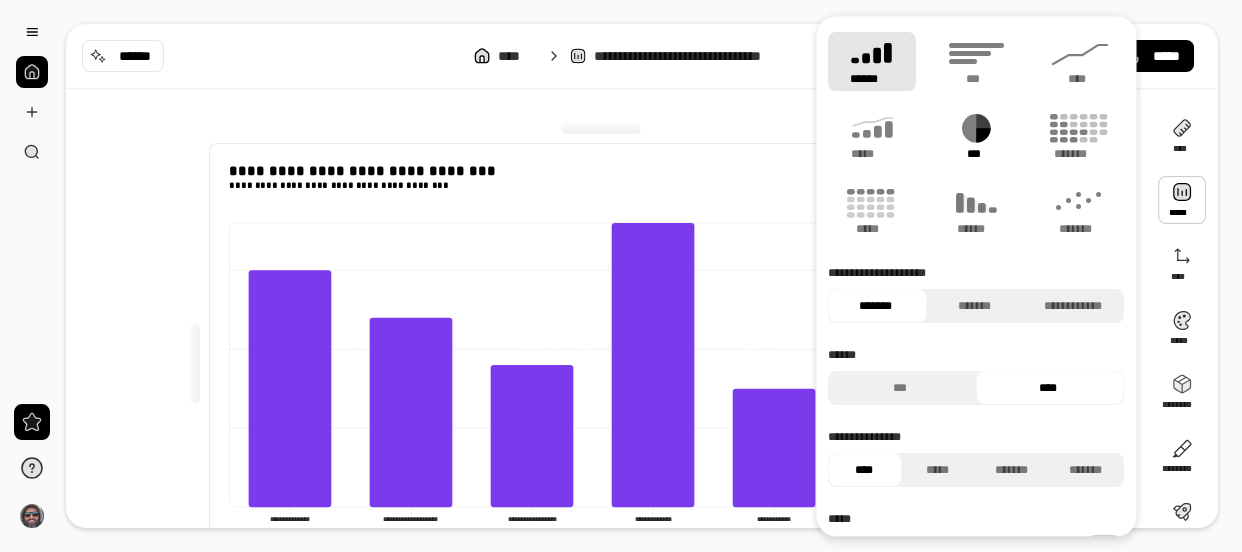 click 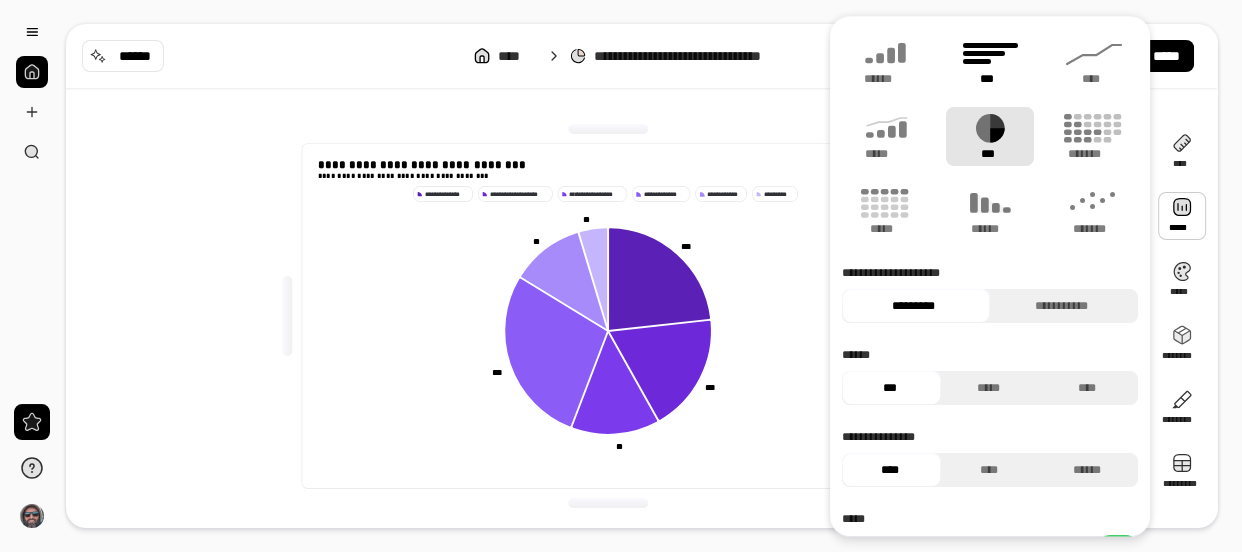 click 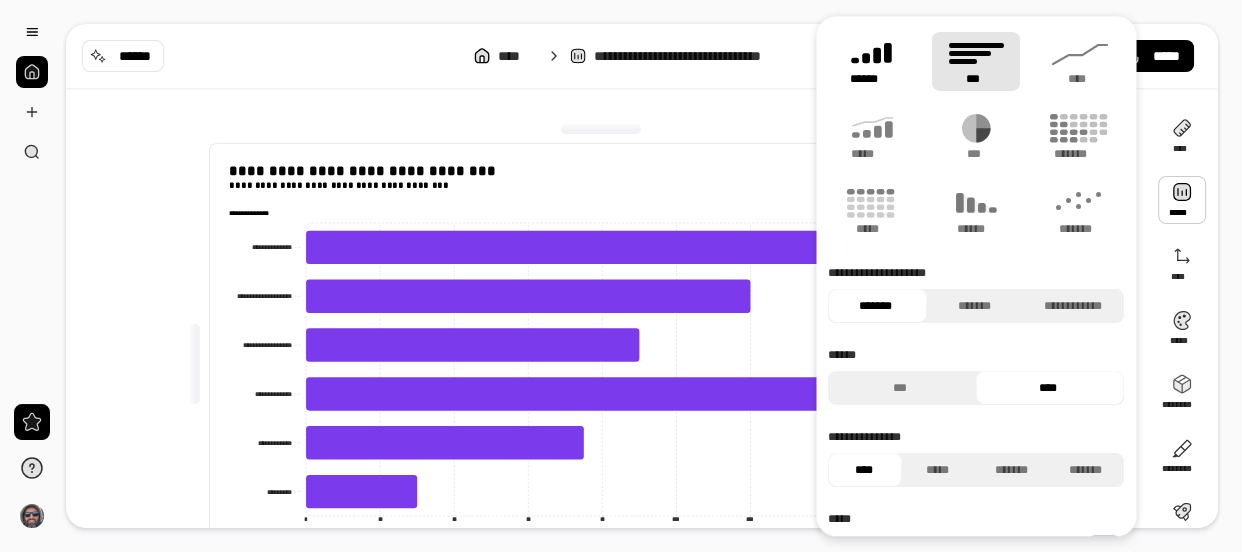 click on "******" at bounding box center [872, 79] 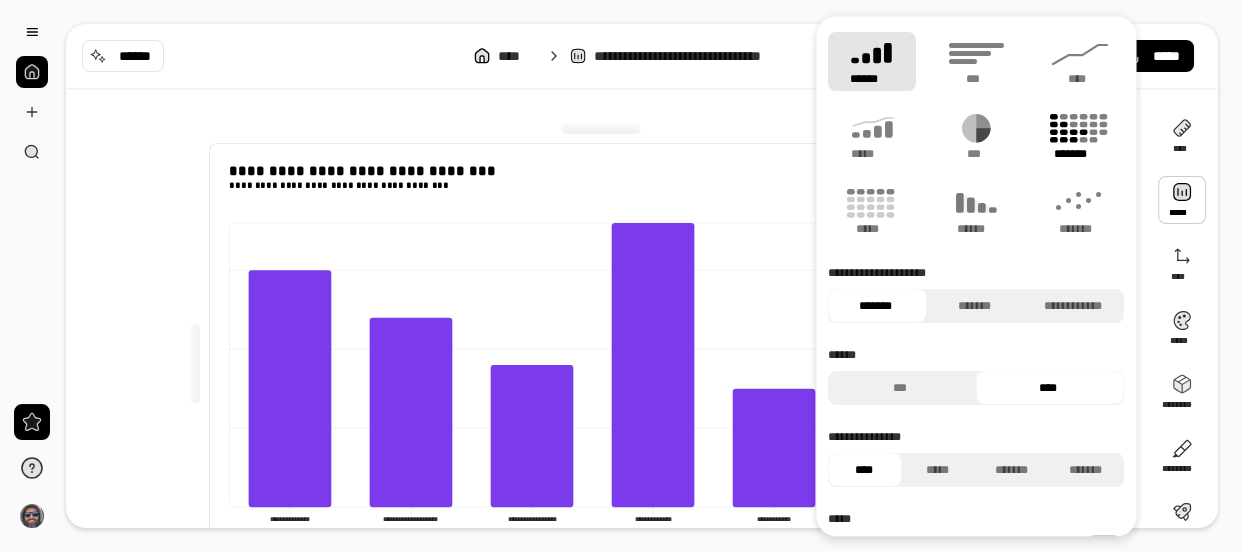 click 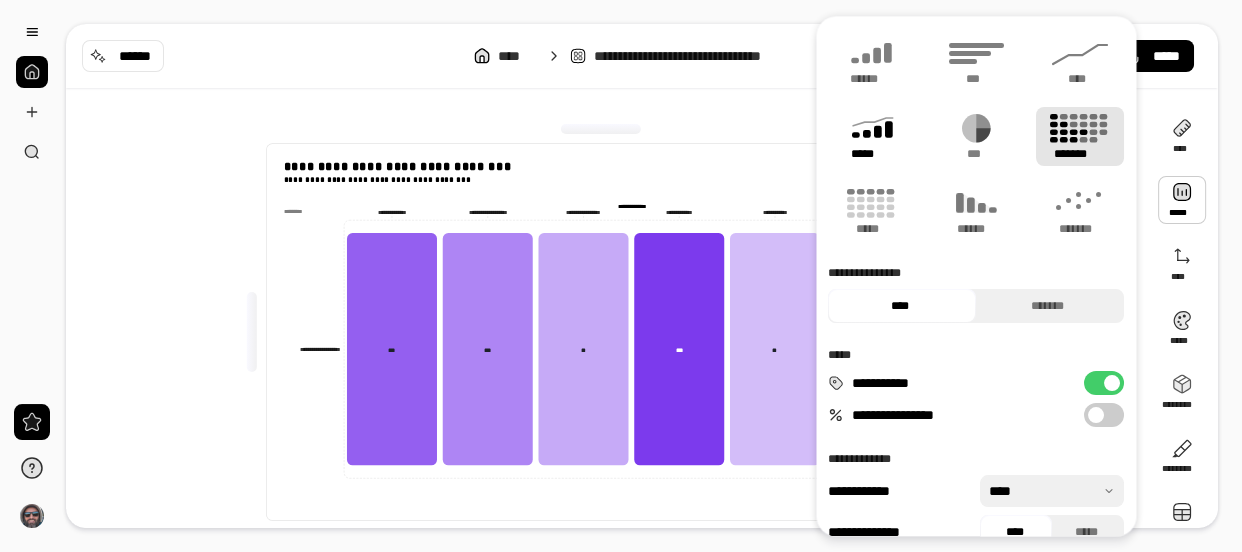 click on "*****" at bounding box center [872, 154] 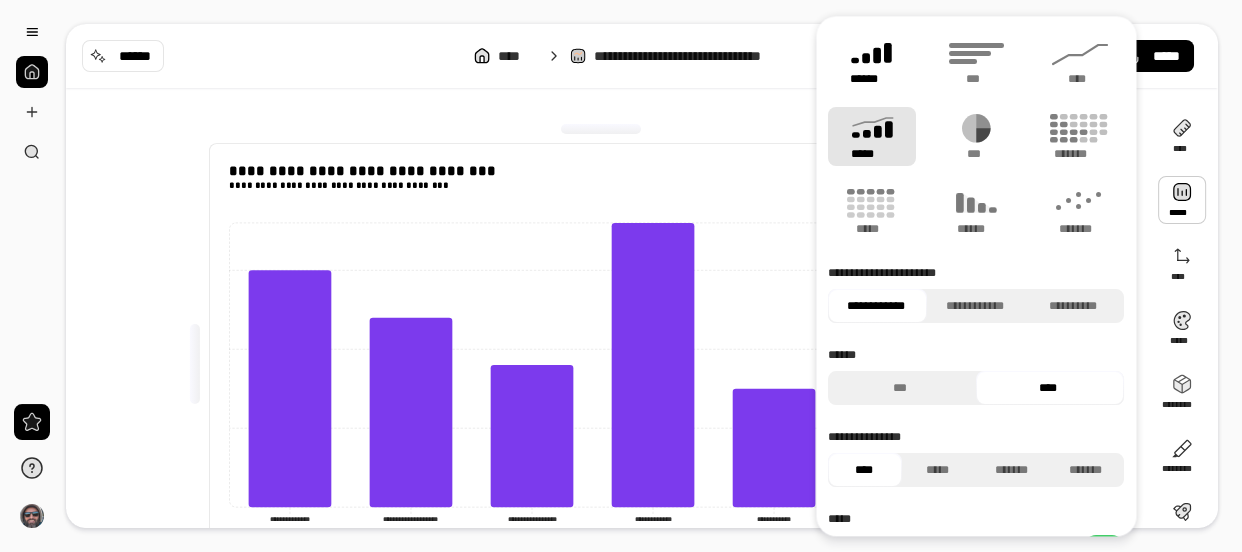 click 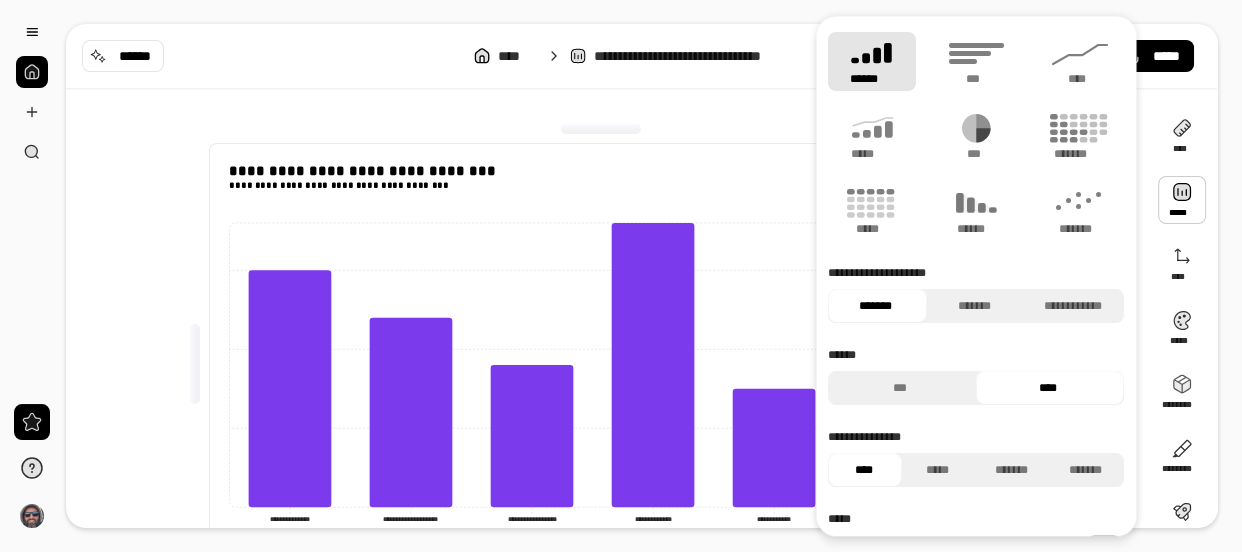 click on "******" at bounding box center [872, 61] 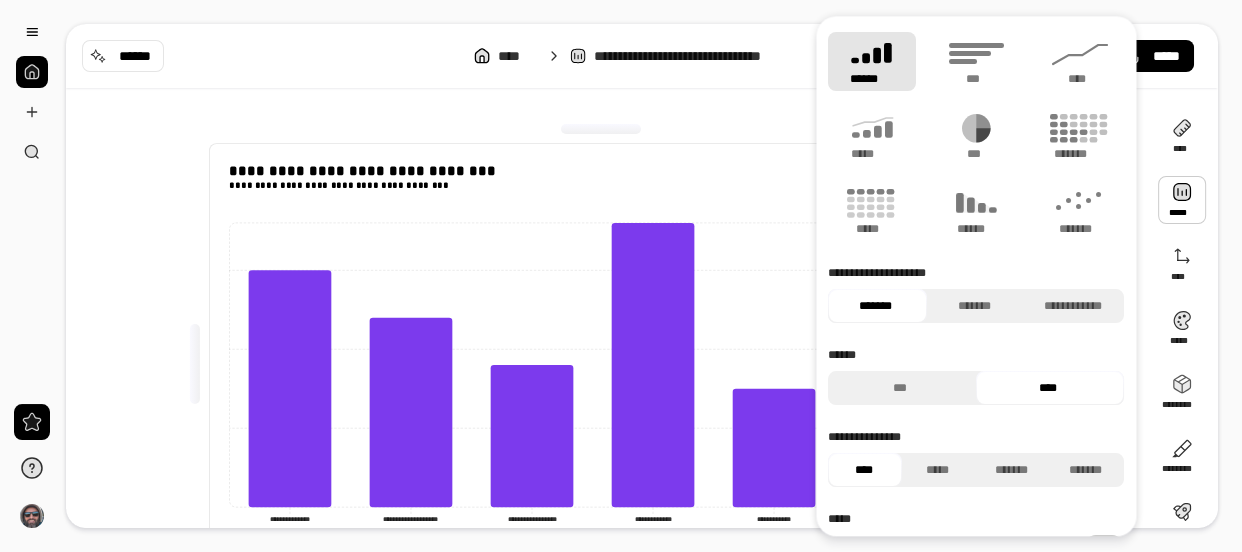 click on "******" at bounding box center [872, 61] 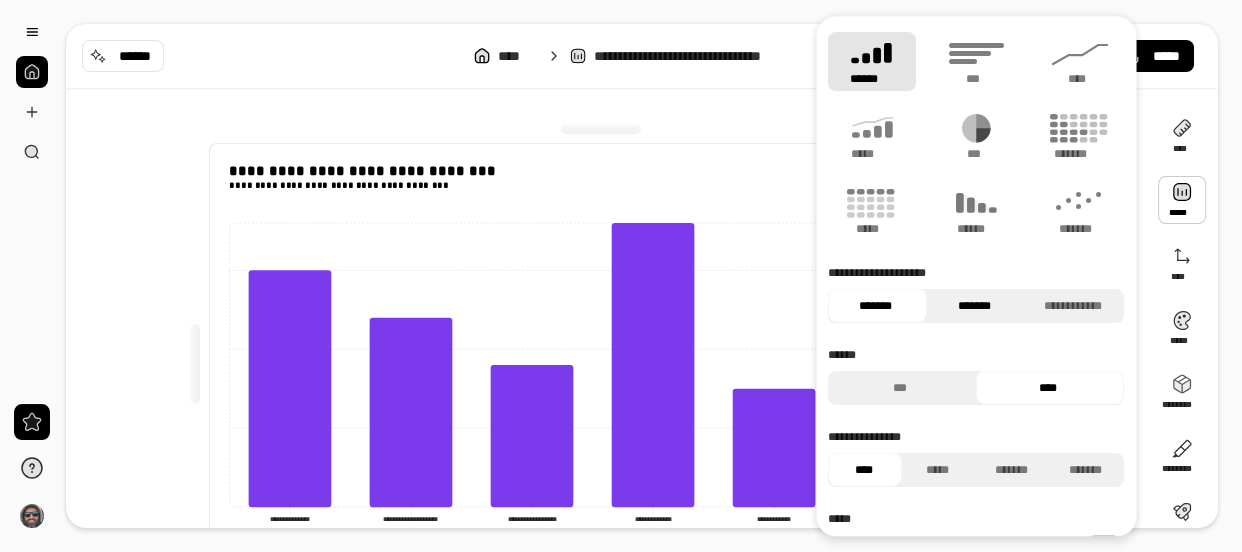click on "*******" at bounding box center (975, 306) 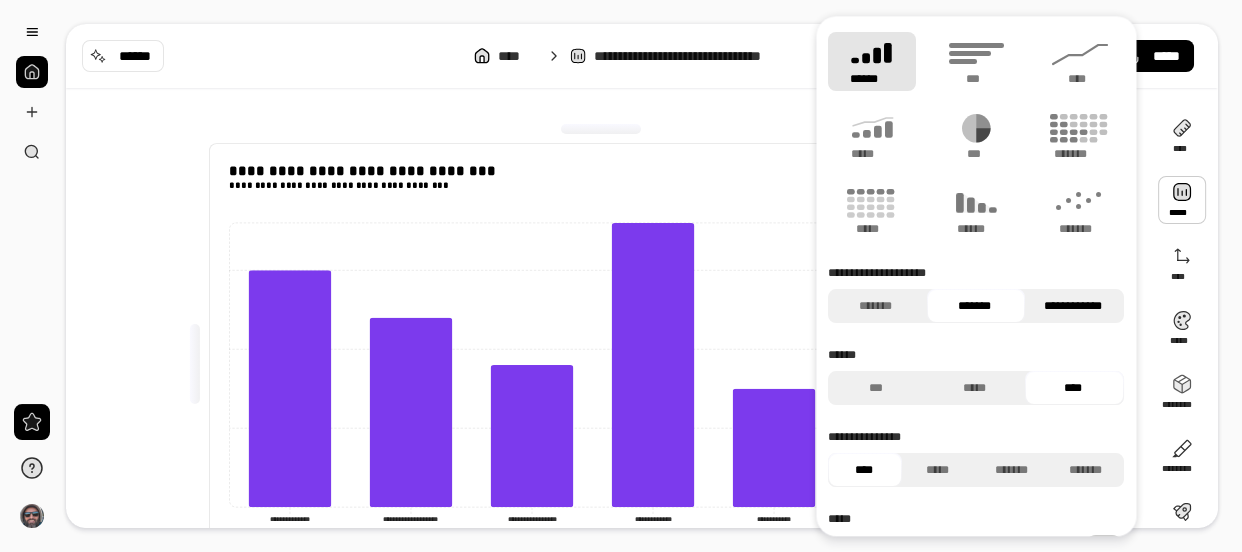 click on "**********" at bounding box center [1074, 306] 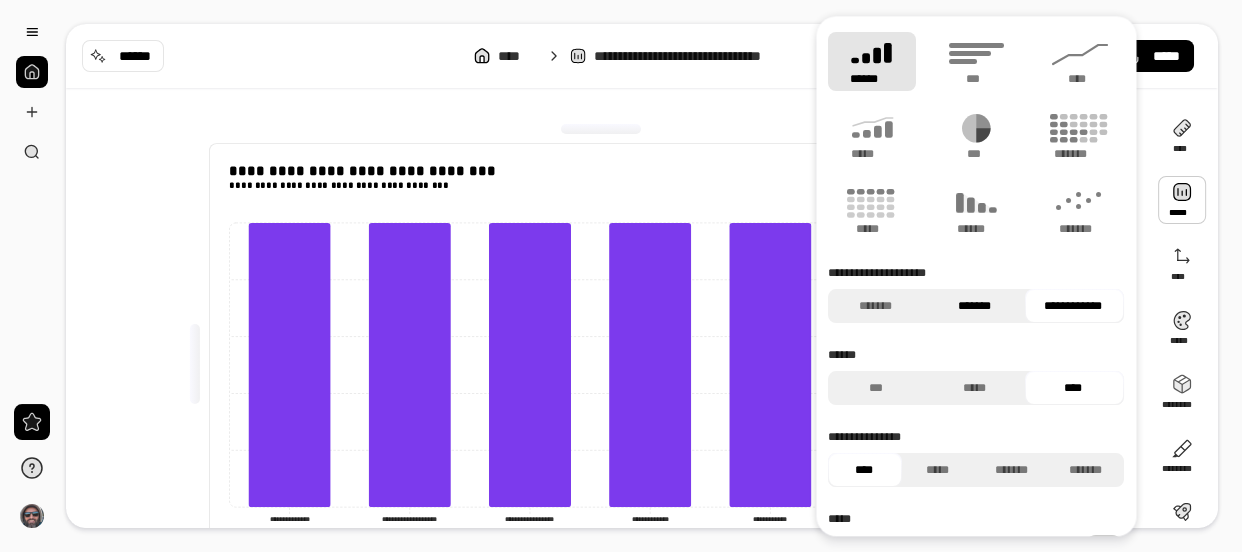 click on "*******" at bounding box center [975, 306] 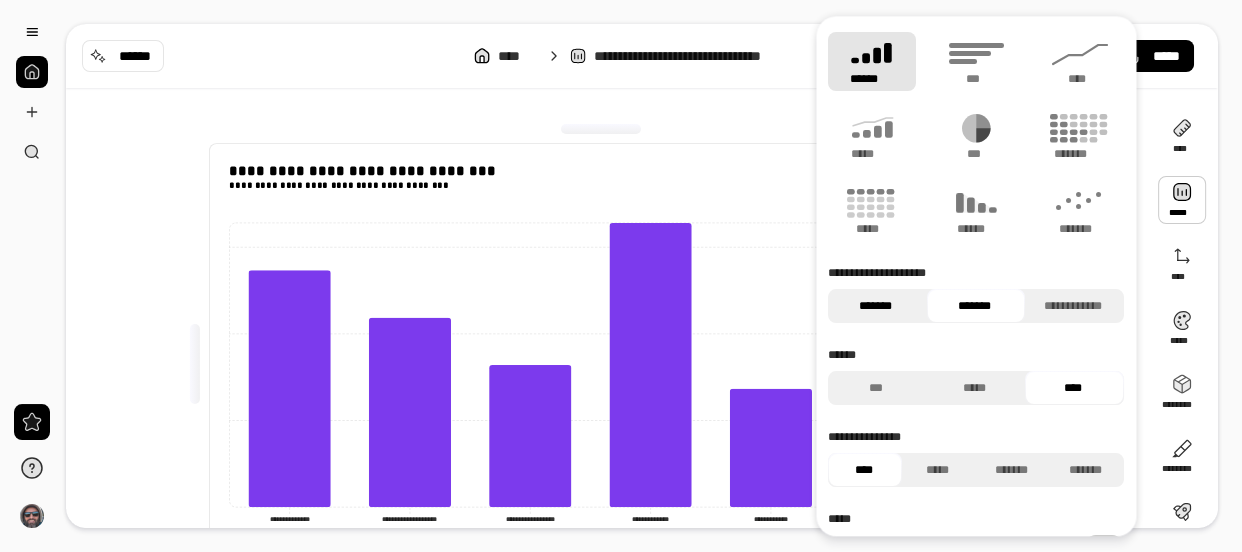 click on "*******" at bounding box center (876, 306) 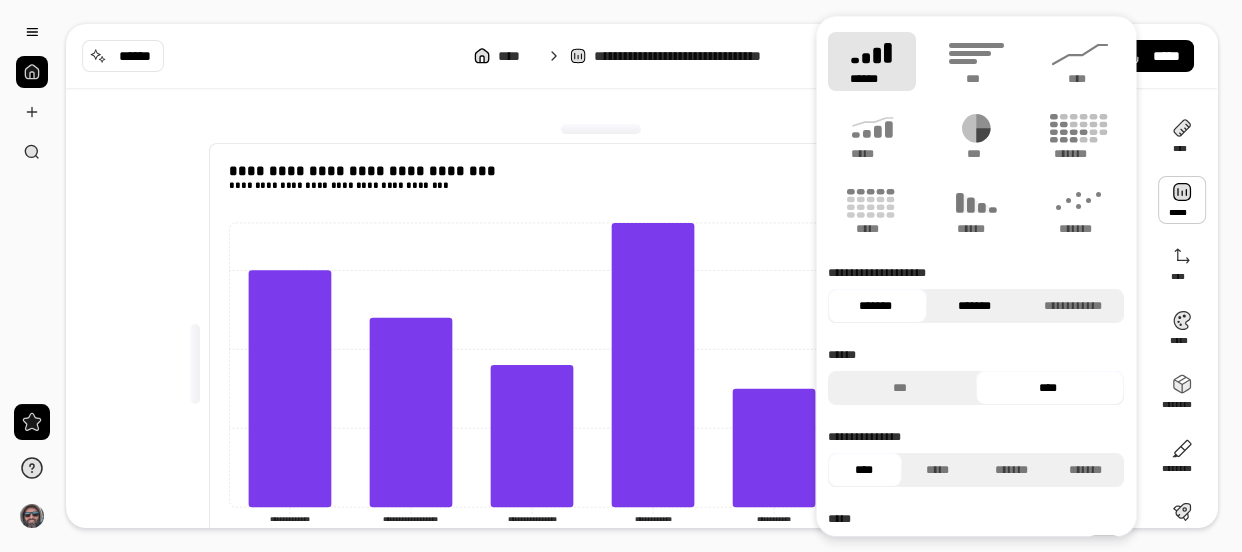 click on "*******" at bounding box center [975, 306] 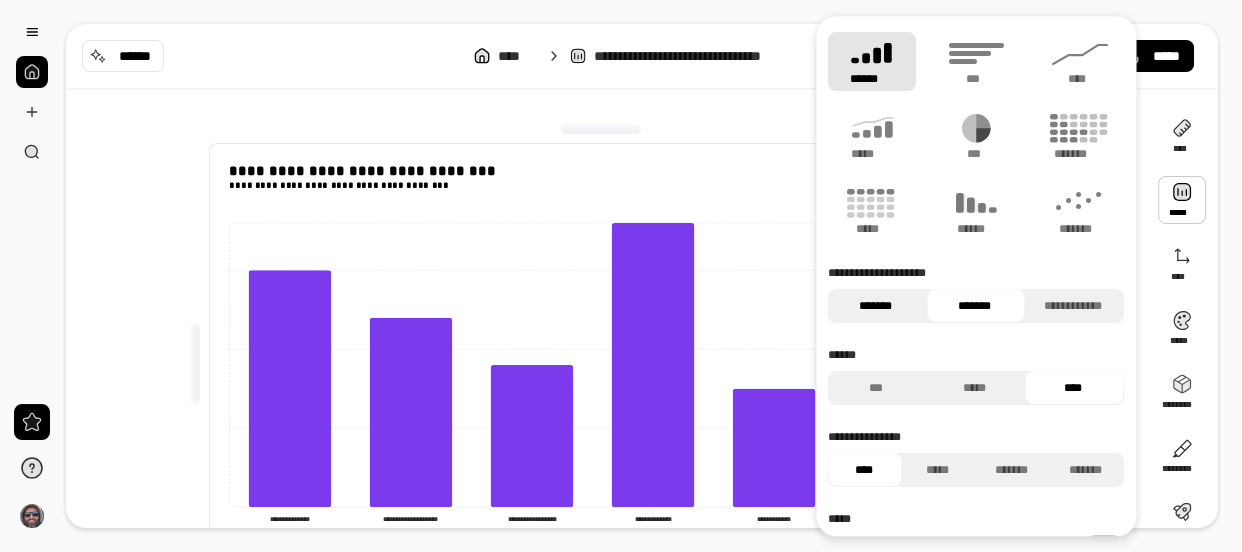 click on "*******" at bounding box center [876, 306] 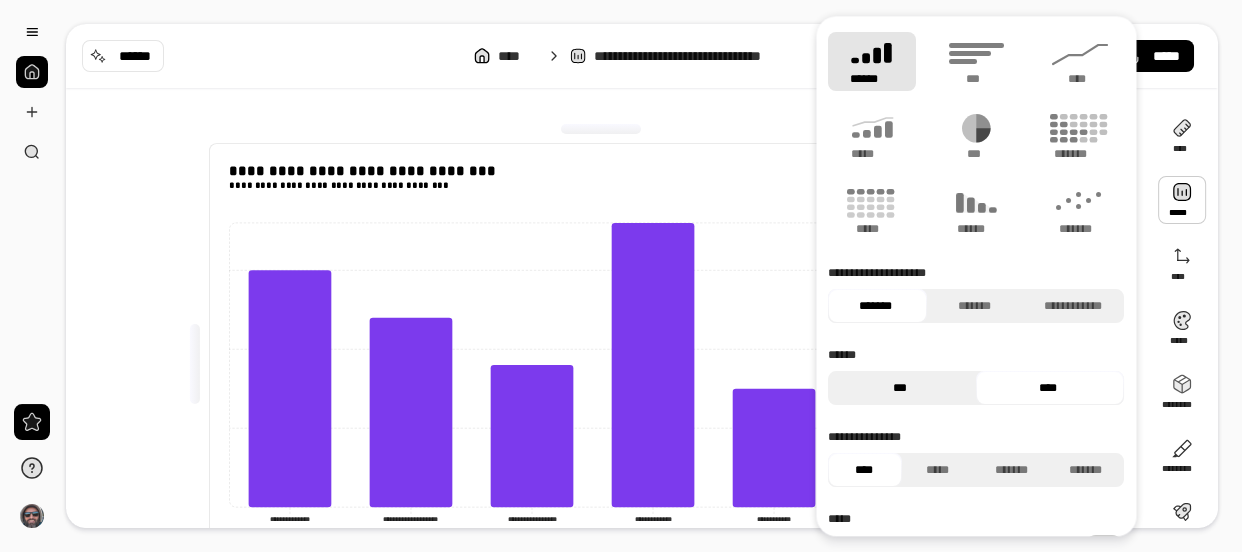 click on "***" at bounding box center [899, 388] 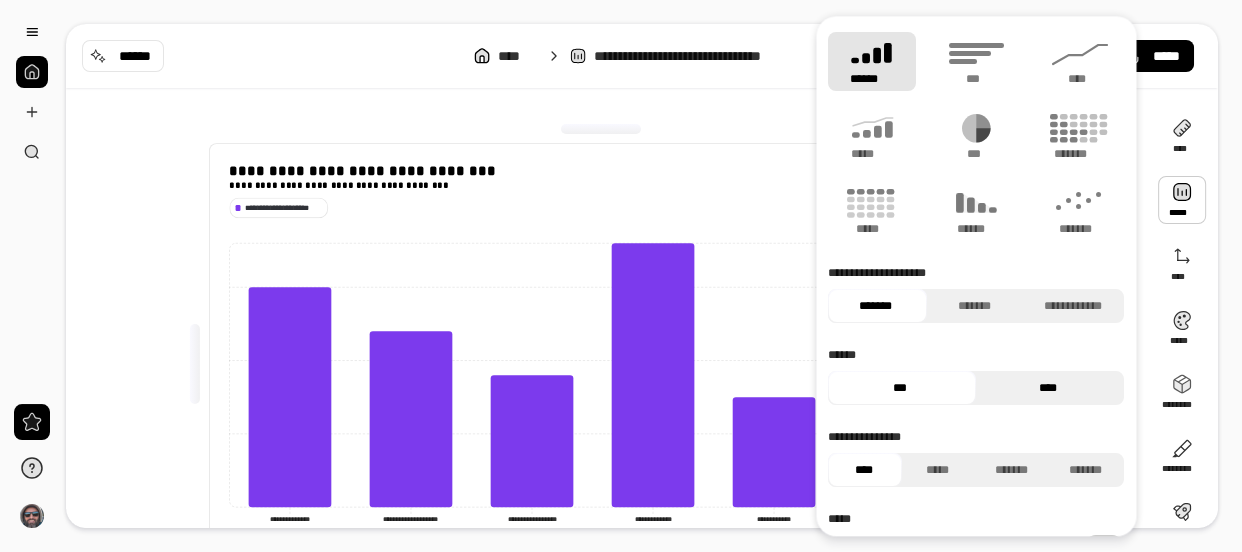 click on "****" at bounding box center [1047, 388] 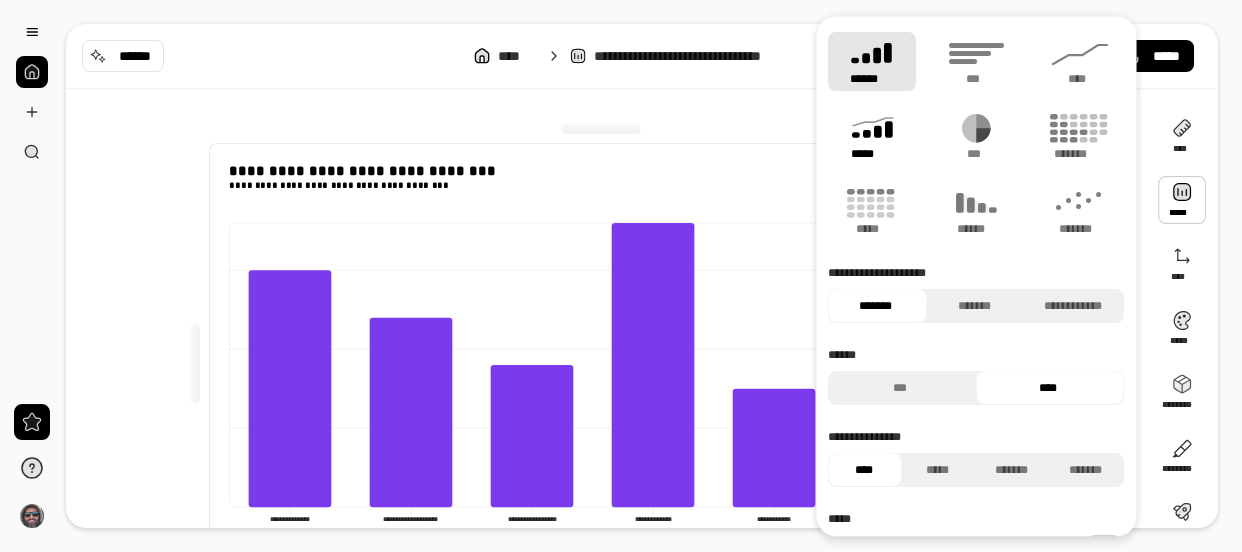 click 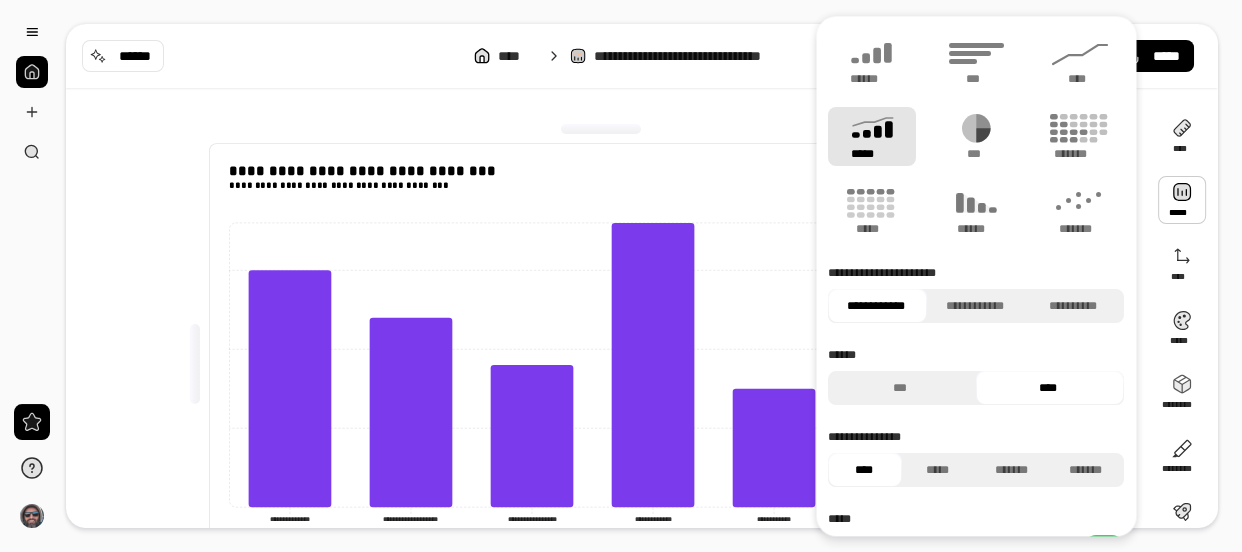 click on "*****" at bounding box center [872, 136] 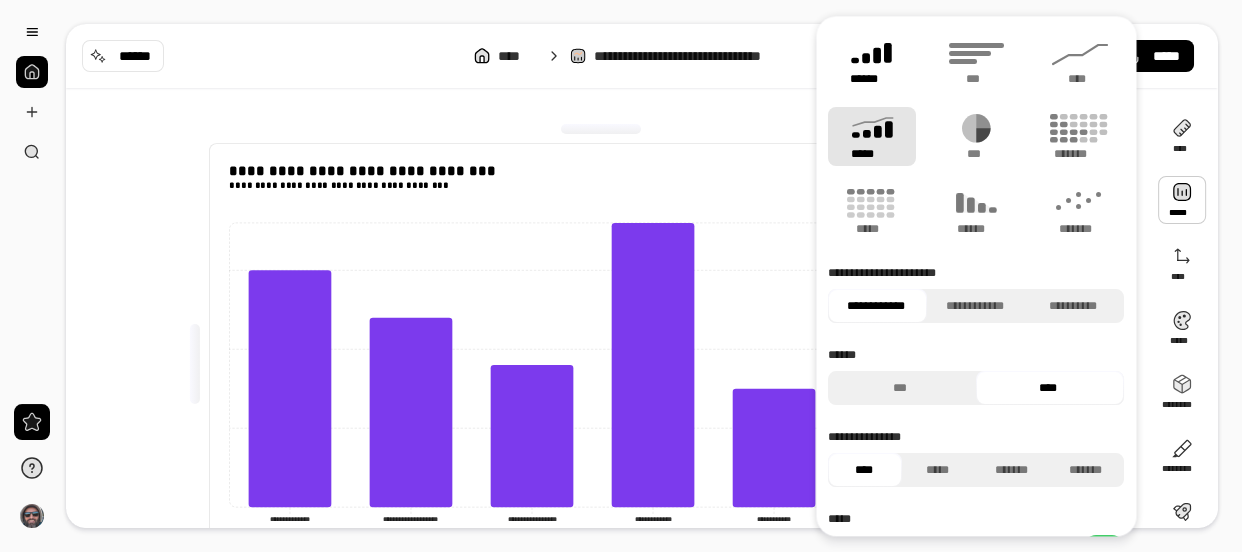 click 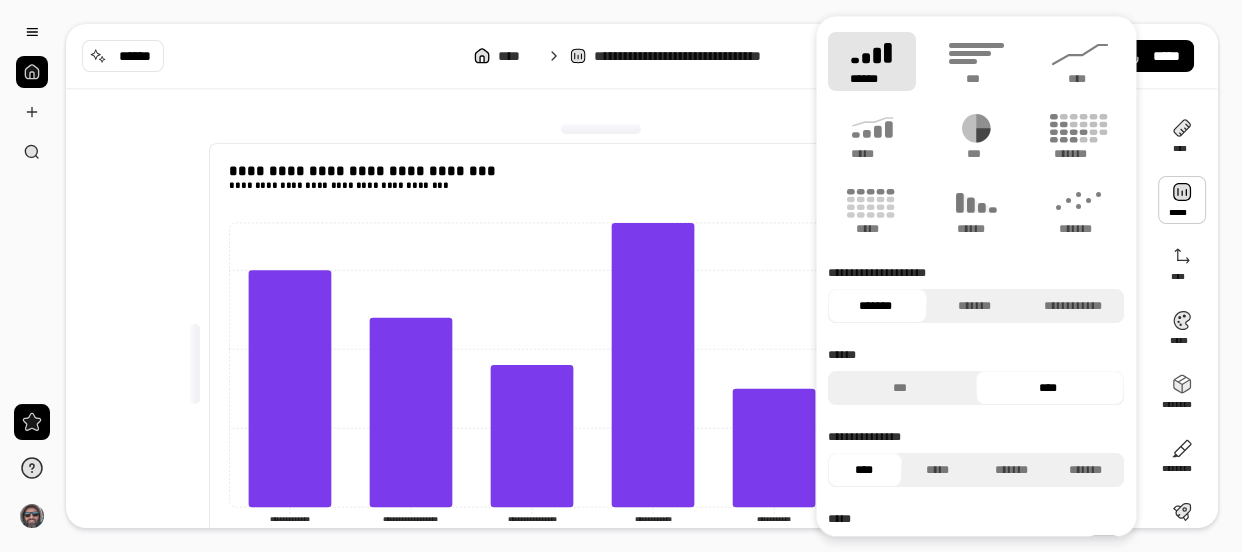 click on "******" at bounding box center [872, 61] 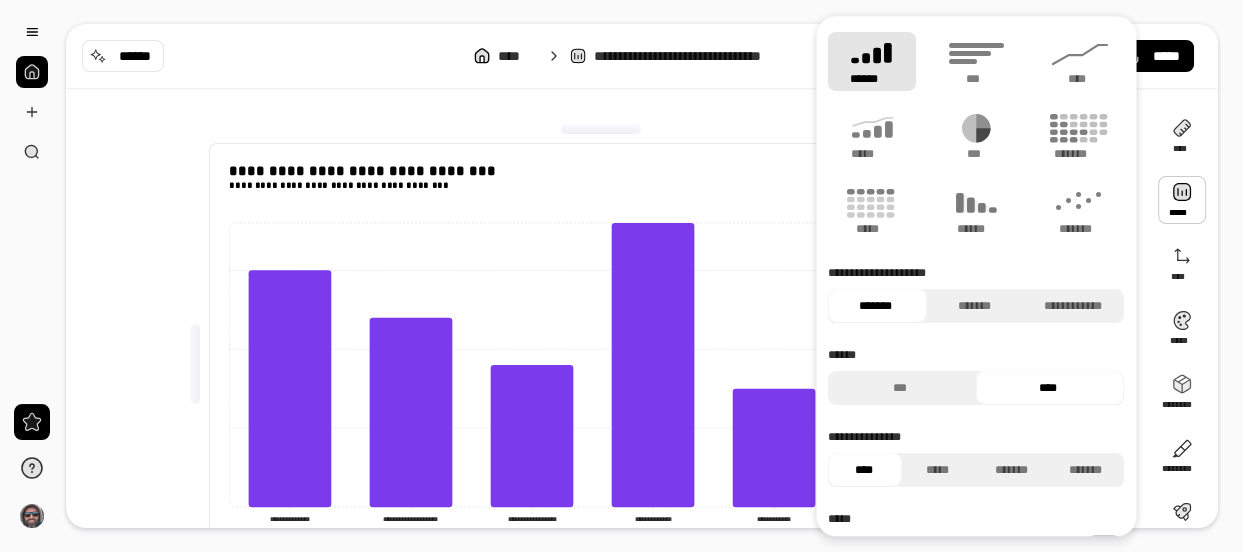 scroll, scrollTop: 95, scrollLeft: 0, axis: vertical 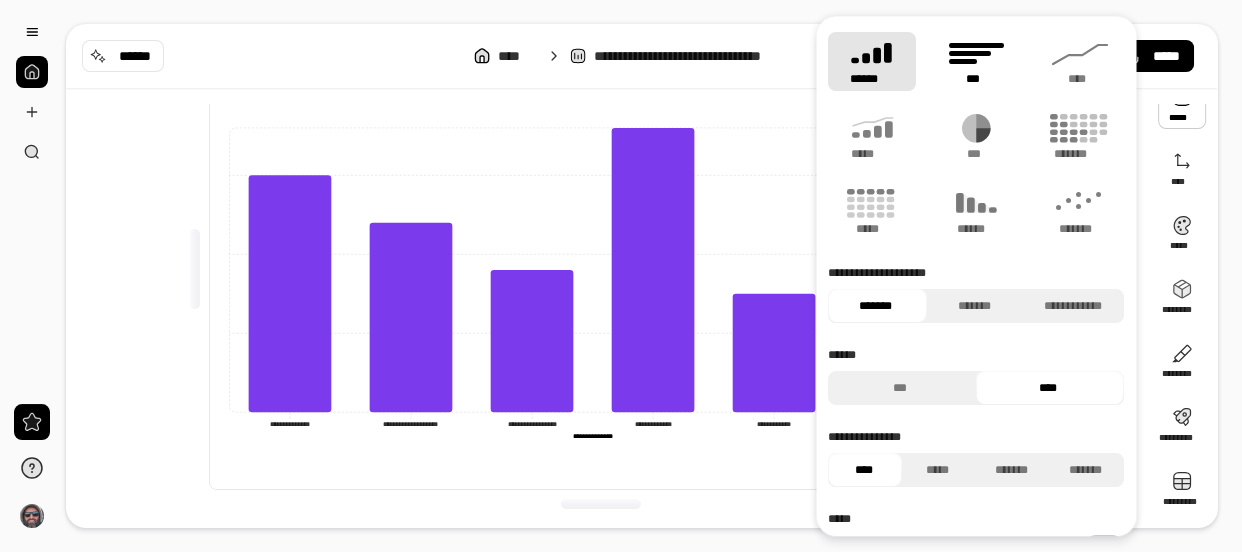 click 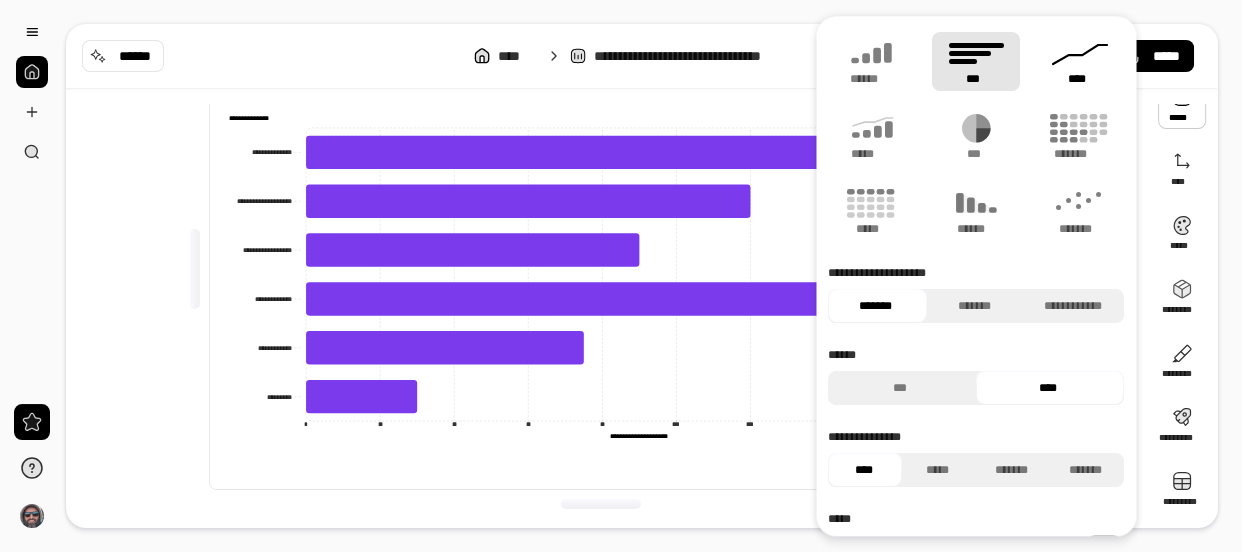 click on "****" at bounding box center [1080, 79] 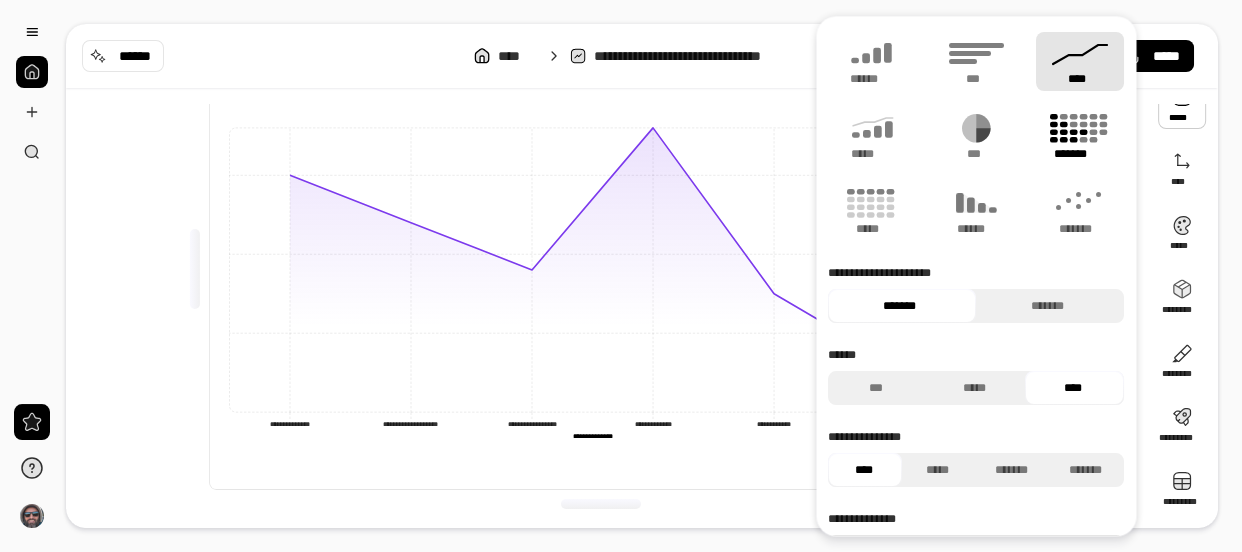 click 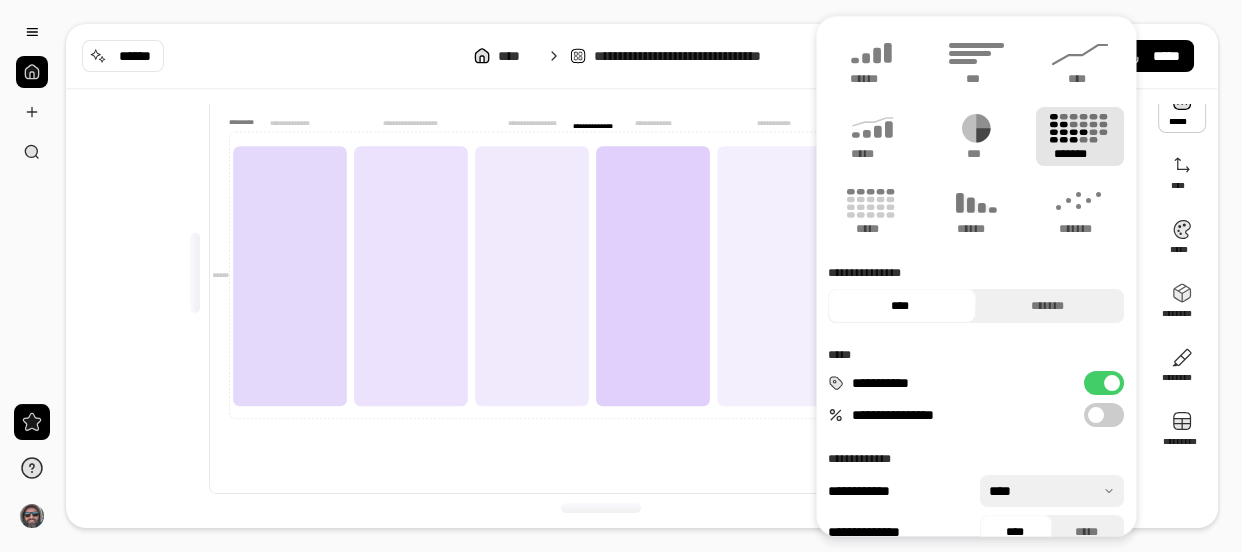 scroll, scrollTop: 32, scrollLeft: 0, axis: vertical 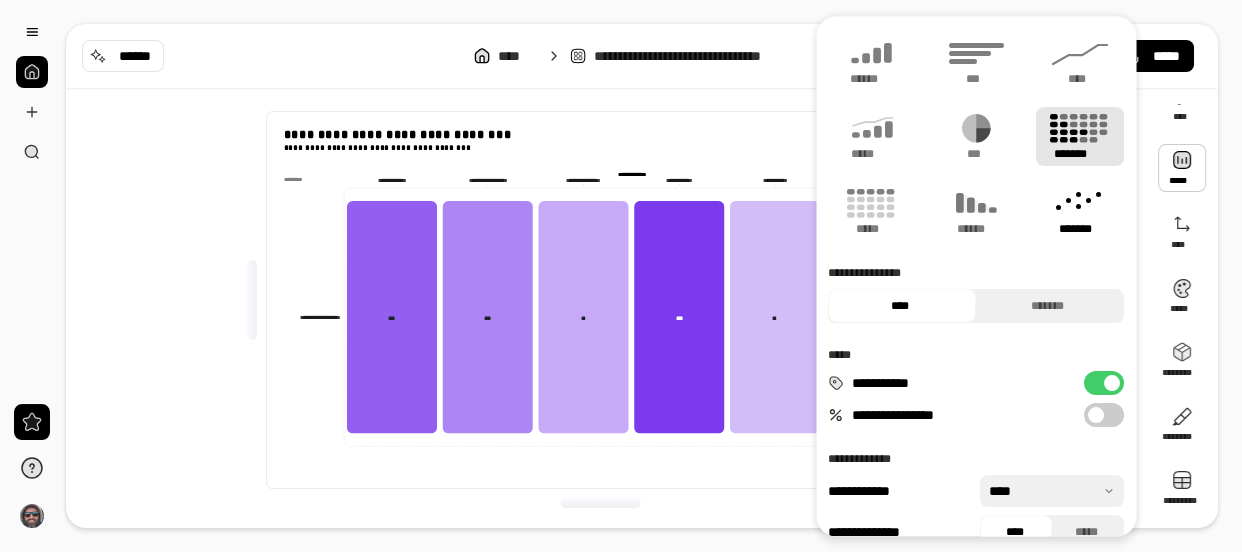 click 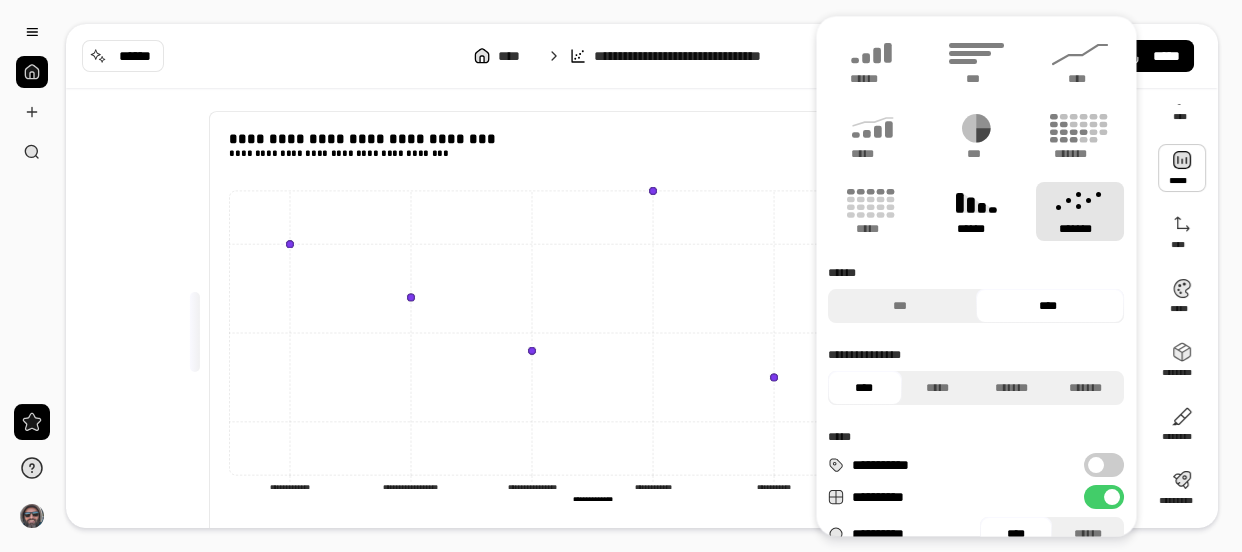click 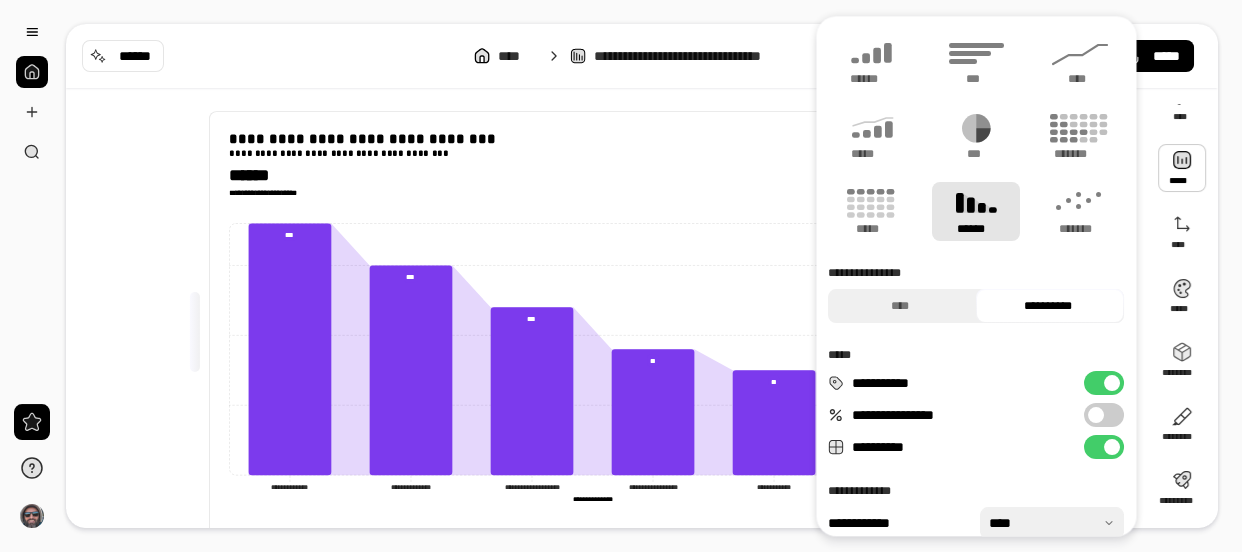 click on "**********" at bounding box center (608, 332) 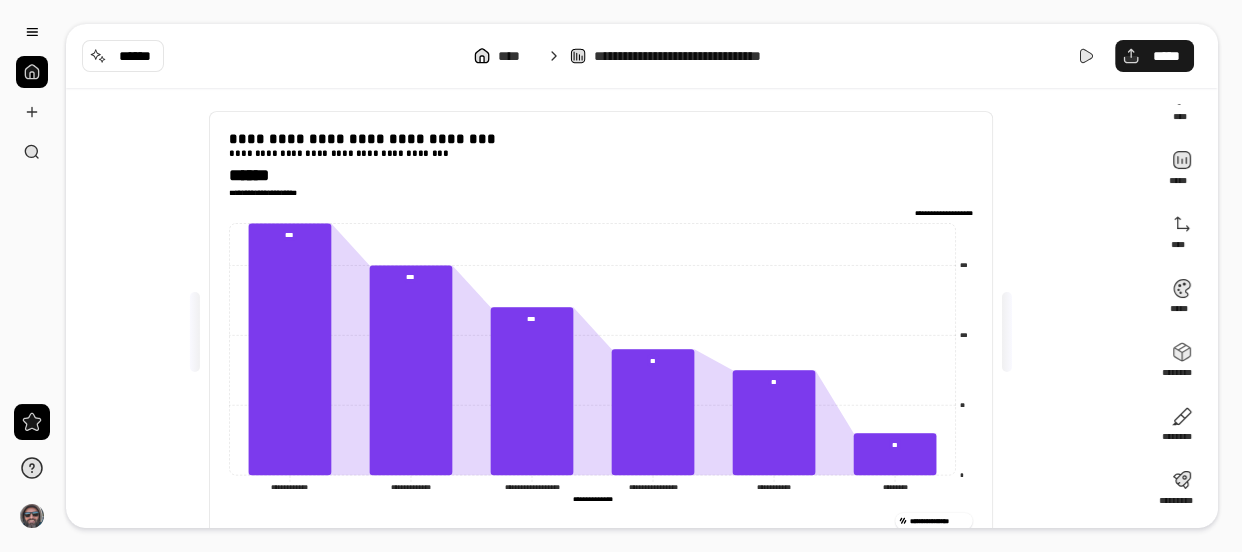 click on "*****" at bounding box center (1166, 56) 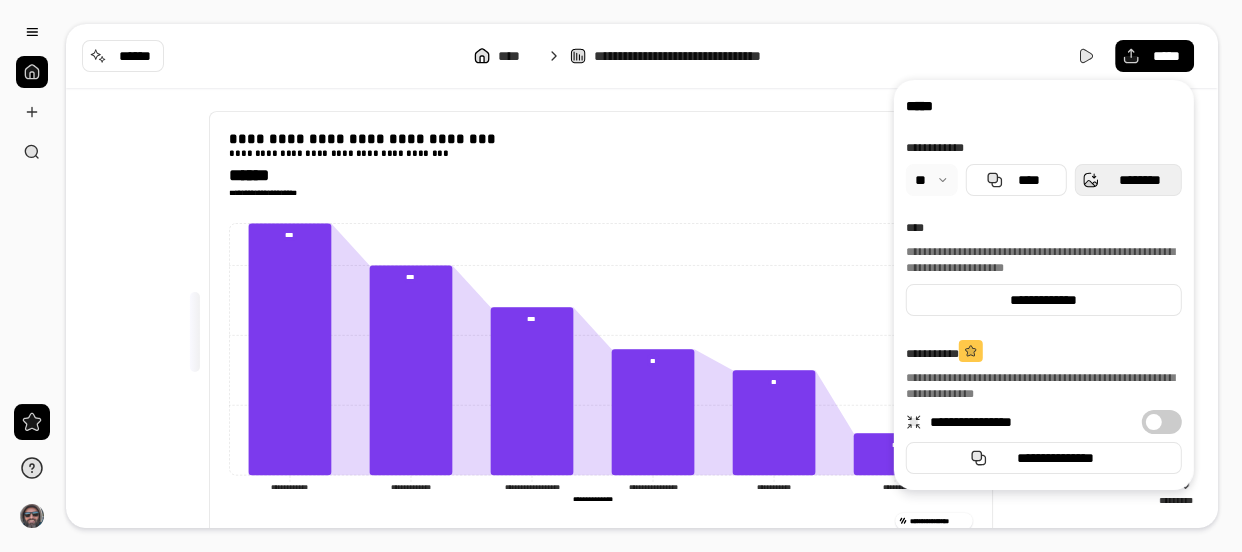 click on "********" at bounding box center [1140, 180] 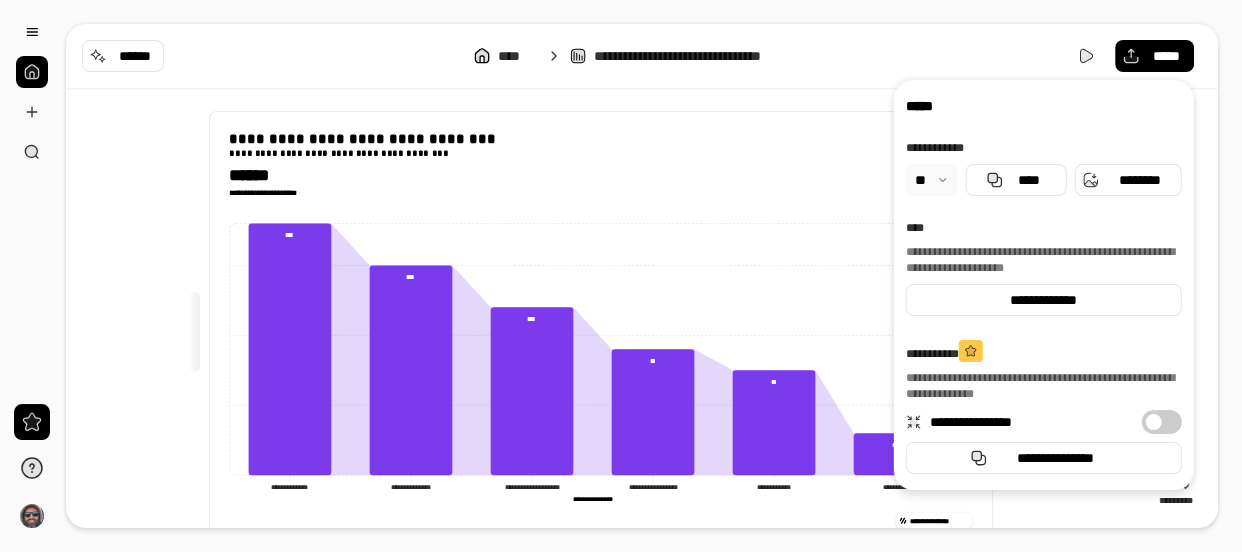 click at bounding box center [932, 180] 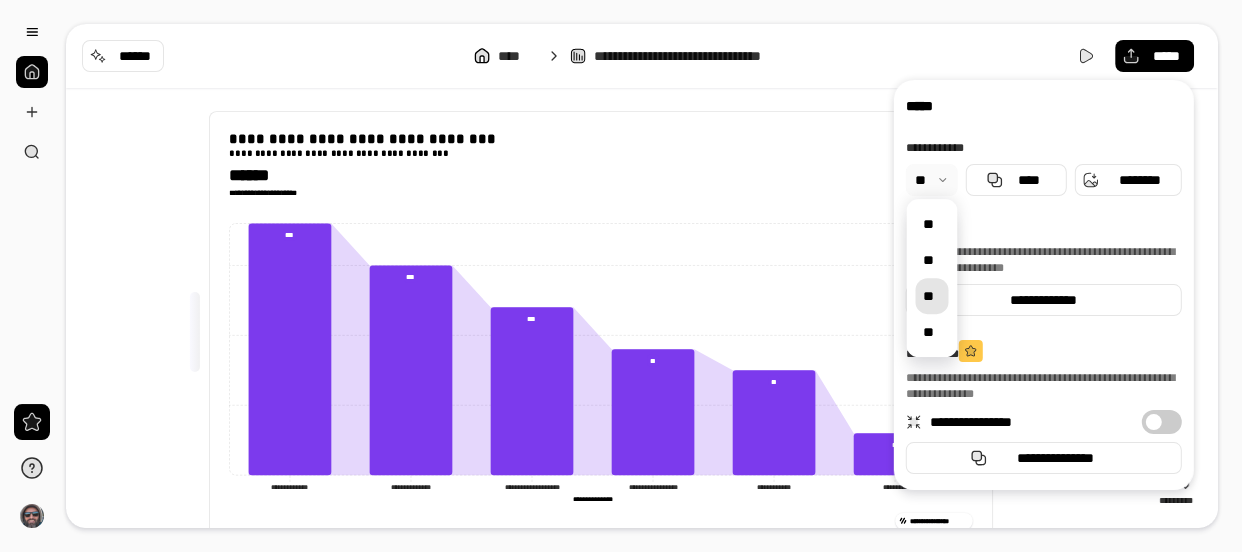 click on "**" at bounding box center [931, 296] 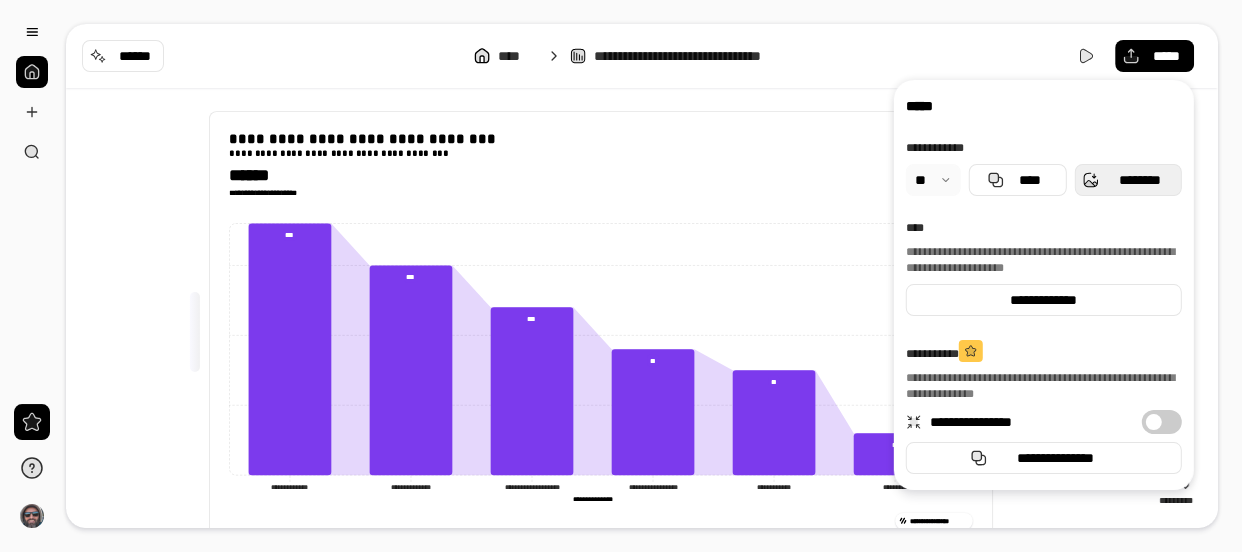 click on "********" at bounding box center [1140, 180] 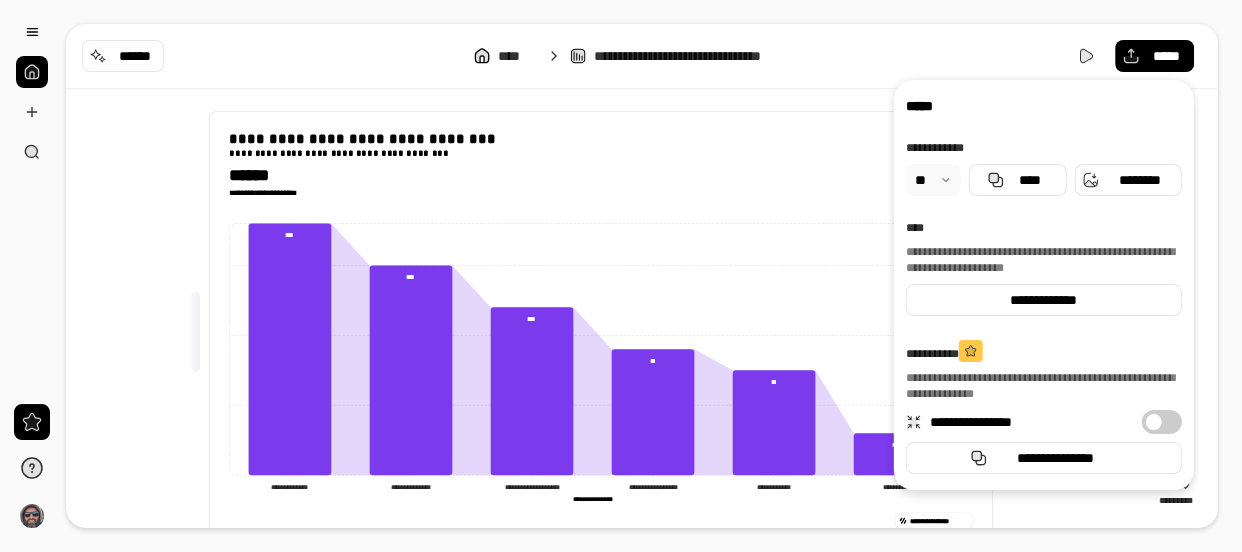 click on "**********" at bounding box center (608, 332) 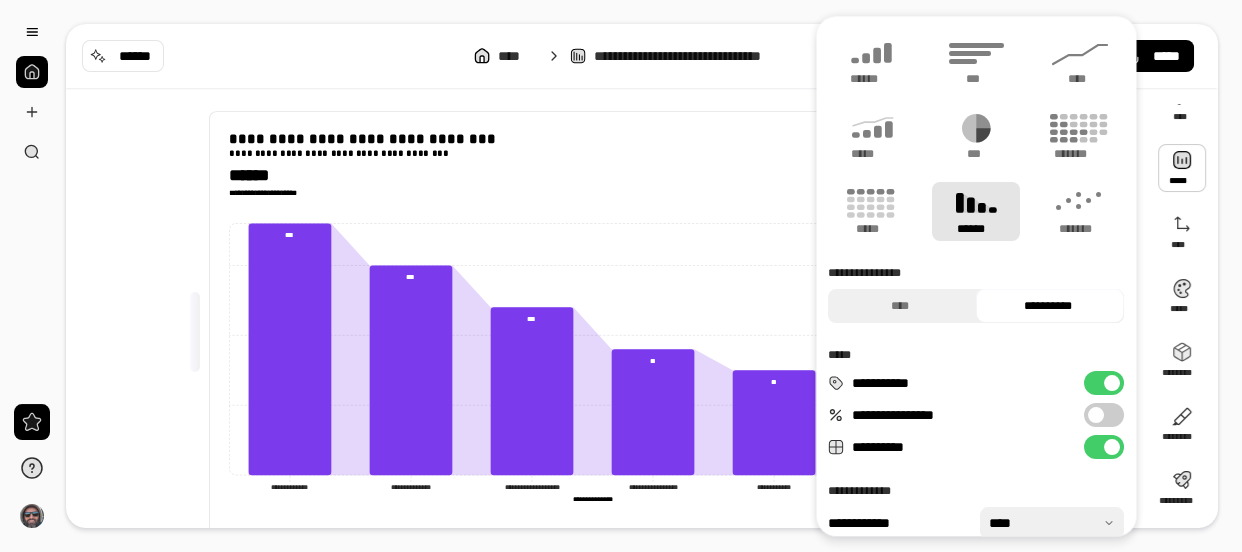 click on "**********" at bounding box center (1104, 415) 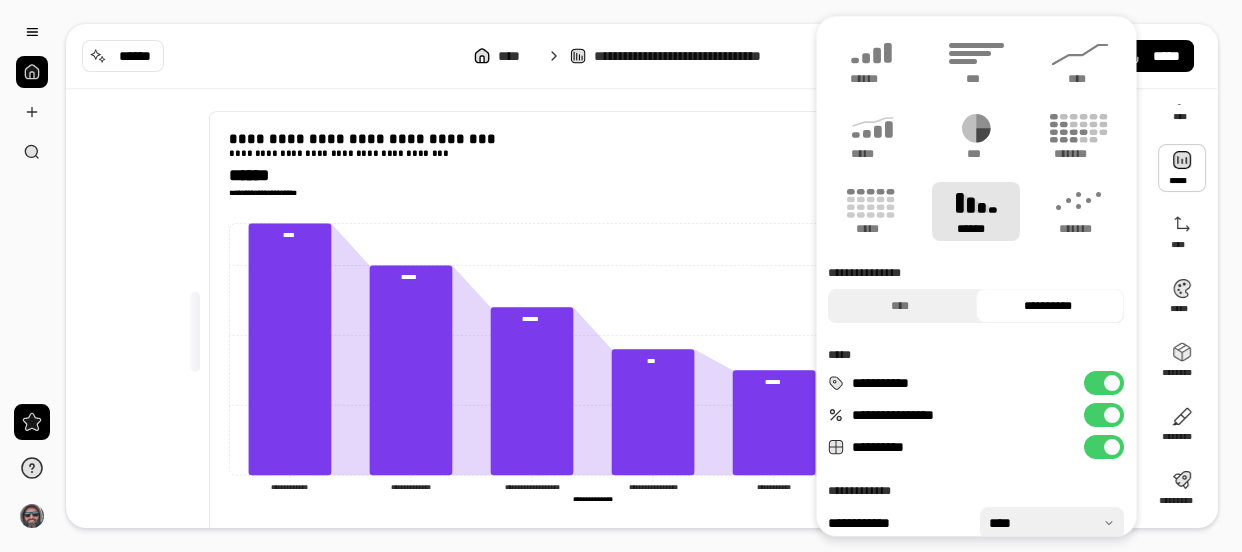 click at bounding box center (1112, 415) 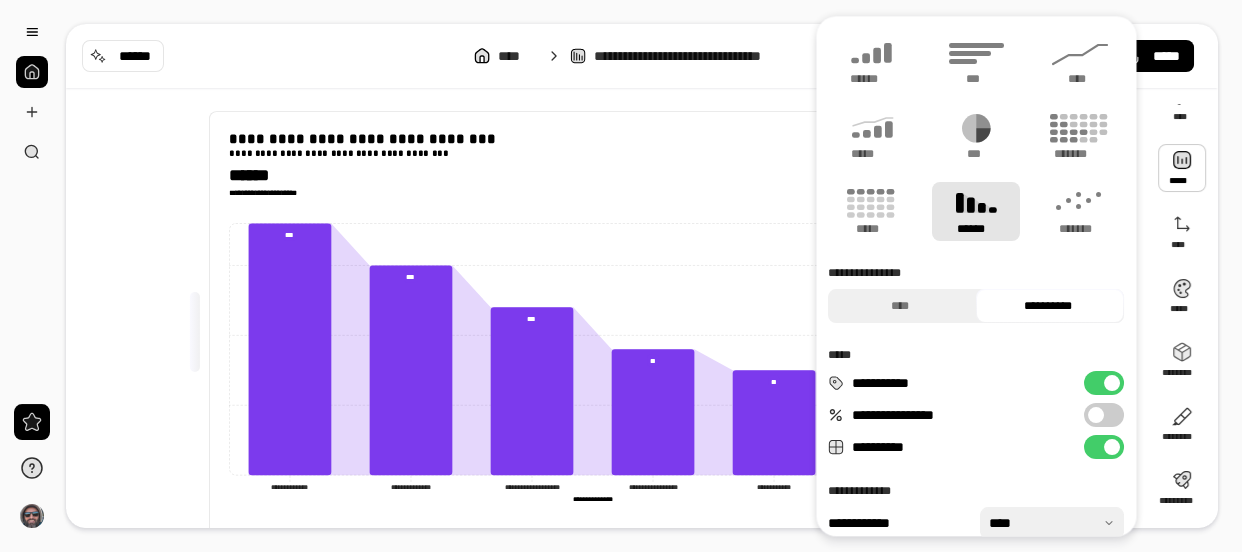 click at bounding box center [1112, 447] 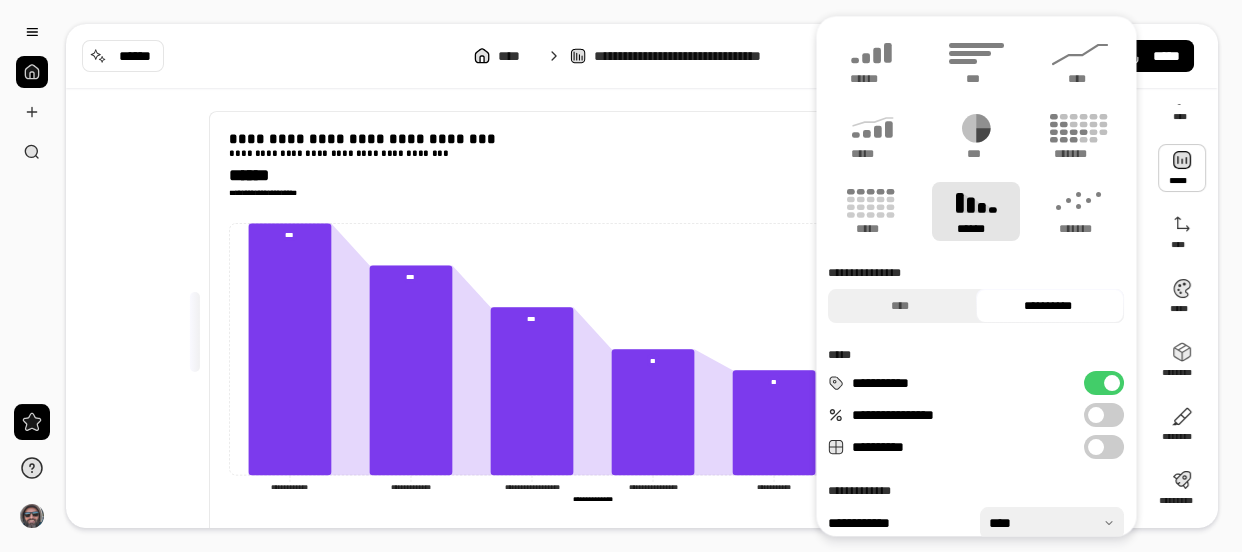 click on "**********" at bounding box center [1104, 447] 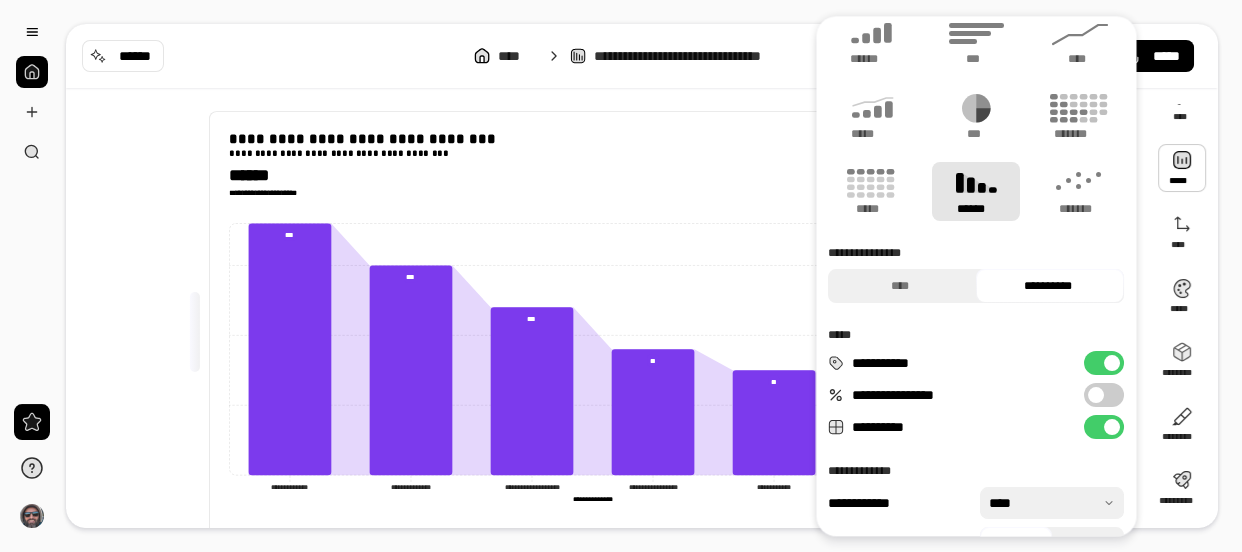 scroll, scrollTop: 0, scrollLeft: 0, axis: both 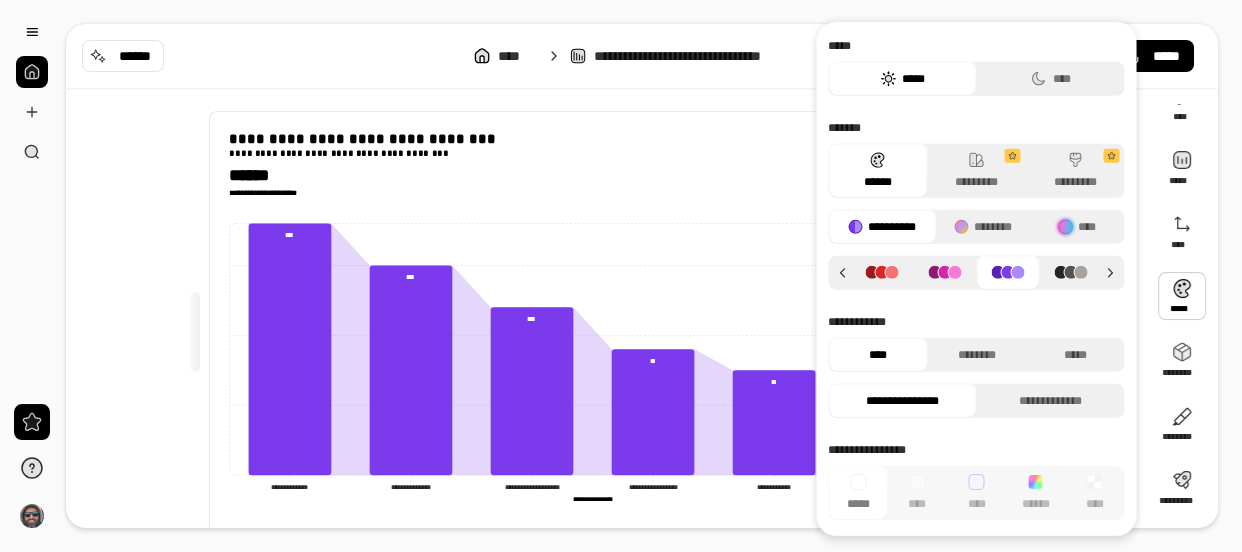 click at bounding box center [1182, 296] 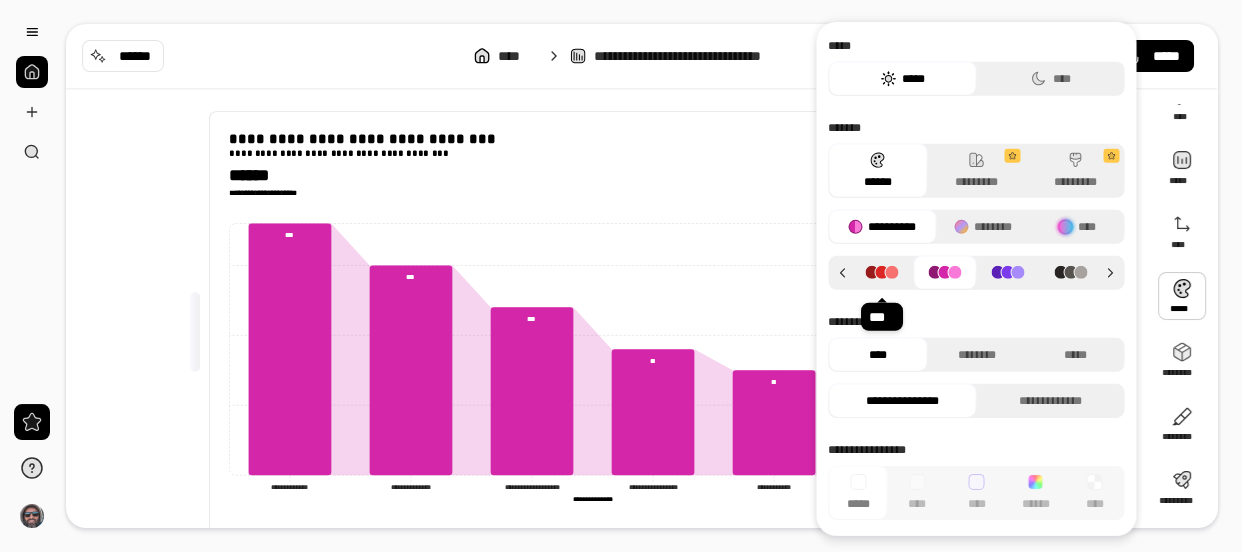 click at bounding box center (881, 272) 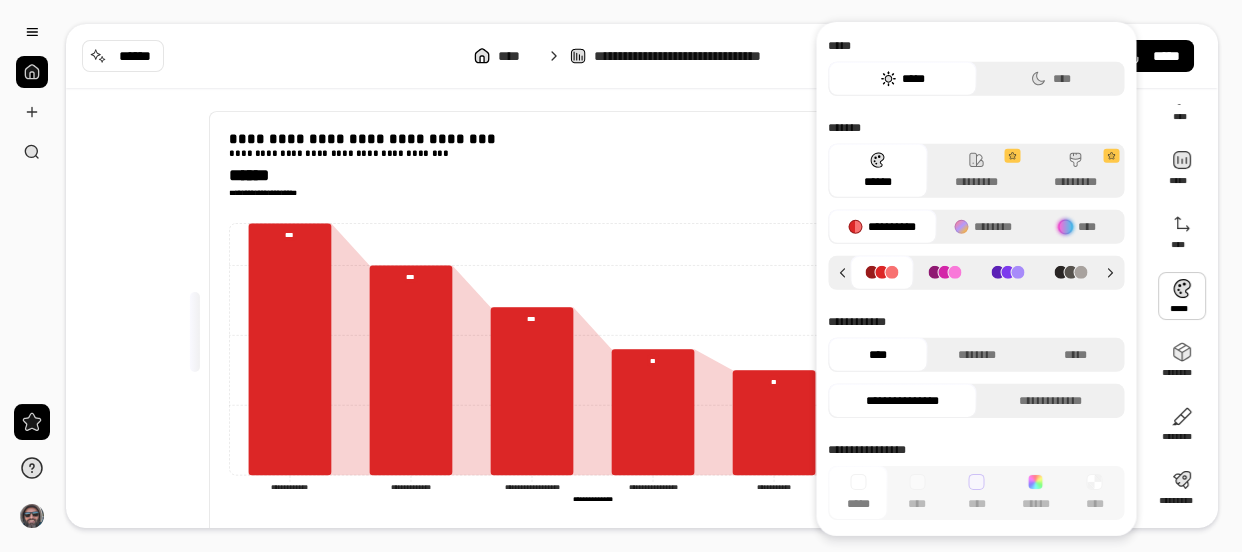 click 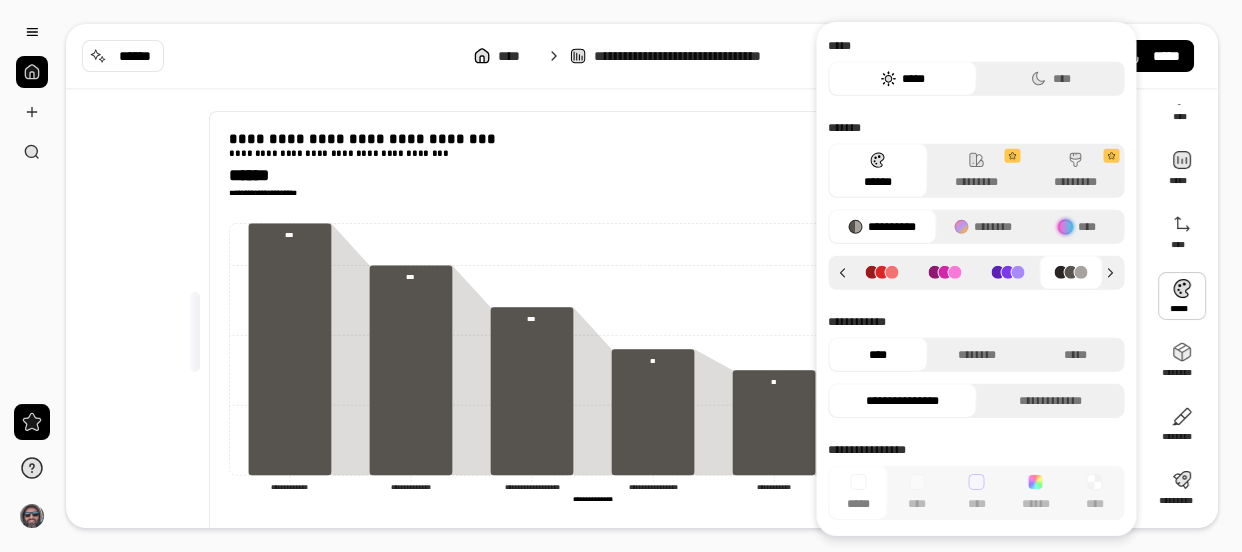 click 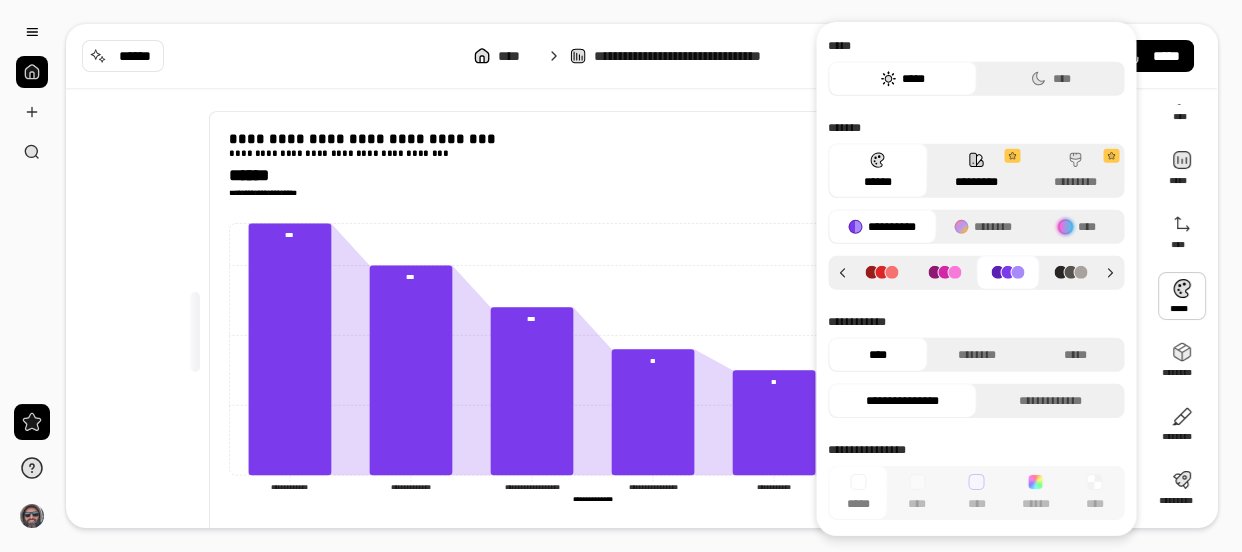 click on "*********" at bounding box center (976, 171) 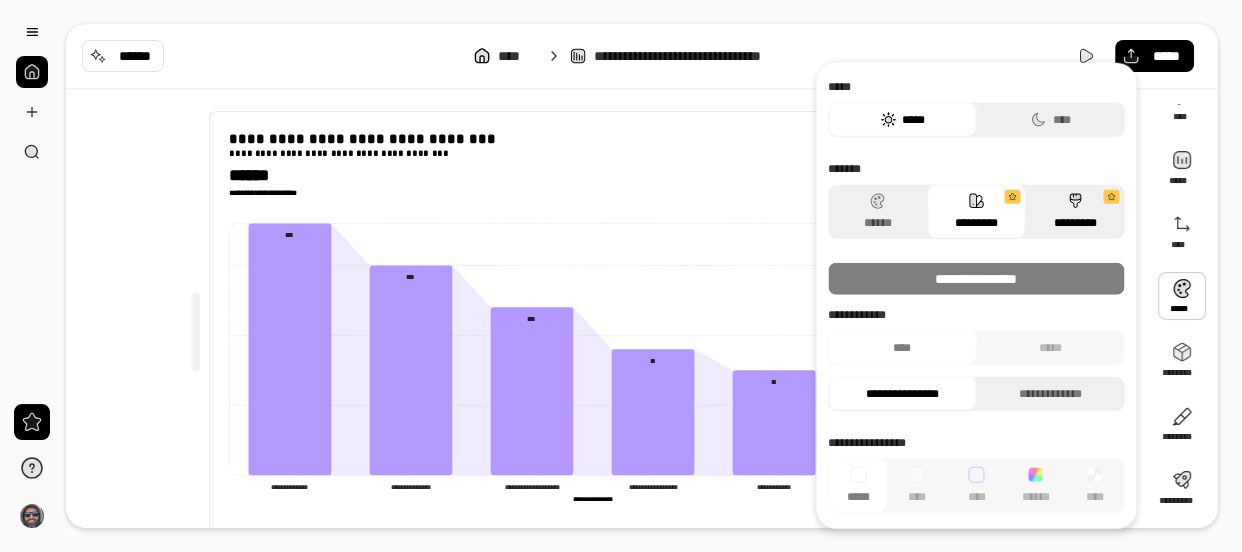 click on "*********" at bounding box center [1075, 212] 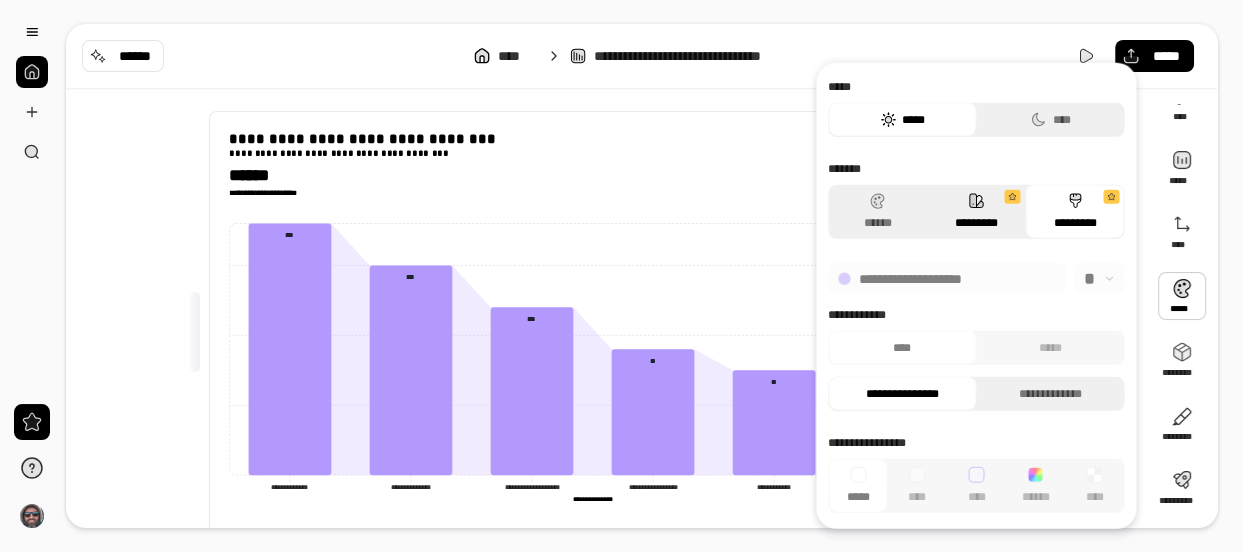 click on "*********" at bounding box center [976, 212] 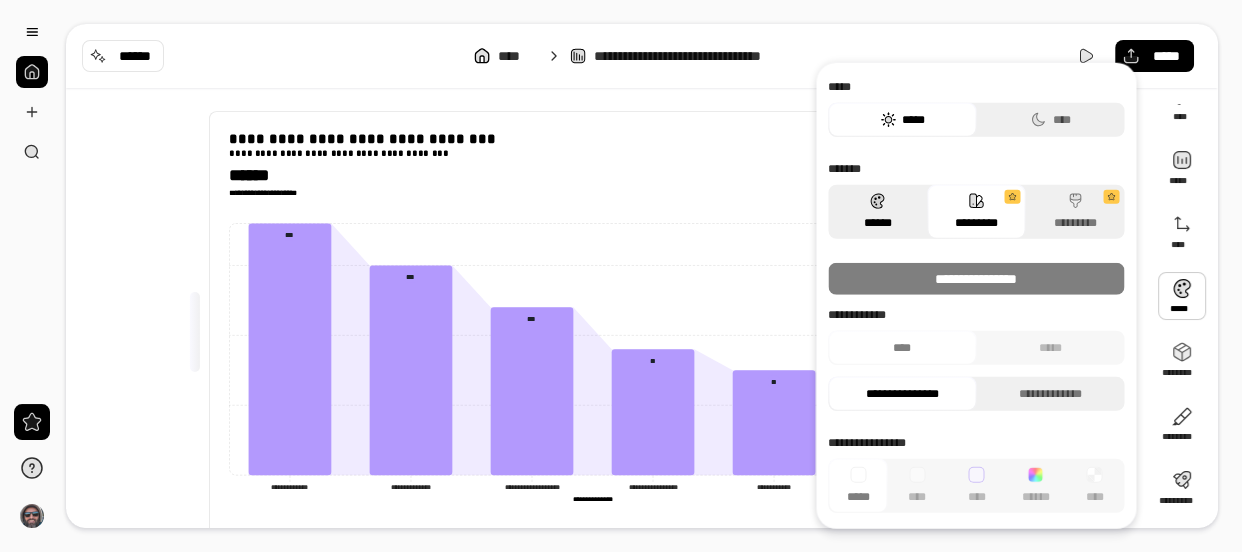 click on "******" at bounding box center [877, 212] 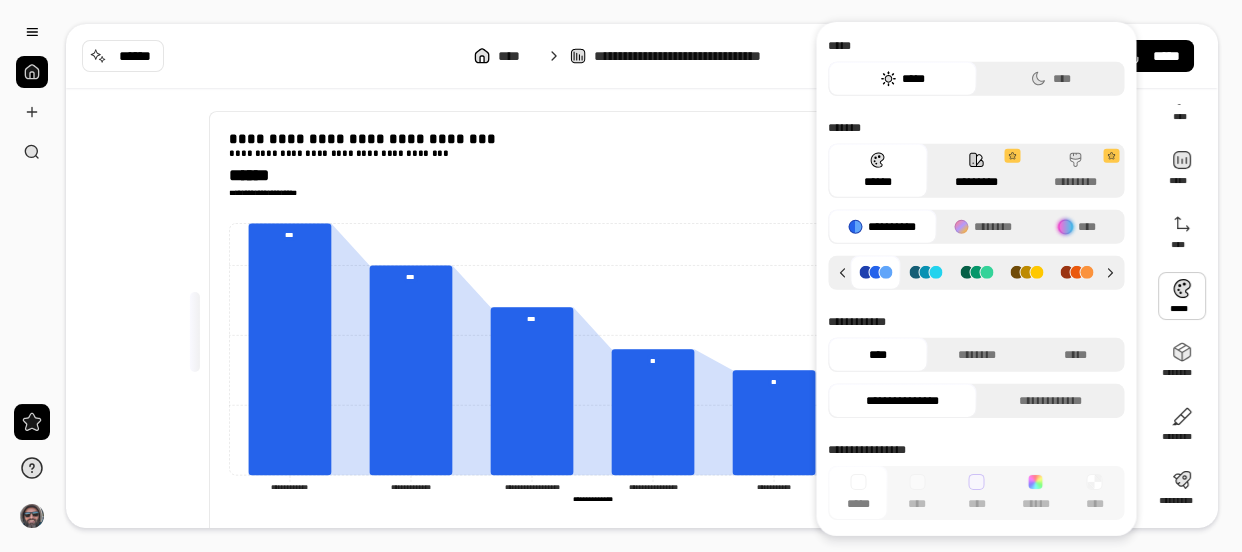click on "*********" at bounding box center (976, 171) 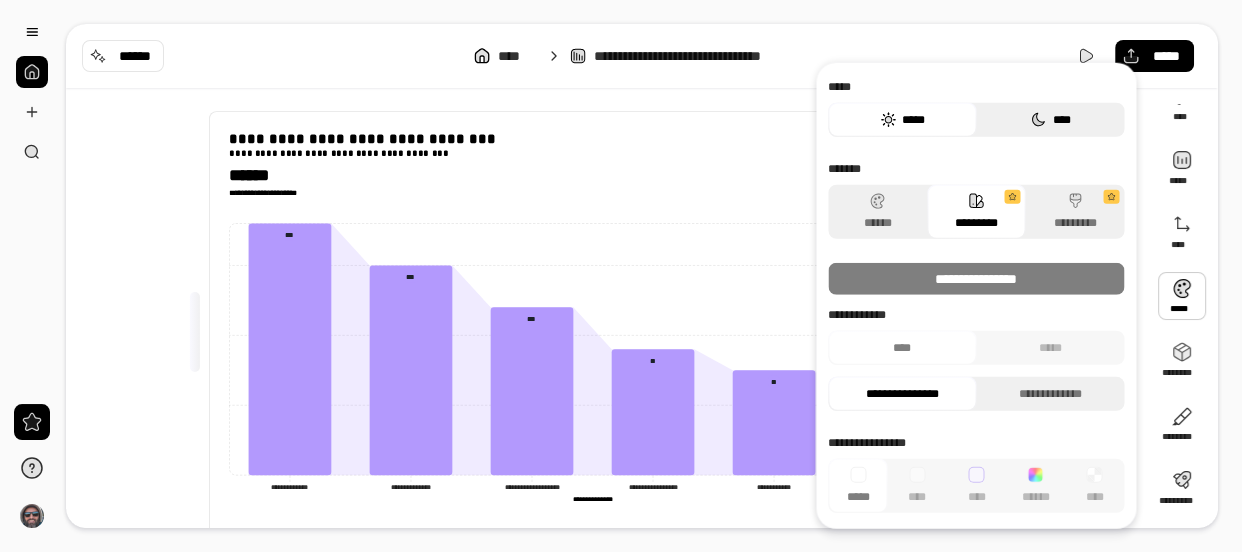 click on "****" at bounding box center [1050, 120] 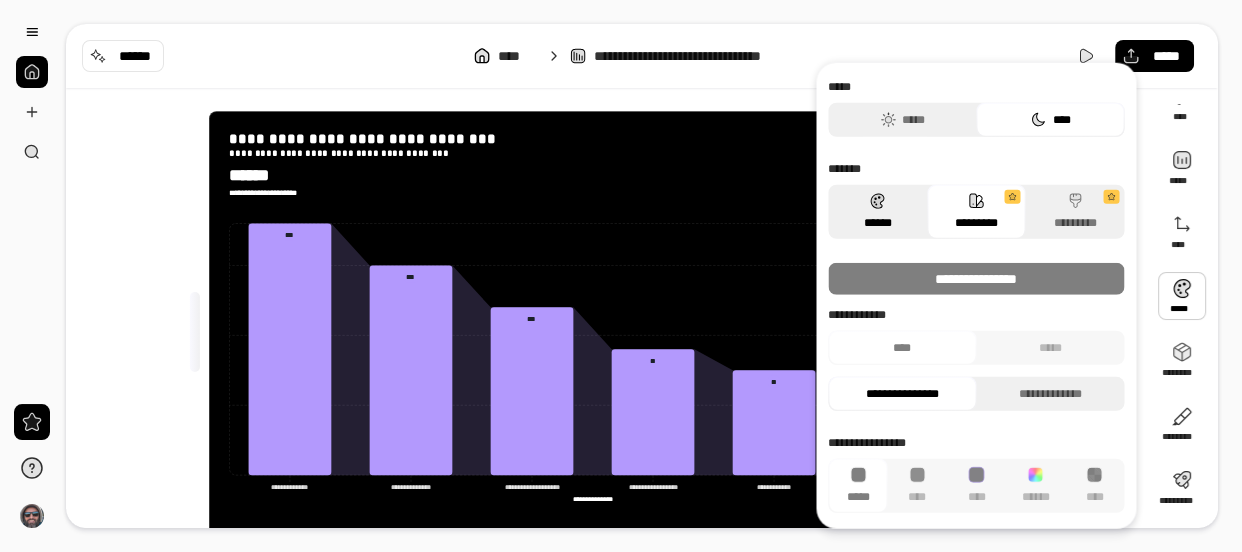 click on "******" at bounding box center [877, 212] 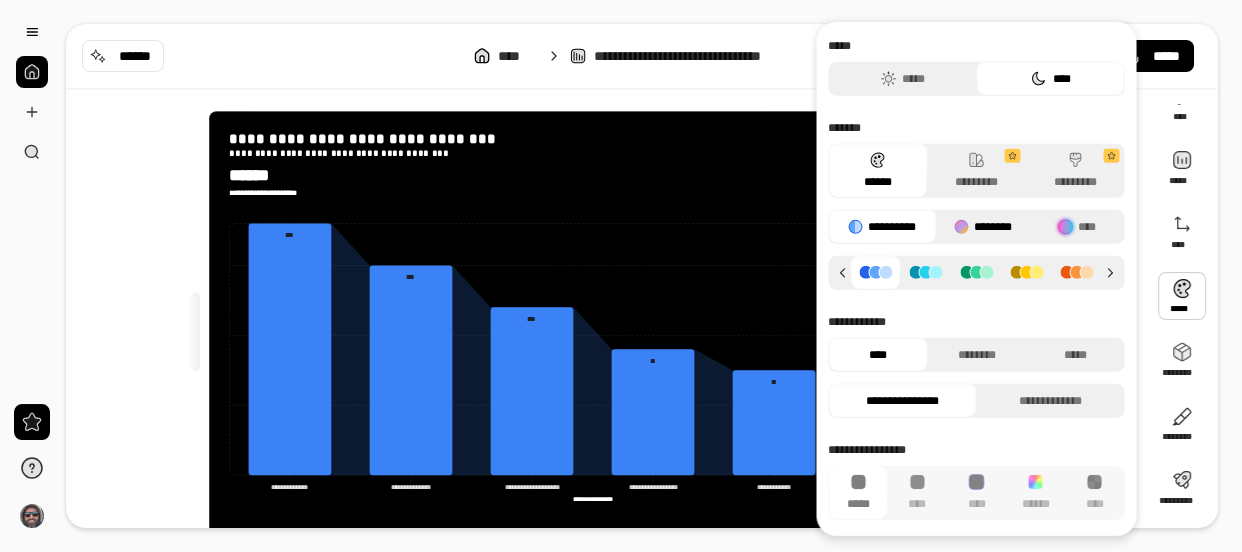 click on "********" at bounding box center (983, 227) 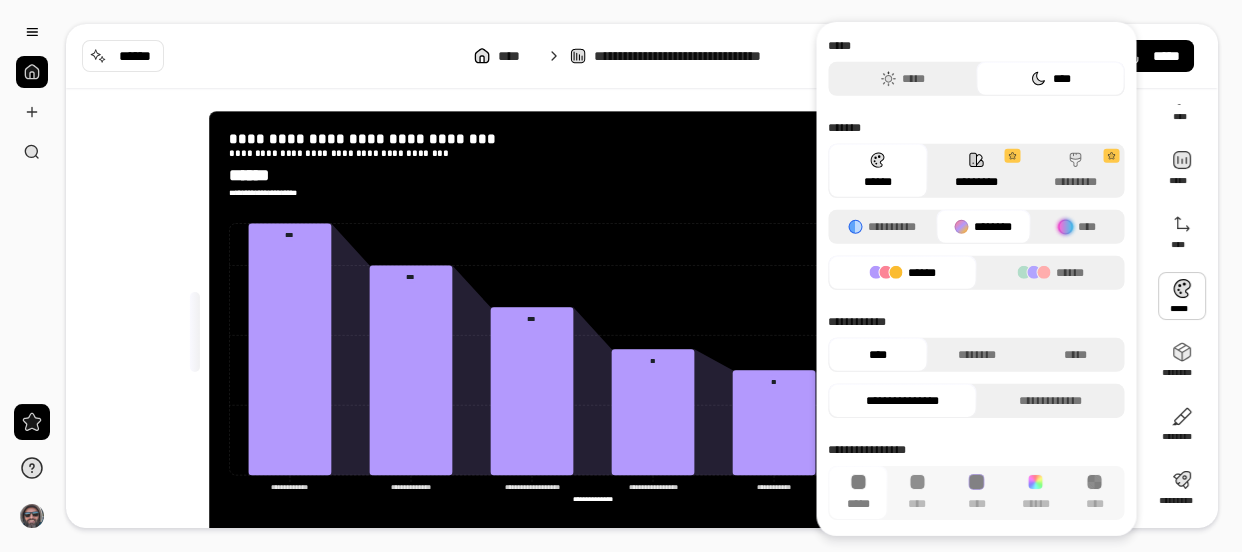 click on "*********" at bounding box center (976, 171) 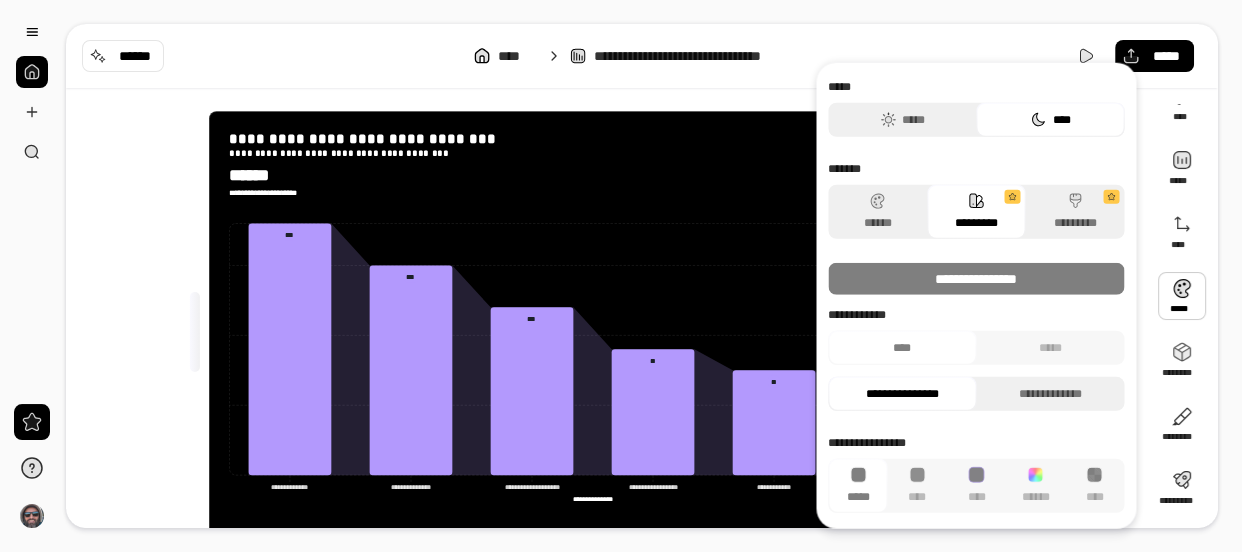 click on "*********" at bounding box center (976, 212) 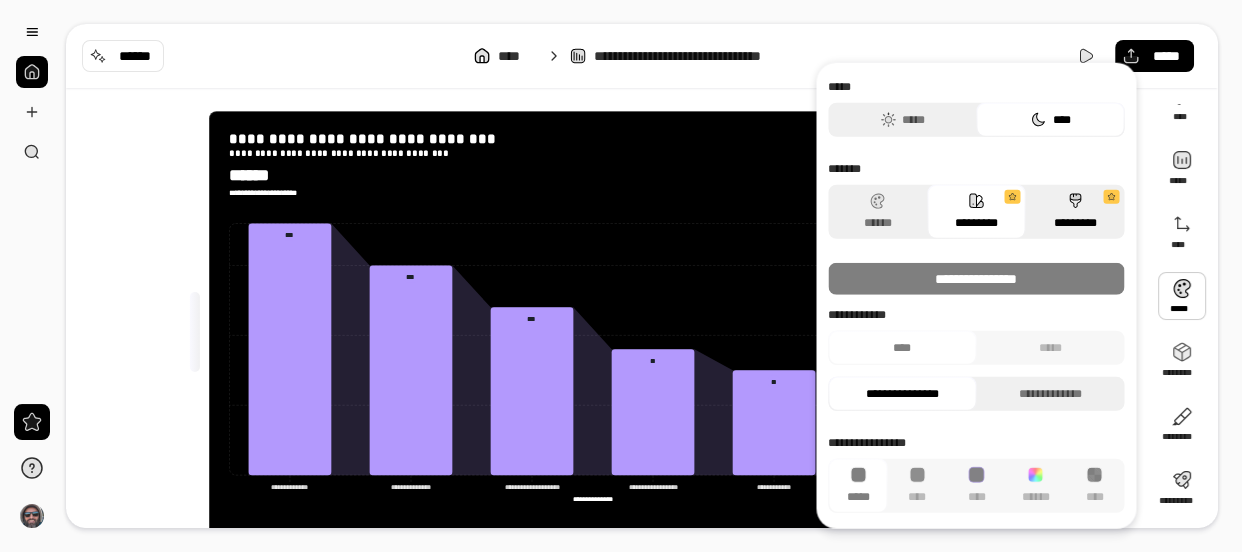 click on "*********" at bounding box center [1075, 212] 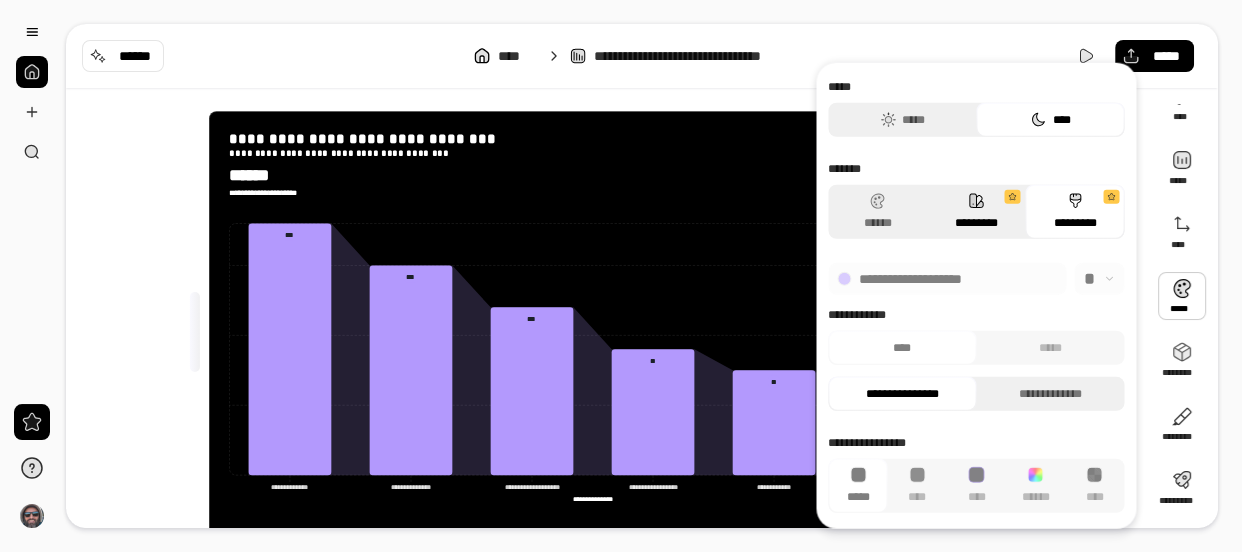 click on "*********" at bounding box center (976, 212) 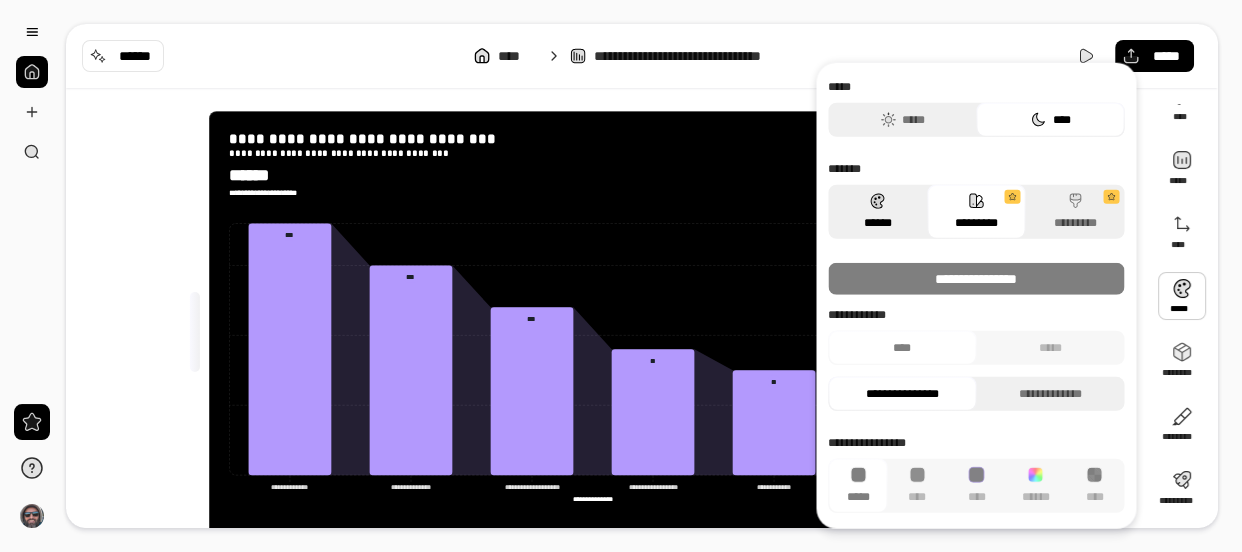 click on "******" at bounding box center [877, 212] 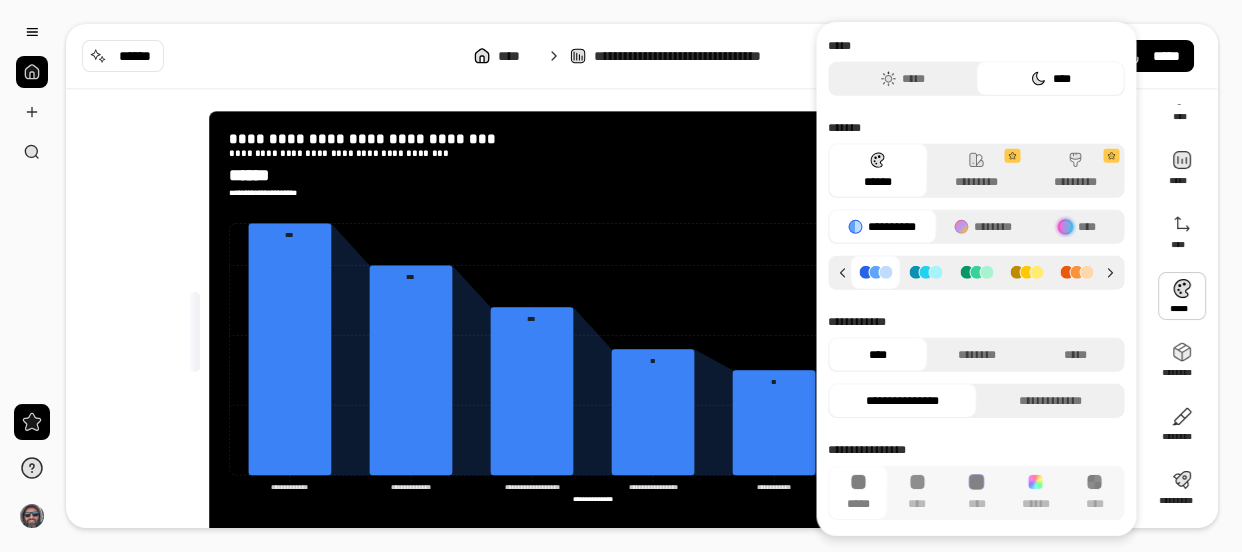 click 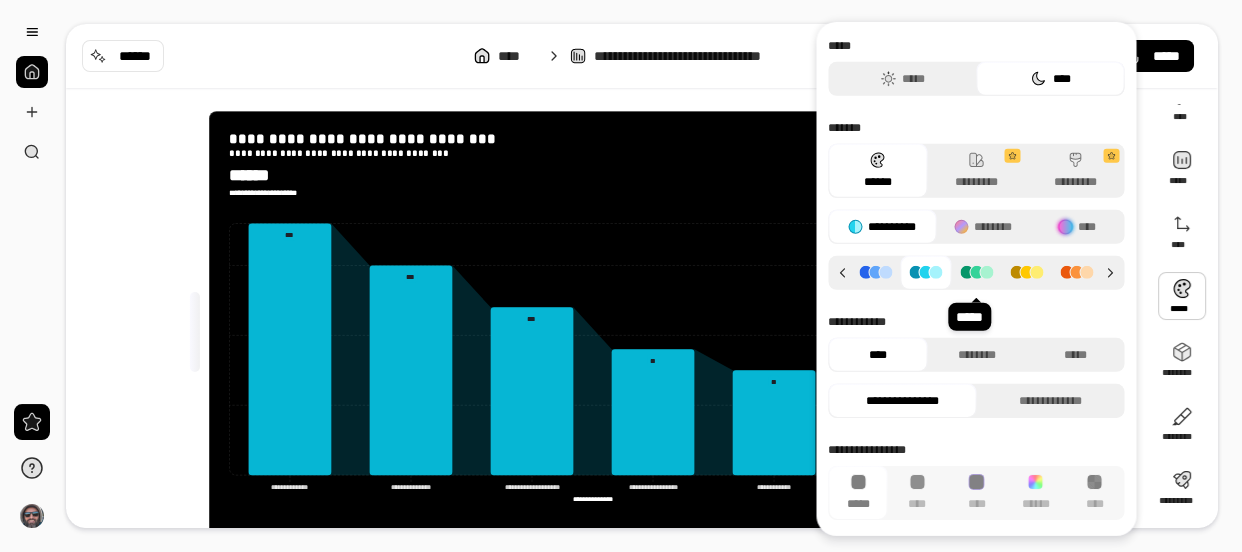 click 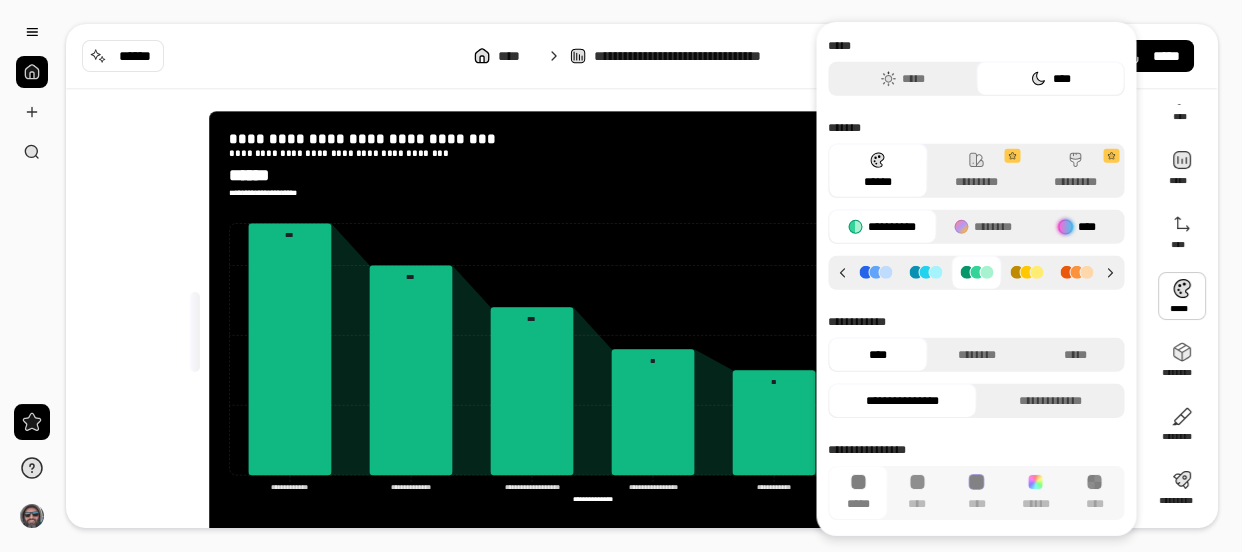 click on "****" at bounding box center [1077, 227] 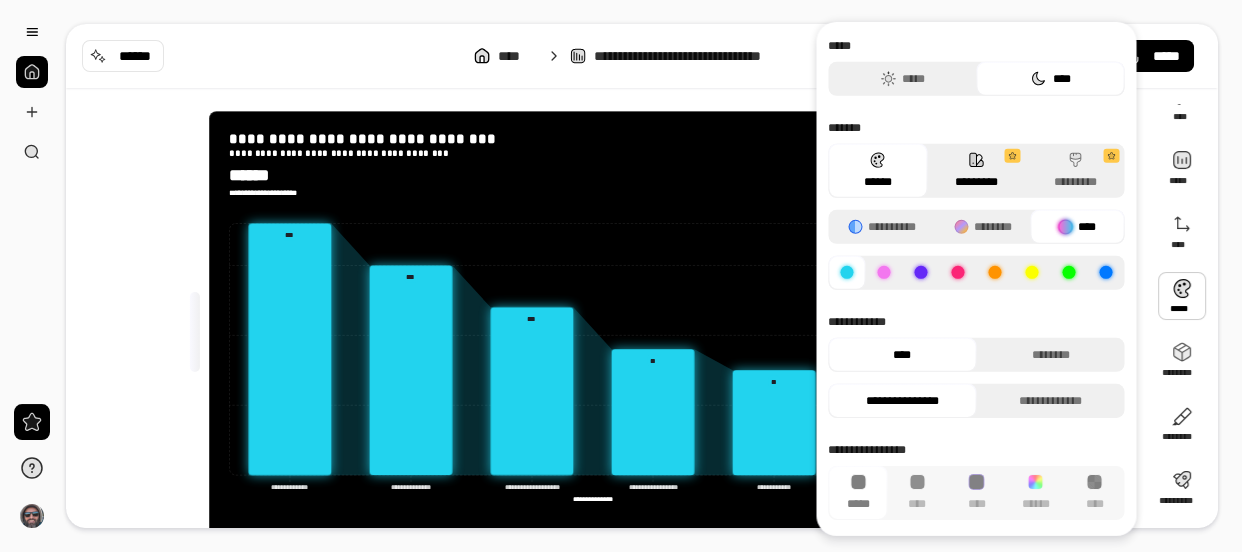 click on "*********" at bounding box center [976, 171] 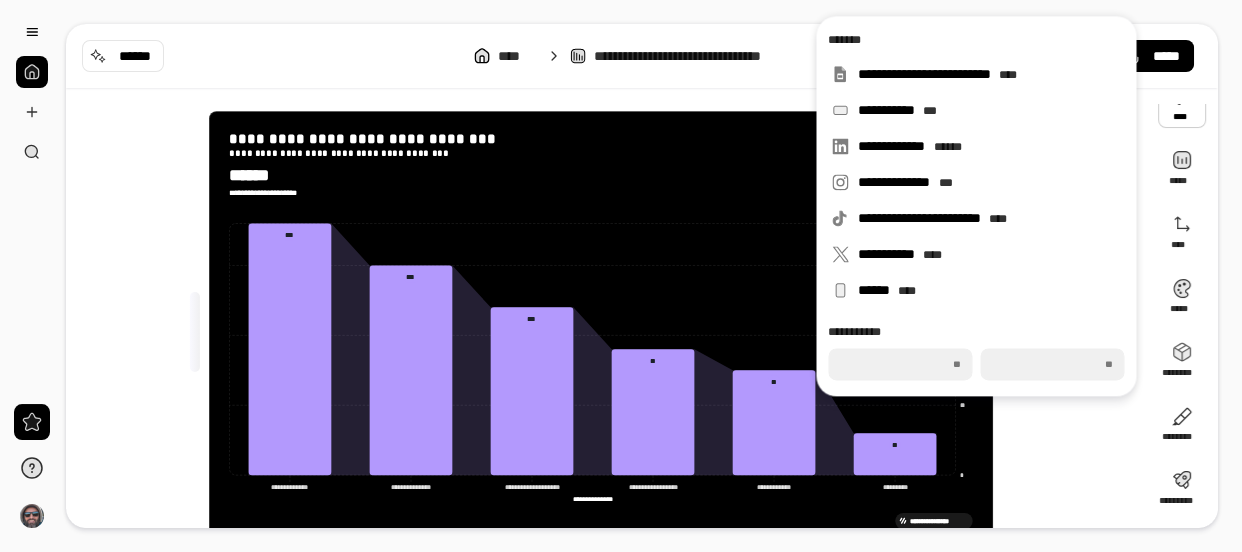 click on "**********" at bounding box center (608, 332) 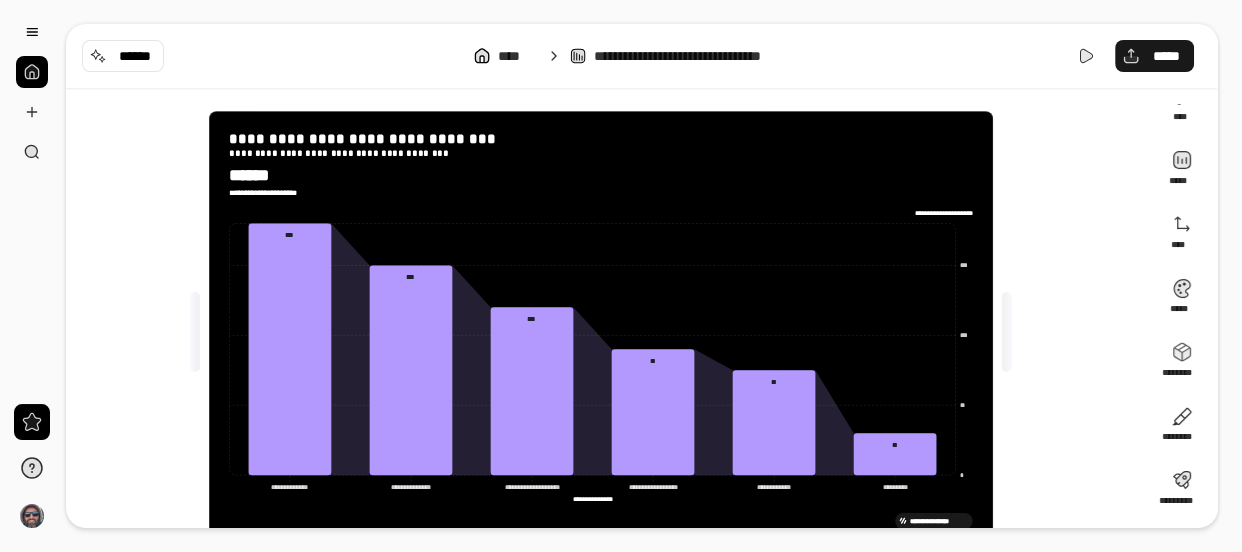 click on "*****" at bounding box center [1166, 56] 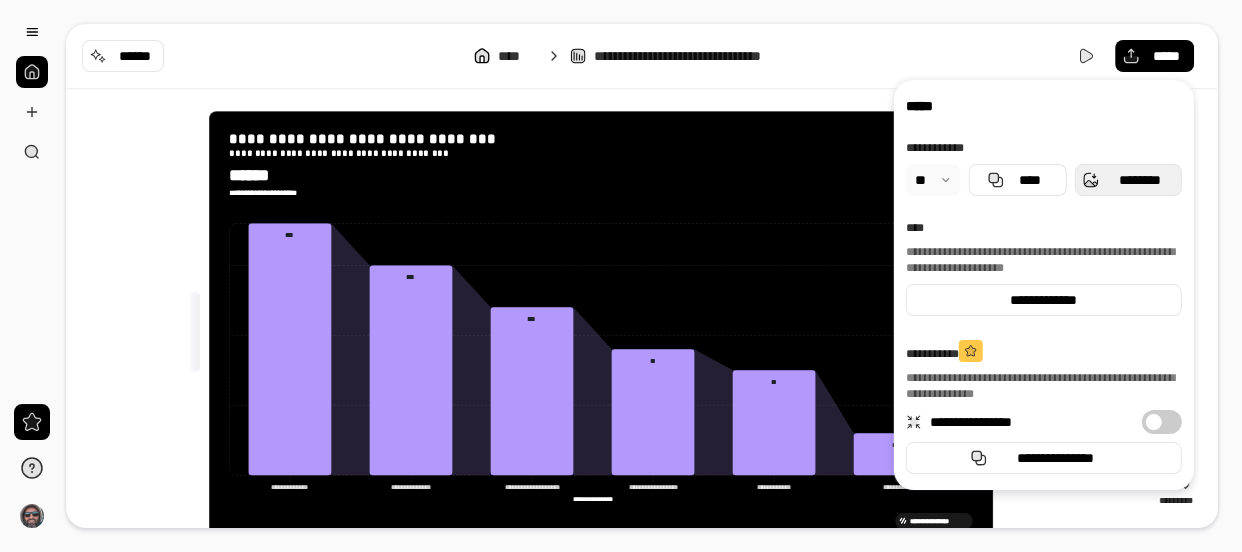 click on "********" at bounding box center [1140, 180] 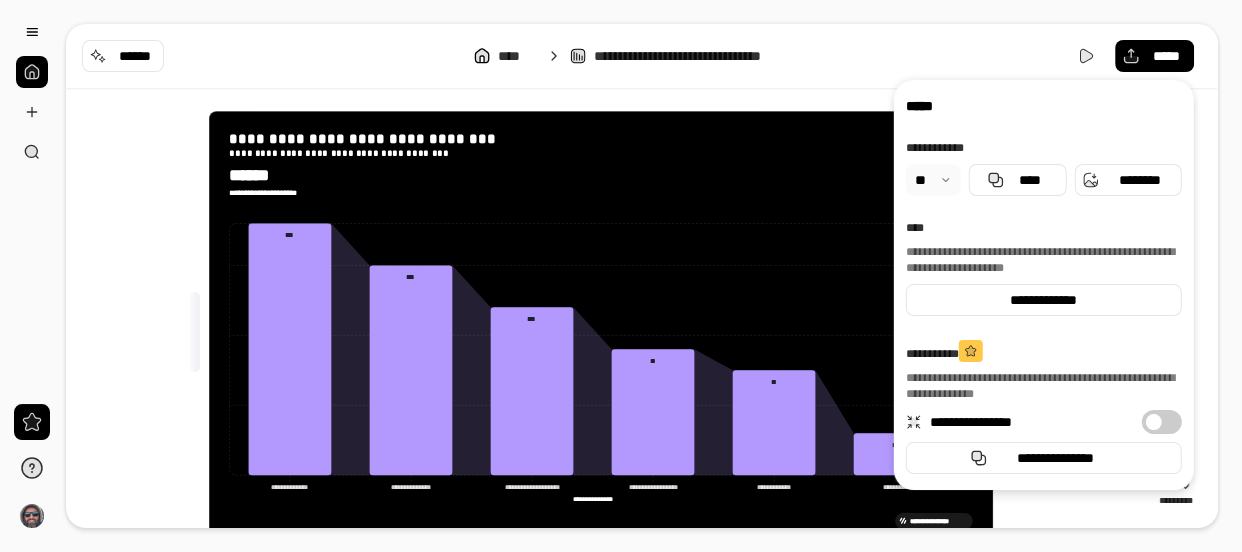 click on "**********" at bounding box center (608, 332) 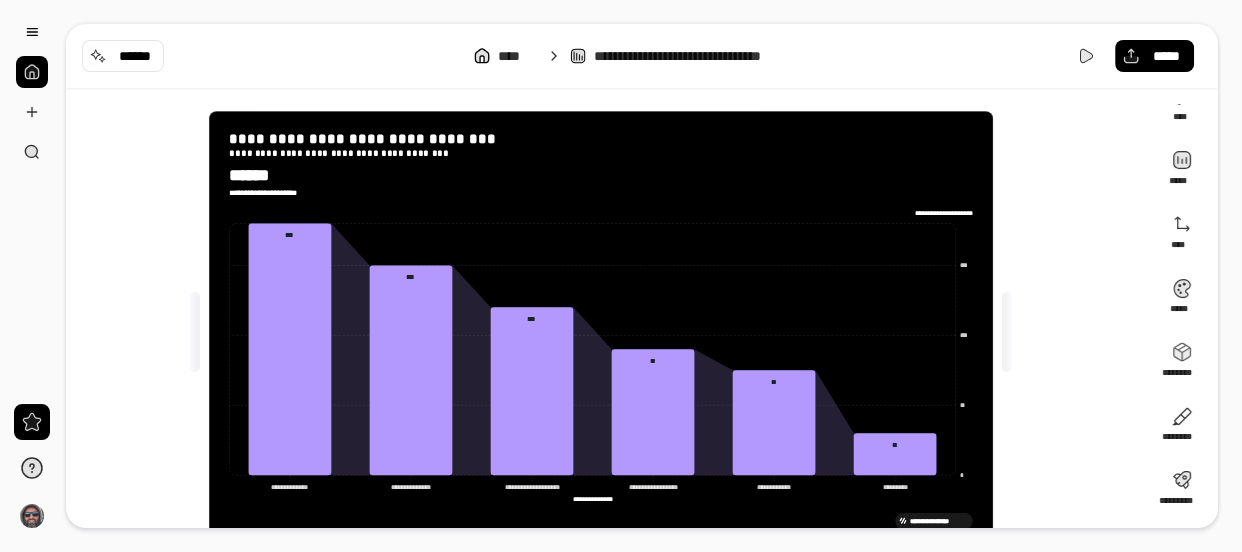 click on "**********" at bounding box center [608, 332] 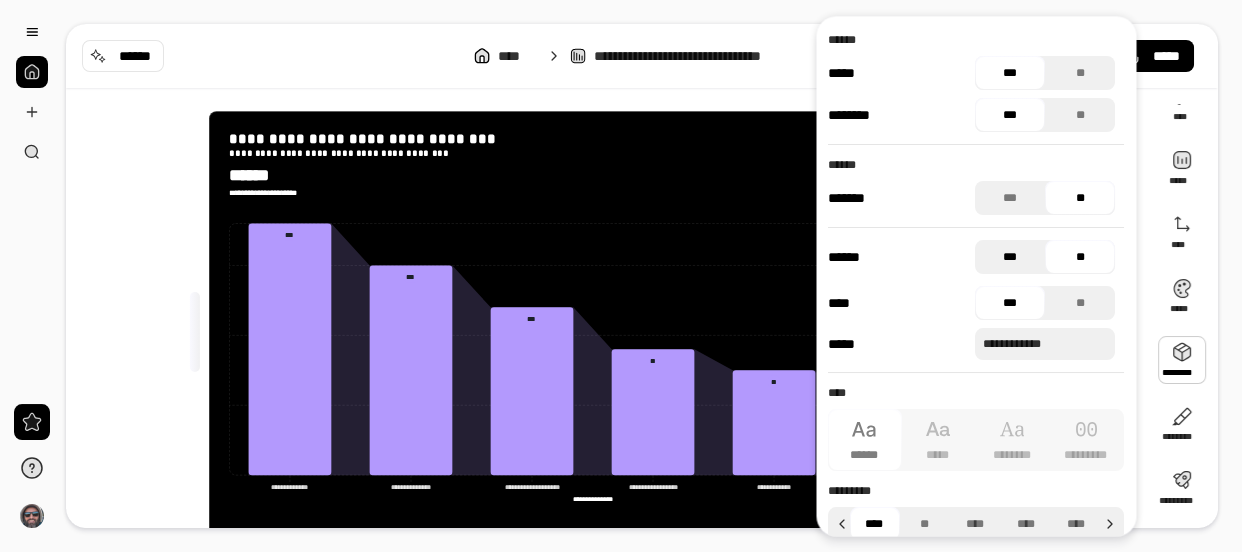click on "***" at bounding box center [1011, 257] 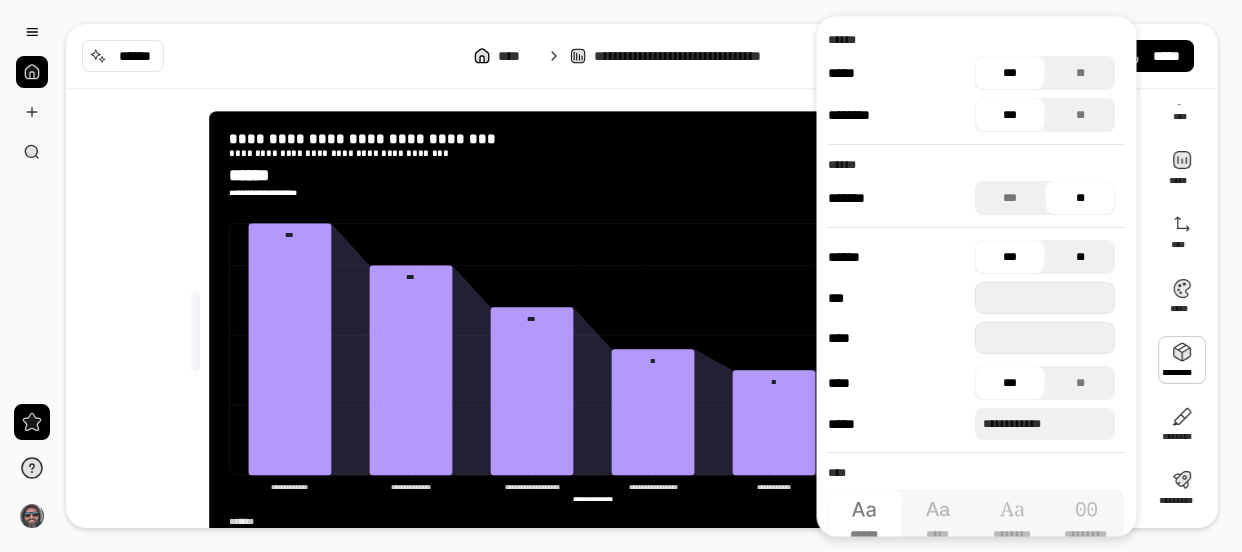 click on "**" at bounding box center (1081, 257) 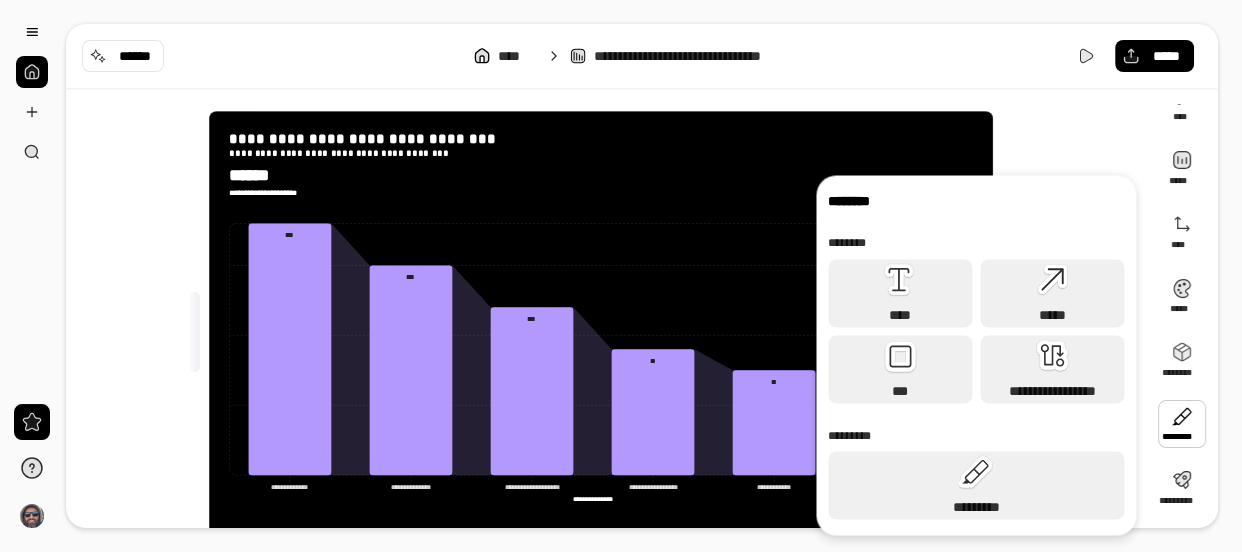 click at bounding box center [1182, 424] 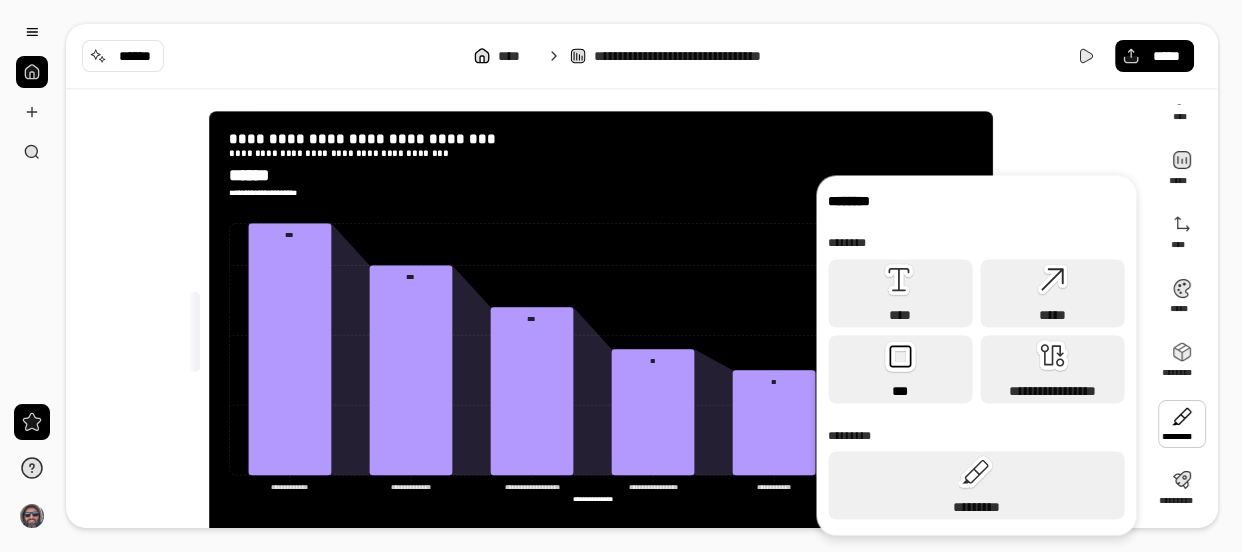 click on "***" at bounding box center [900, 390] 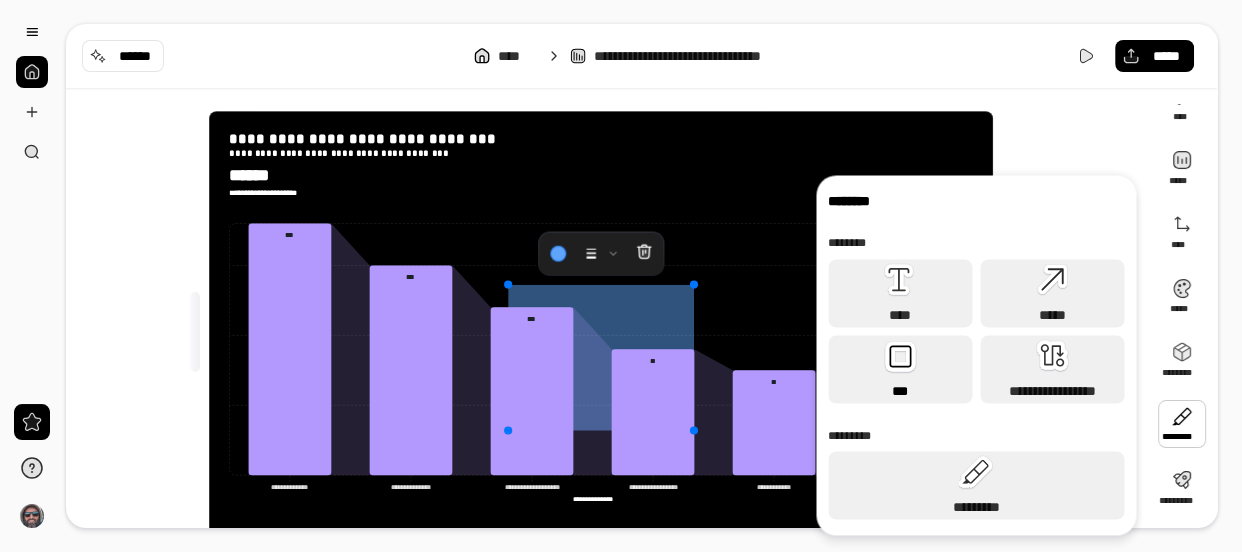 click on "***" at bounding box center (900, 390) 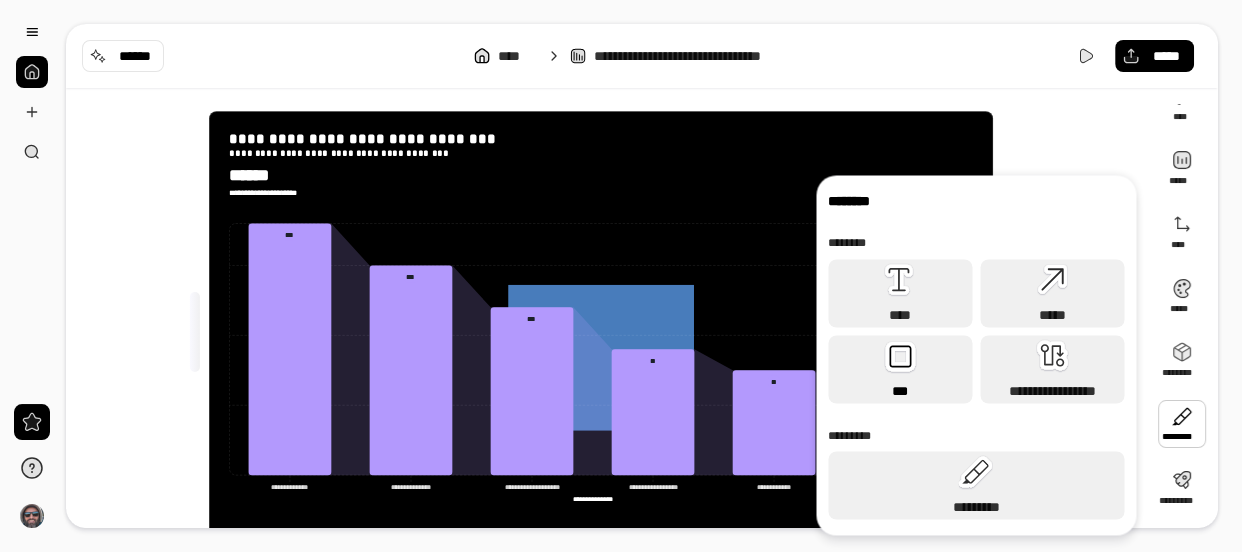 click on "***" at bounding box center (900, 390) 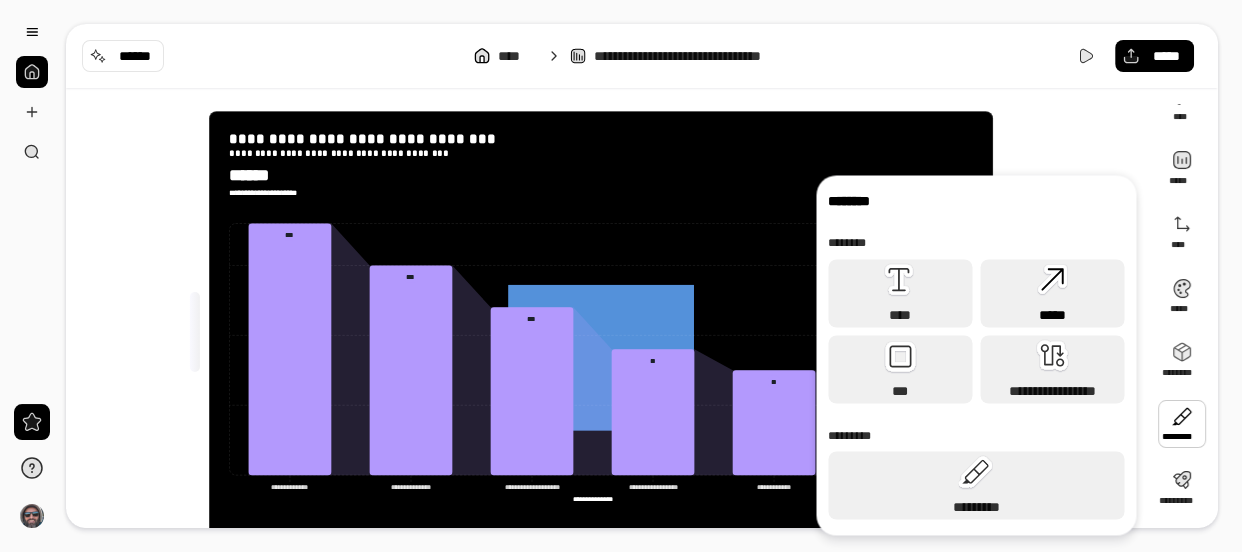click 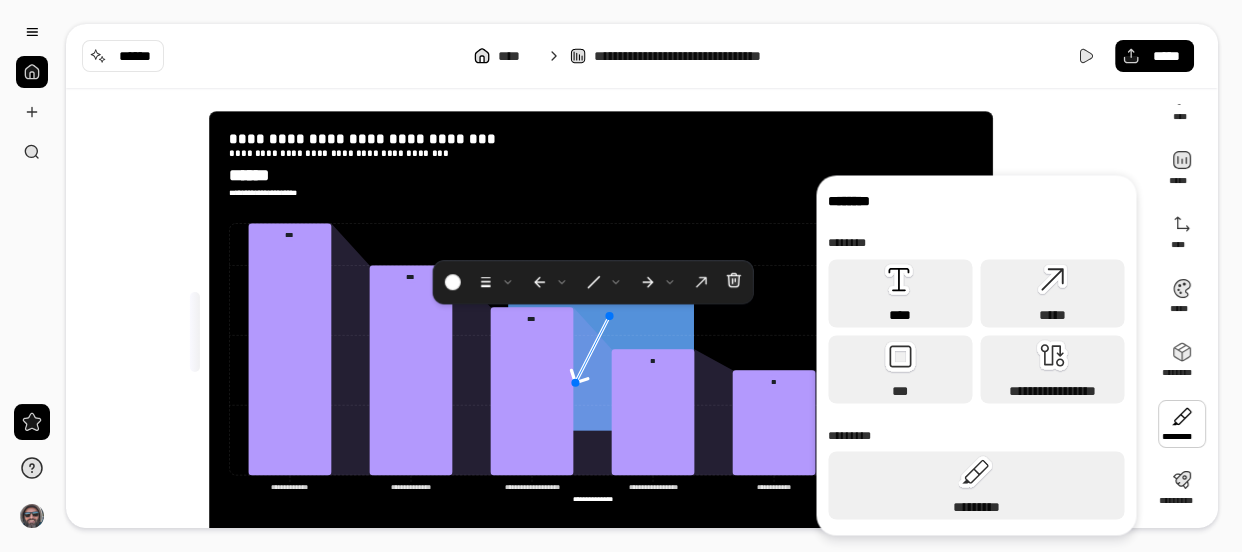 click on "****" at bounding box center [900, 293] 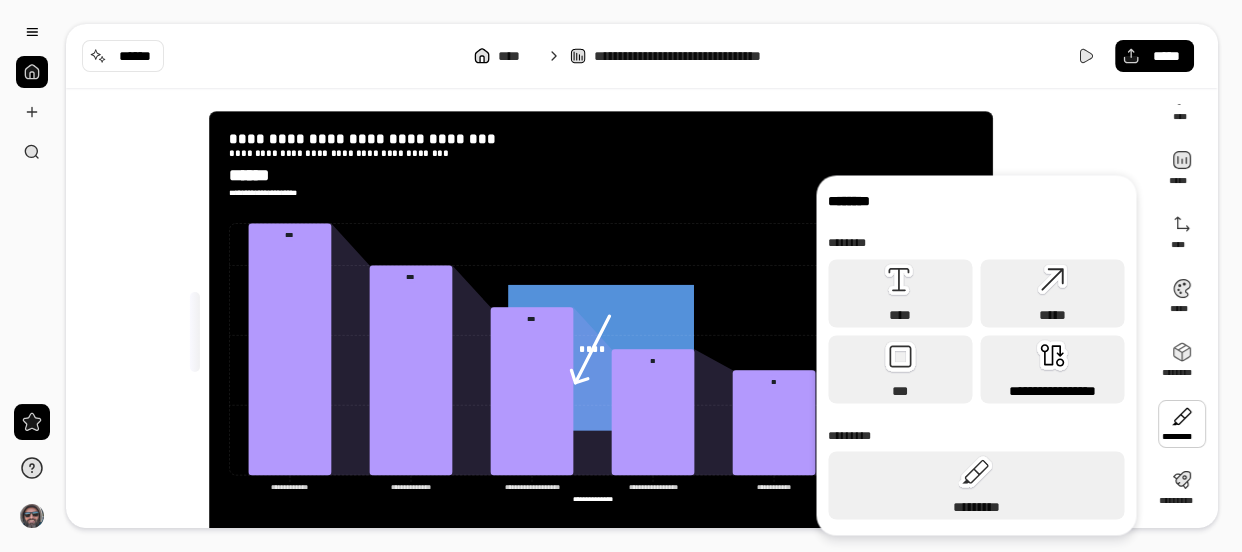 click 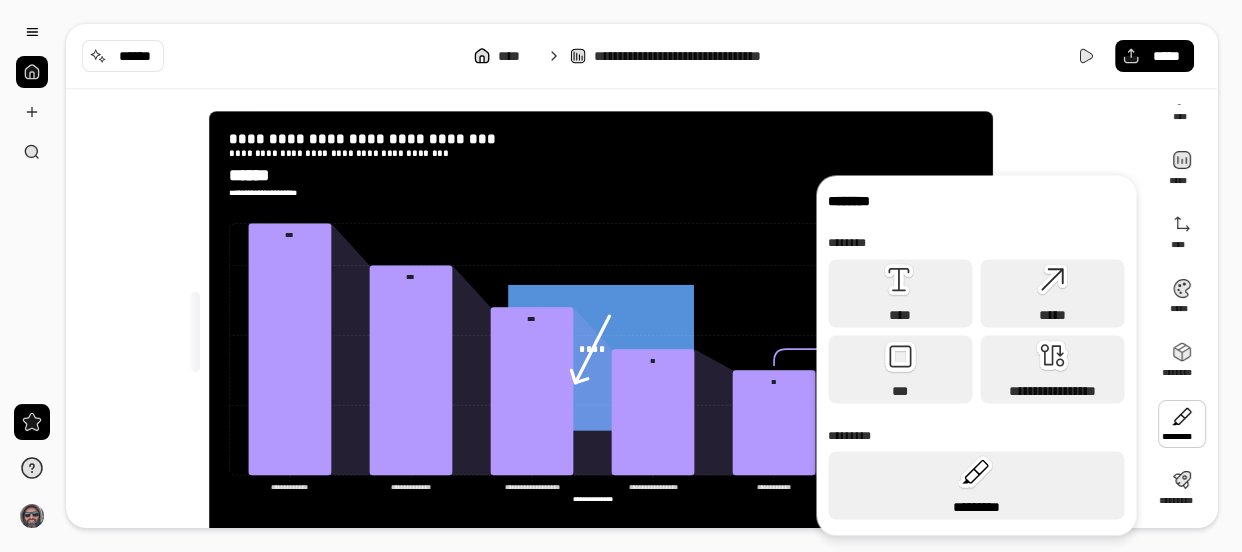 click on "*********" at bounding box center [976, 485] 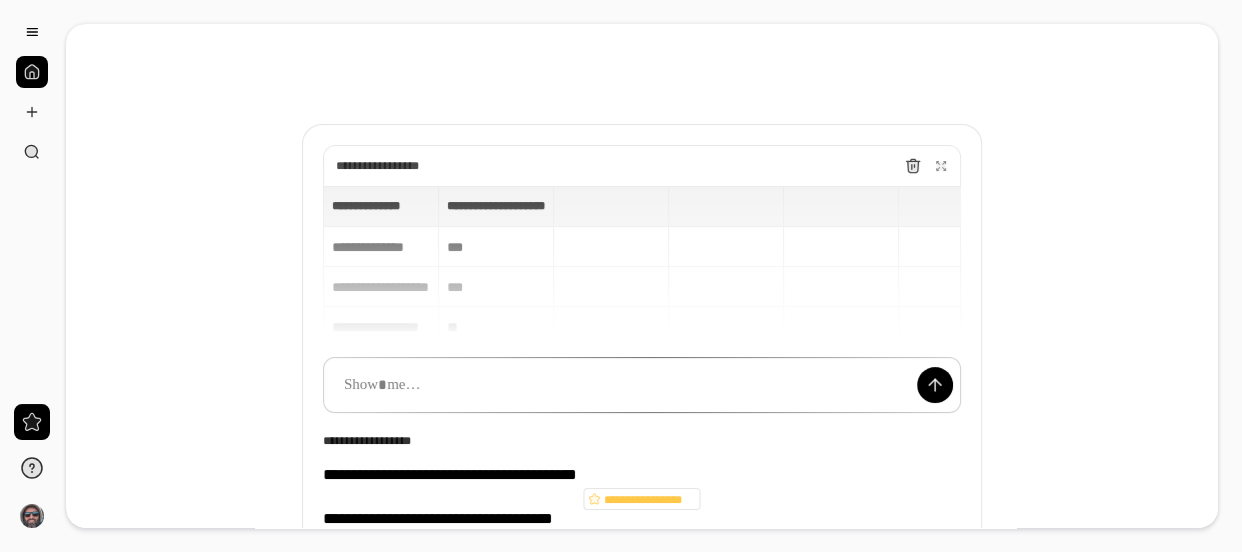 scroll, scrollTop: 0, scrollLeft: 0, axis: both 